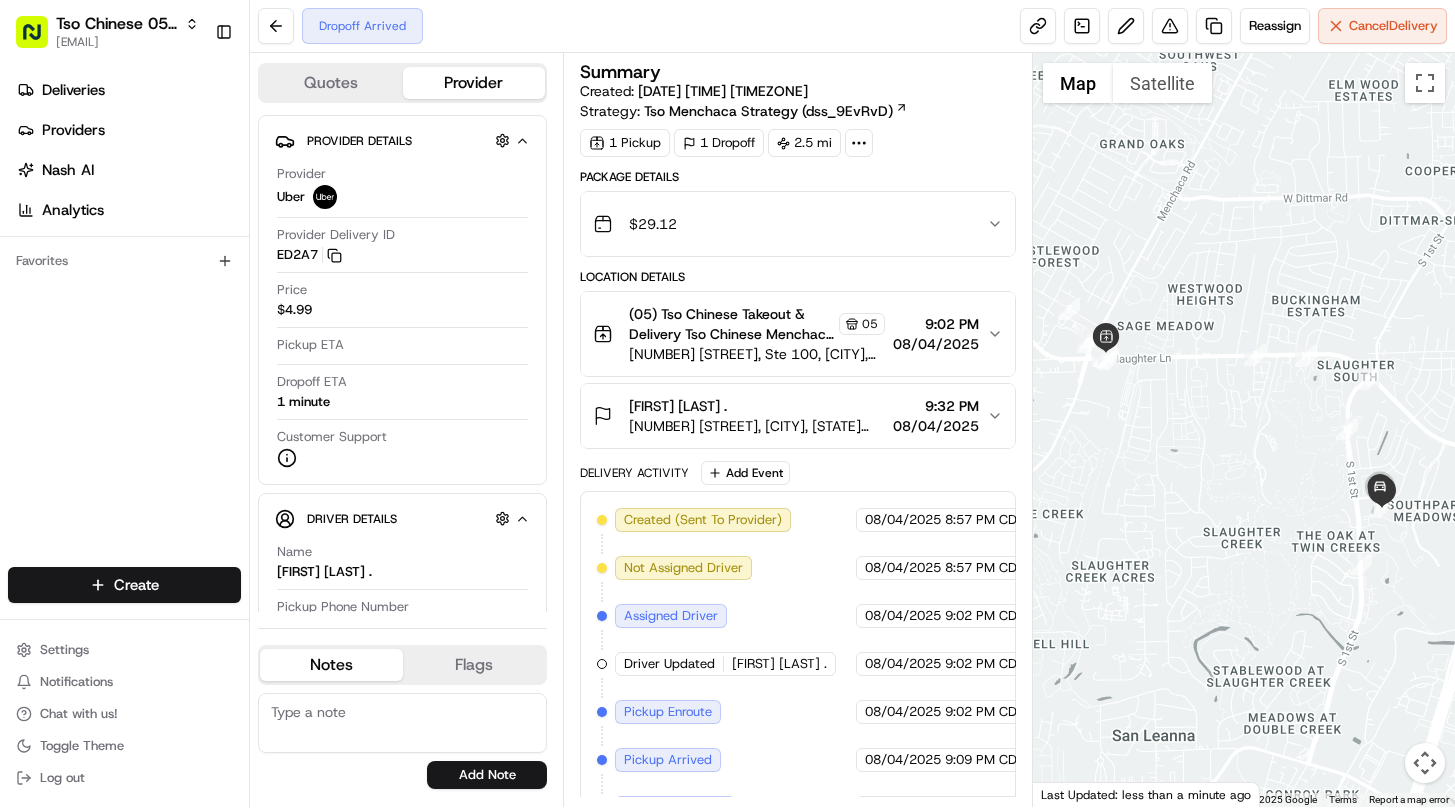 scroll, scrollTop: 0, scrollLeft: 0, axis: both 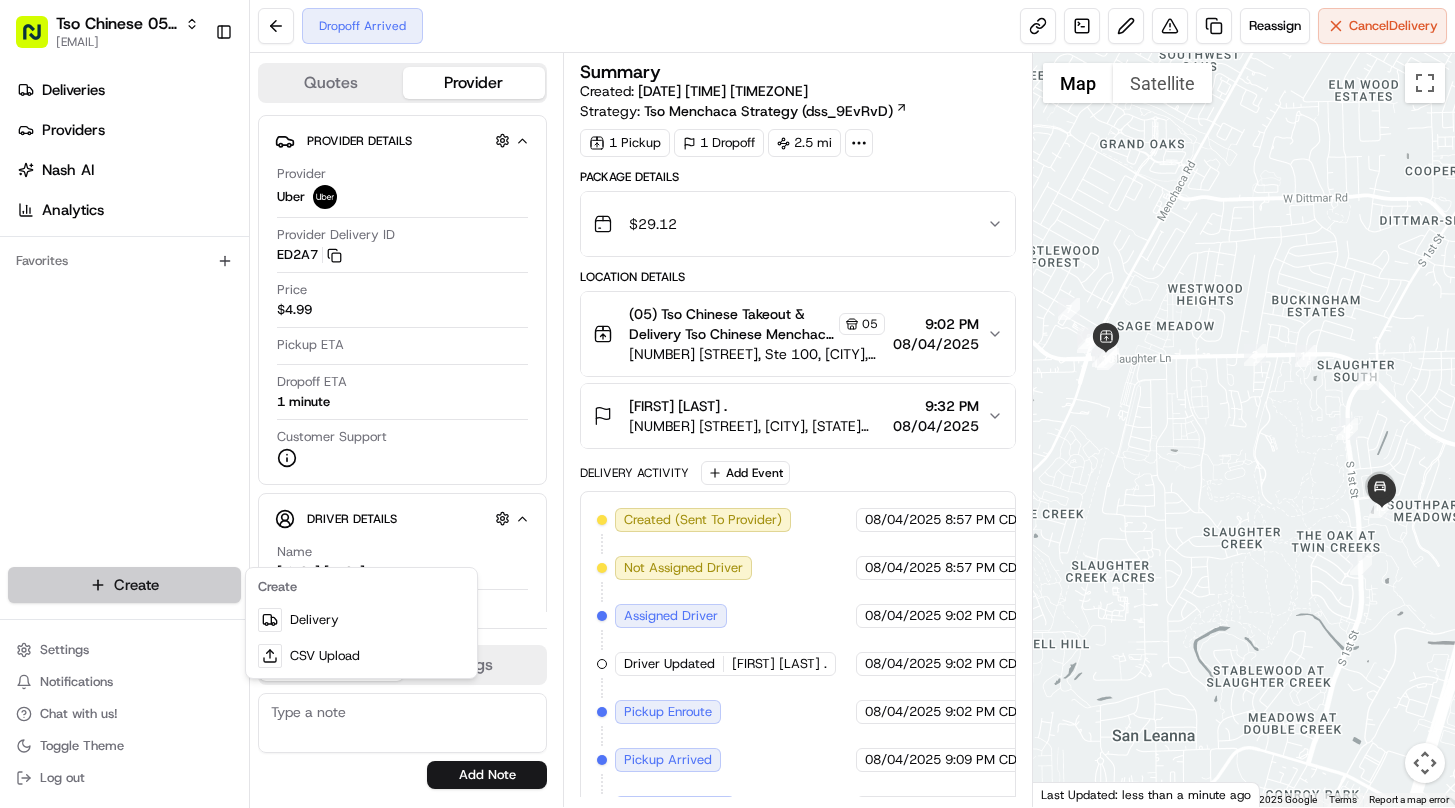 click on "Tso Chinese 05 Menchaca [EMAIL] Toggle Sidebar Deliveries Providers Nash AI Analytics Favorites Main Menu Members & Organization Organization Users Roles Preferences Customization Tracking Orchestration Automations Dispatch Strategy Locations Pickup Locations Dropoff Locations Billing Billing Refund Requests Integrations Notification Triggers Webhooks API Keys Request Logs Create Settings Notifications Chat with us! Toggle Theme Log out Dropoff Arrived Reassign Cancel Delivery Quotes Provider Provider Details Hidden ( 1 ) Provider Uber Provider Provider Delivery ID [LICENSE_PLATE] Copy del_[DELIVERY_ID] [LICENSE_PLATE] Price $4.99 Pickup ETA Dropoff ETA 1 minute Customer Support Driver Details Hidden ( 5 ) Name [LAST_NAME] Pickup Phone Number +1 [PHONE] ext. [EXTENSION] Dropoff Phone Number +1 [PHONE] Tip $2.00 Type car Make Hyundai Model Sonata Color black License Plate Number ***[LAST_FOUR_DIGITS] Notes Flags [EMAIL] [EMAIL] [EMAIL] [EMAIL] Add Note" at bounding box center (727, 404) 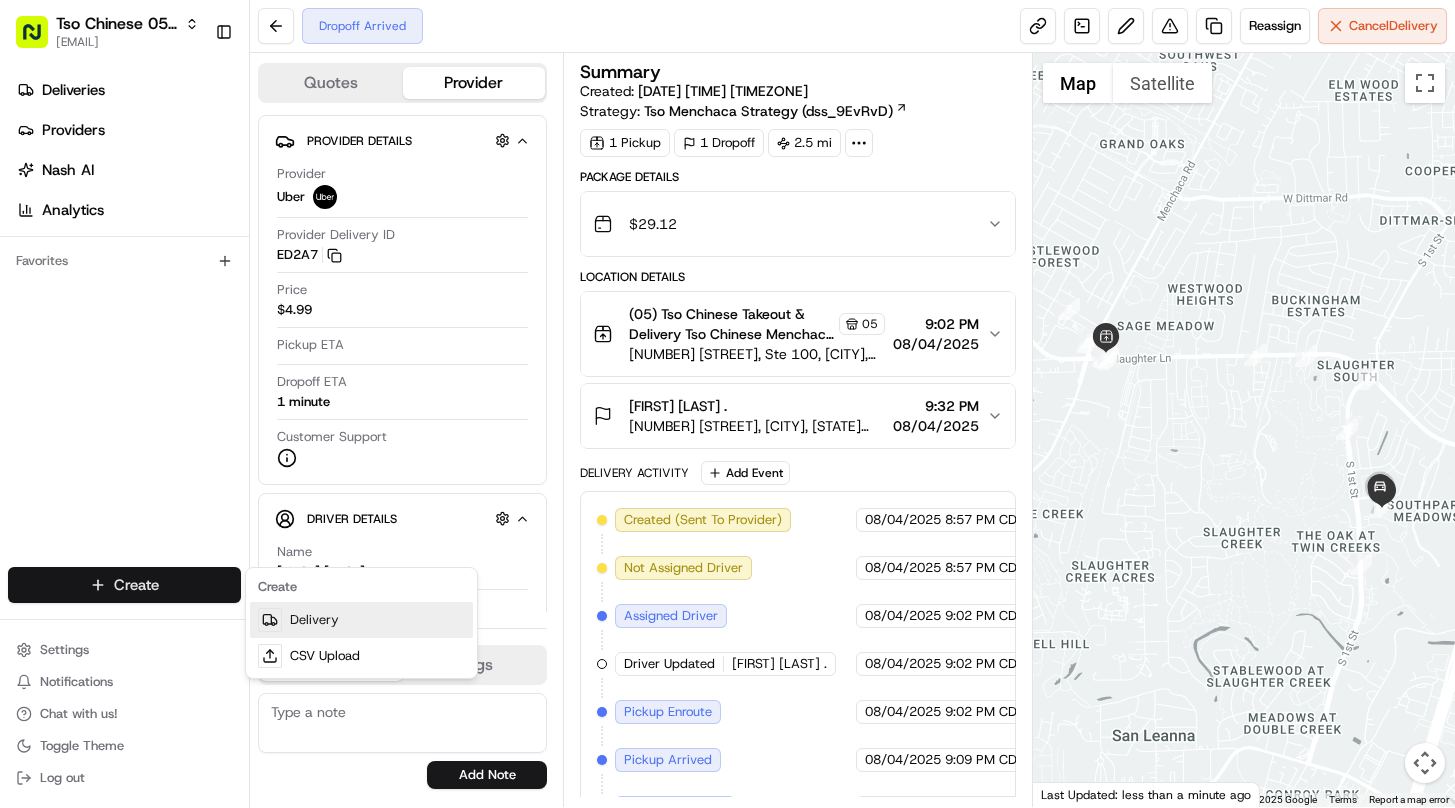 click on "Delivery" at bounding box center [361, 620] 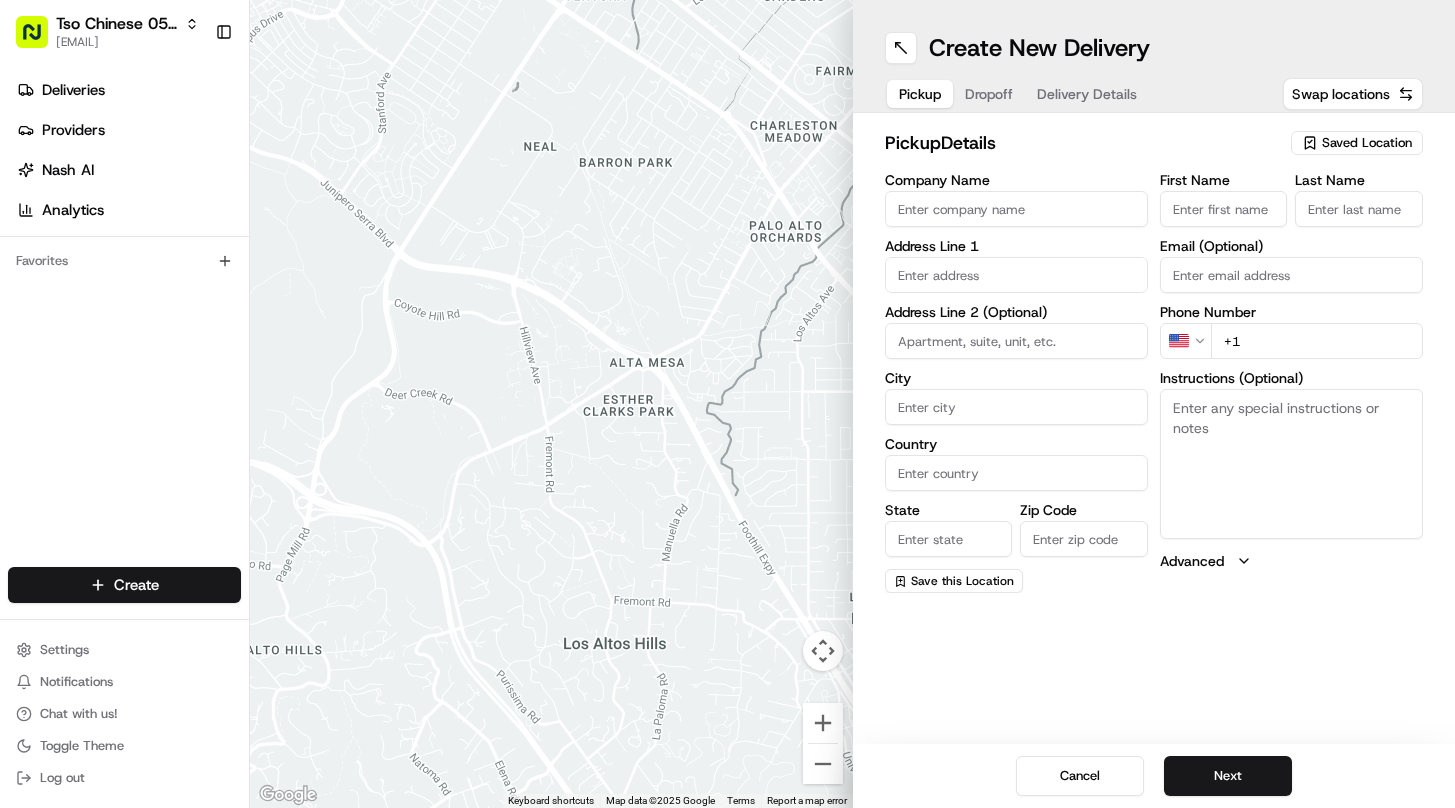 click on "Saved Location" at bounding box center [1367, 143] 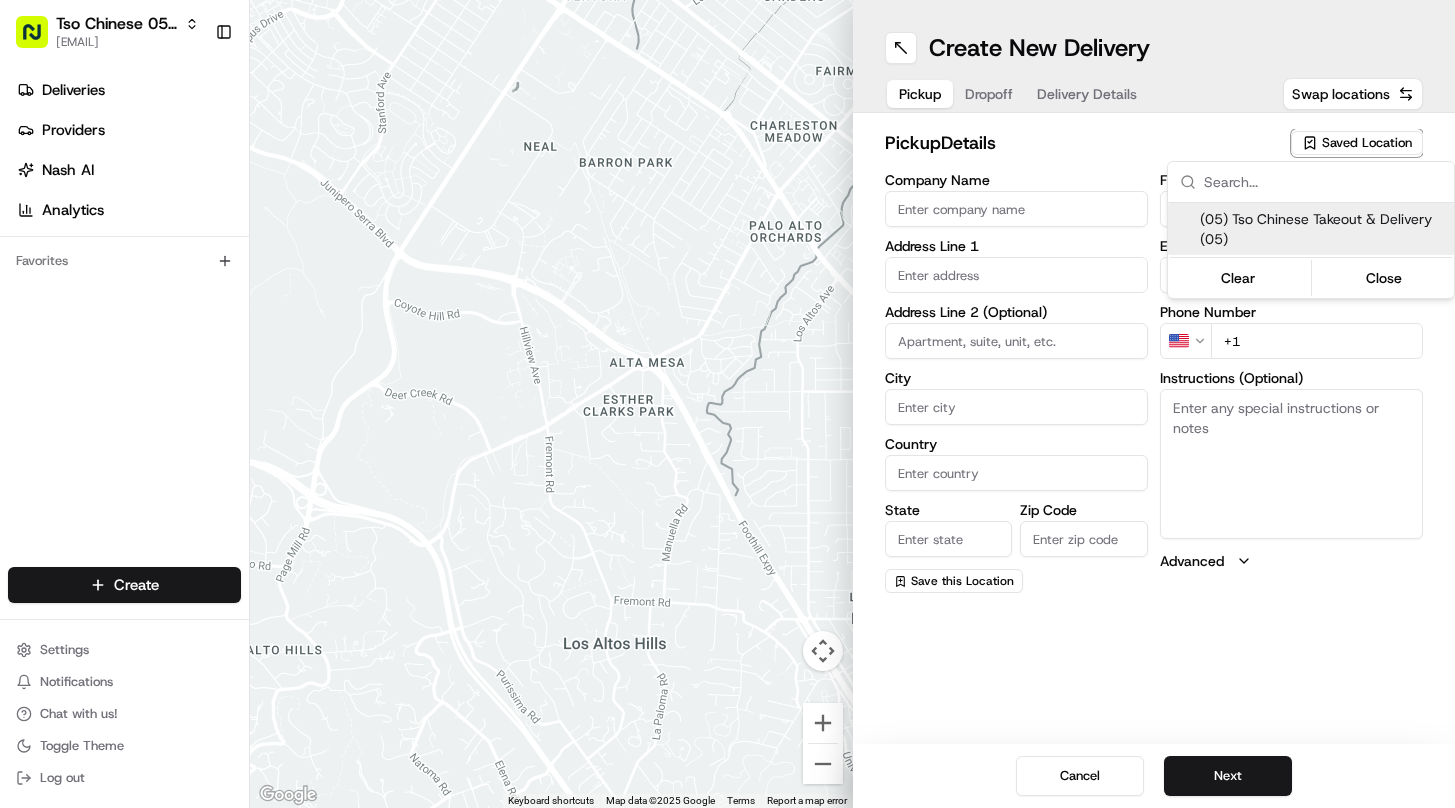 click on "(05) Tso Chinese Takeout & Delivery (05)" at bounding box center [1323, 229] 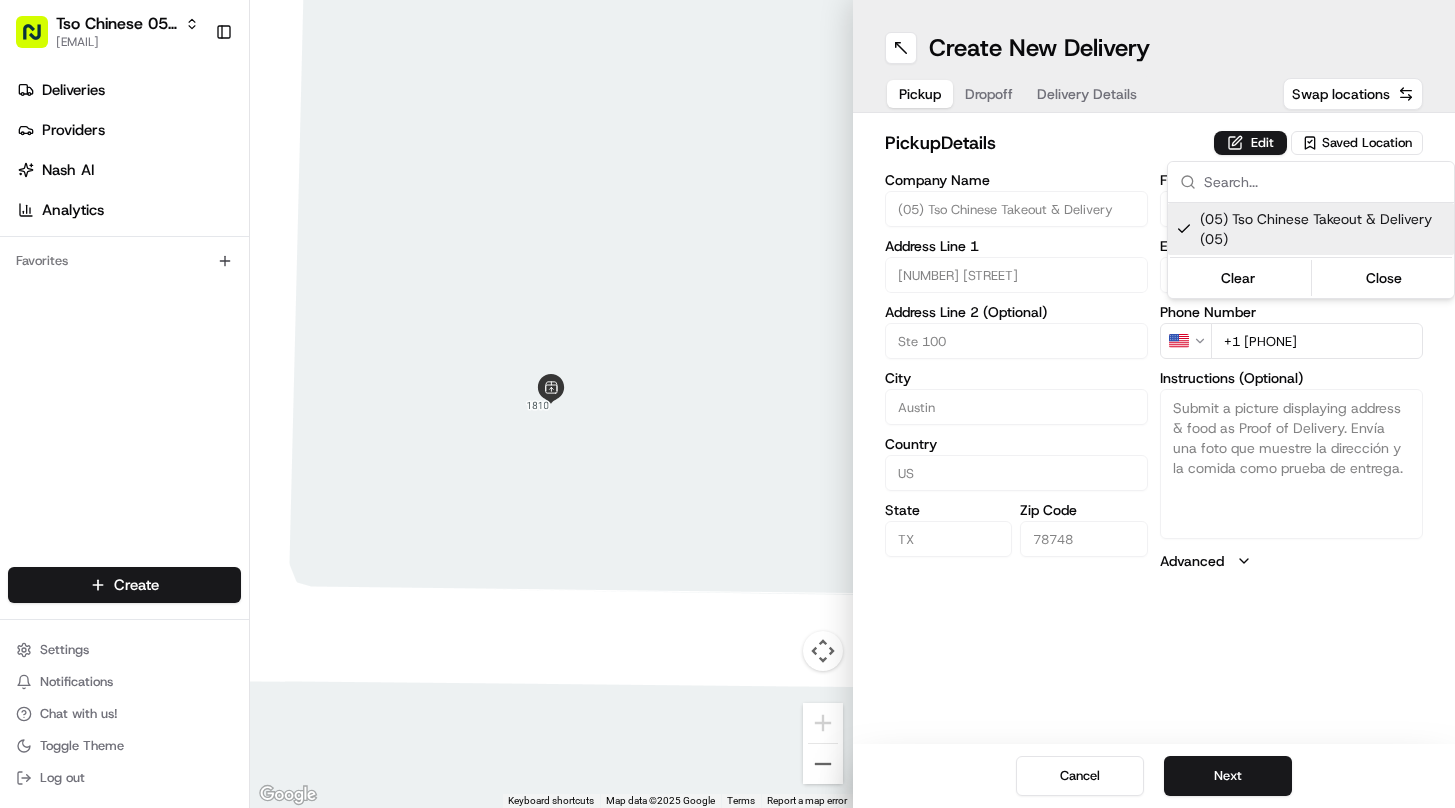click on "Tso Chinese 05 Menchaca [EMAIL] Toggle Sidebar Deliveries Providers Nash AI Analytics Favorites Main Menu Members & Organization Organization Users Roles Preferences Customization Tracking Orchestration Automations Dispatch Strategy Locations Pickup Locations Dropoff Locations Billing Billing Refund Requests Integrations Notification Triggers Webhooks API Keys Request Logs Create Settings Notifications Chat with us! Toggle Theme Log out Move left Move right Move up Move down + Zoom in - Zoom out Home Jump left by 75% End Jump right by 75% Page Up Jump up by 75% Page Down Jump down by 75% Keyboard shortcuts Map Data Map data ©2025 Google Map data ©2025 Google 2 m Click to toggle between metric and imperial units Terms Report a map error Create New Delivery Pickup Dropoff Delivery Details Swap locations pickup Details Edit Saved Location Company Name (05) Tso Chinese Takeout & Delivery Address Line 1 [NUMBER] [STREET] Address Line 2 (Optional) Ste 100 City US" at bounding box center [727, 404] 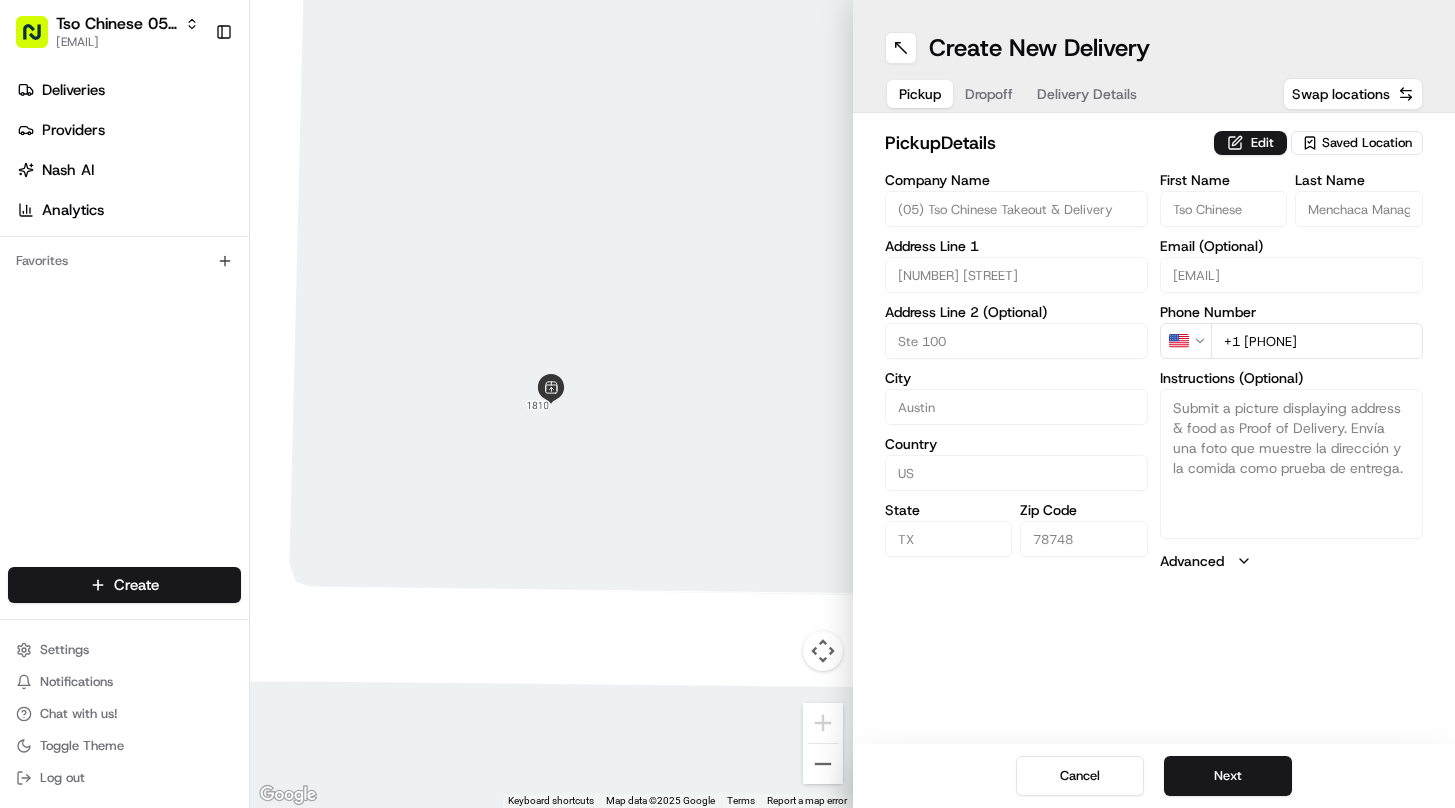 click on "Dropoff" at bounding box center [989, 94] 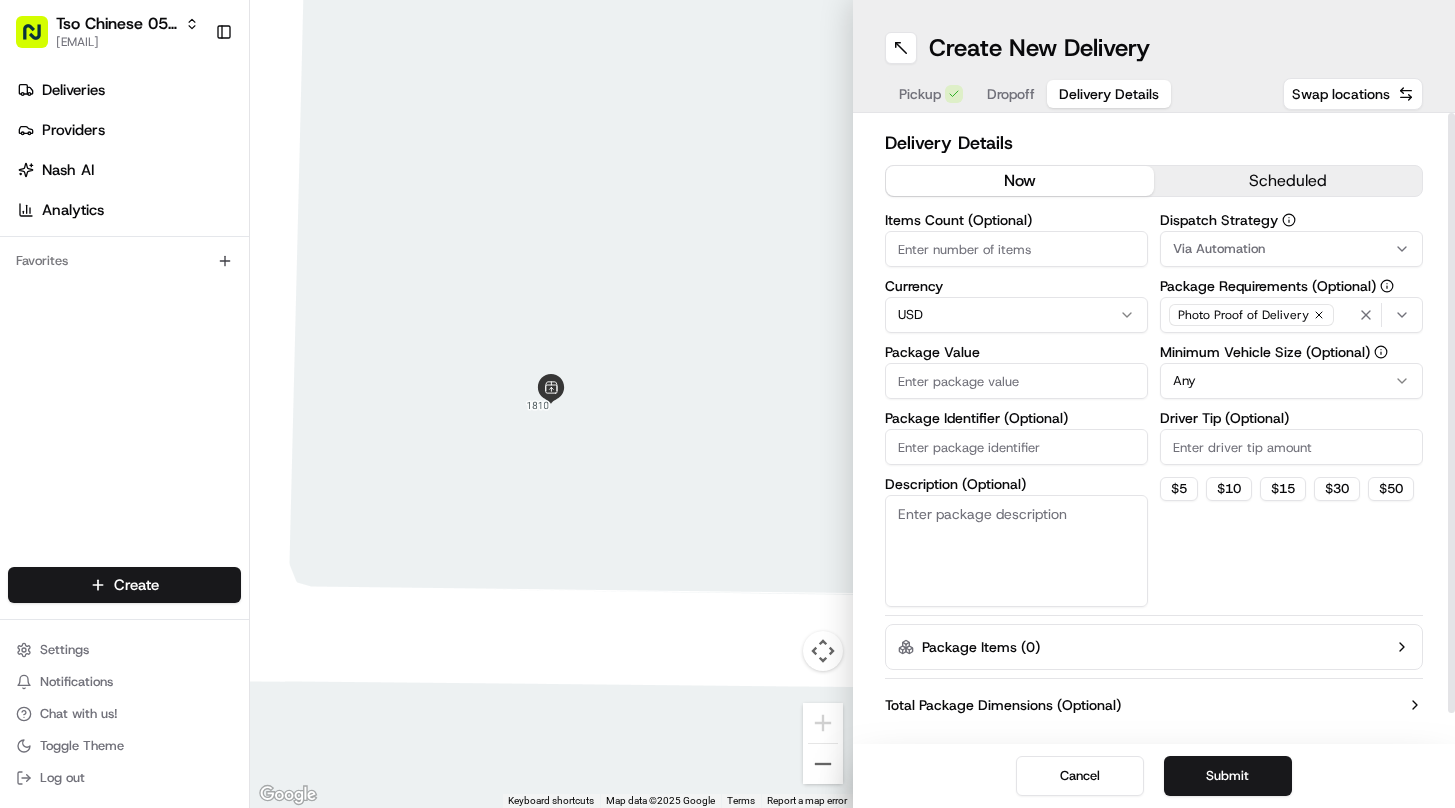 click on "Delivery Details" at bounding box center [1109, 94] 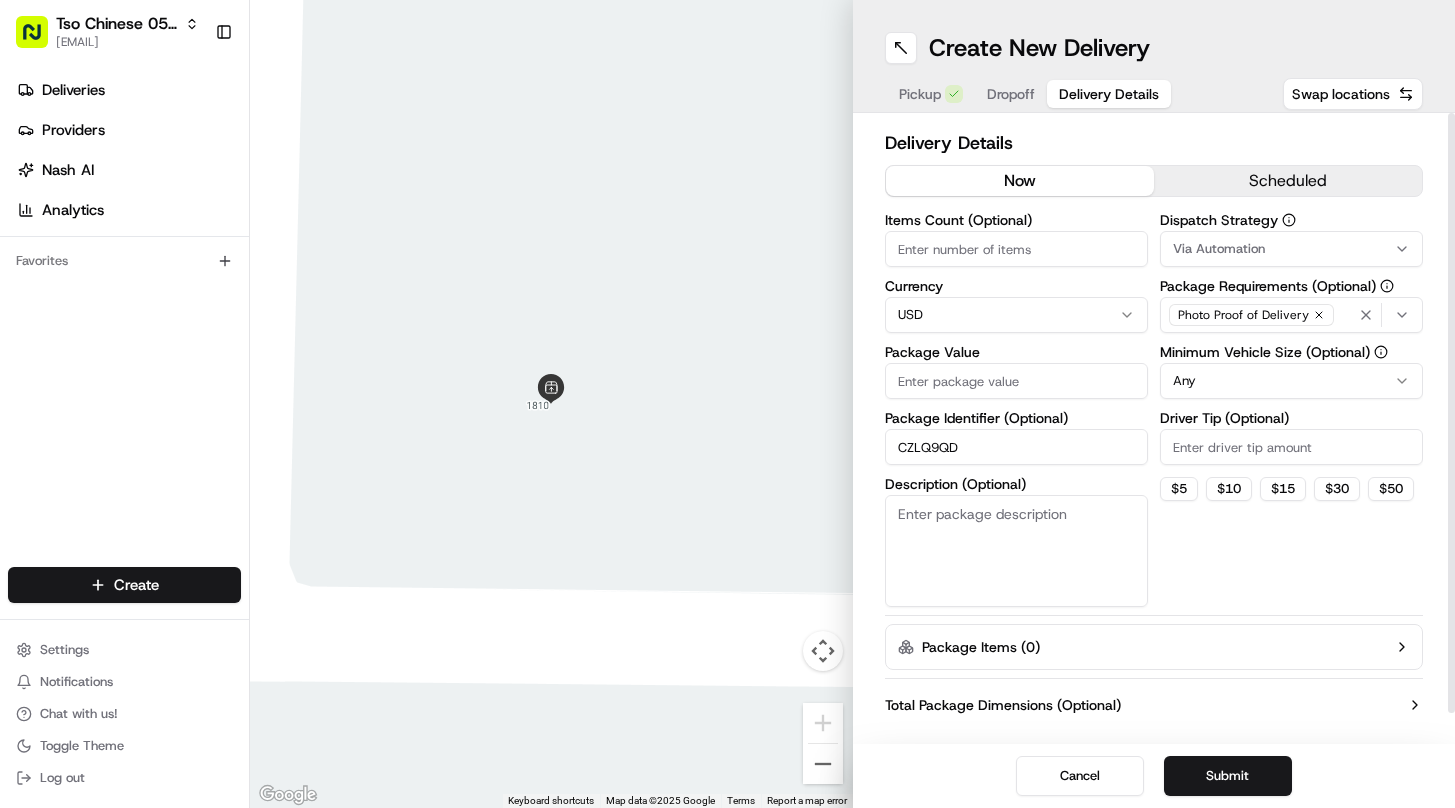 type on "CZLQ9QD" 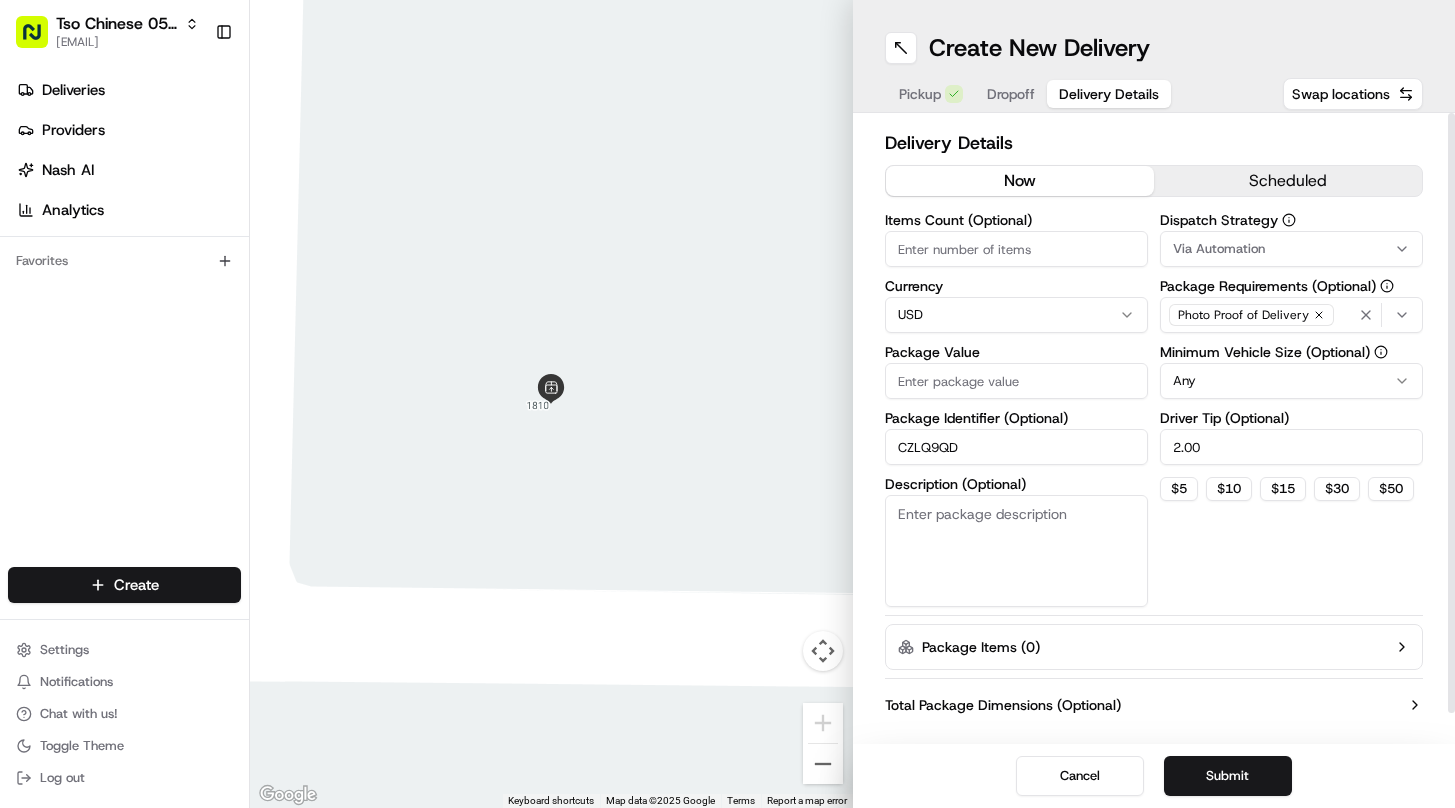 type on "2.00" 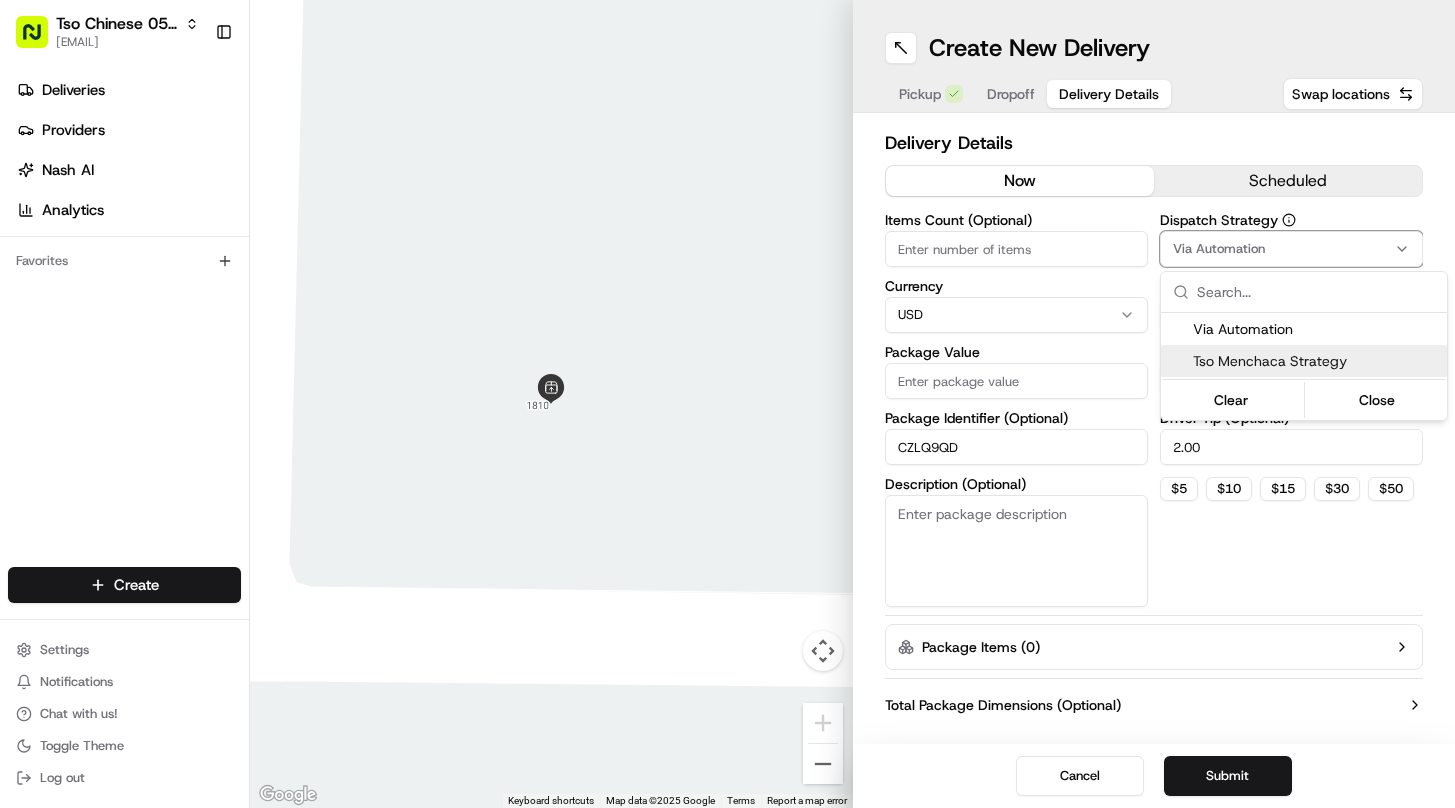 click on "Tso Menchaca Strategy" at bounding box center (1316, 361) 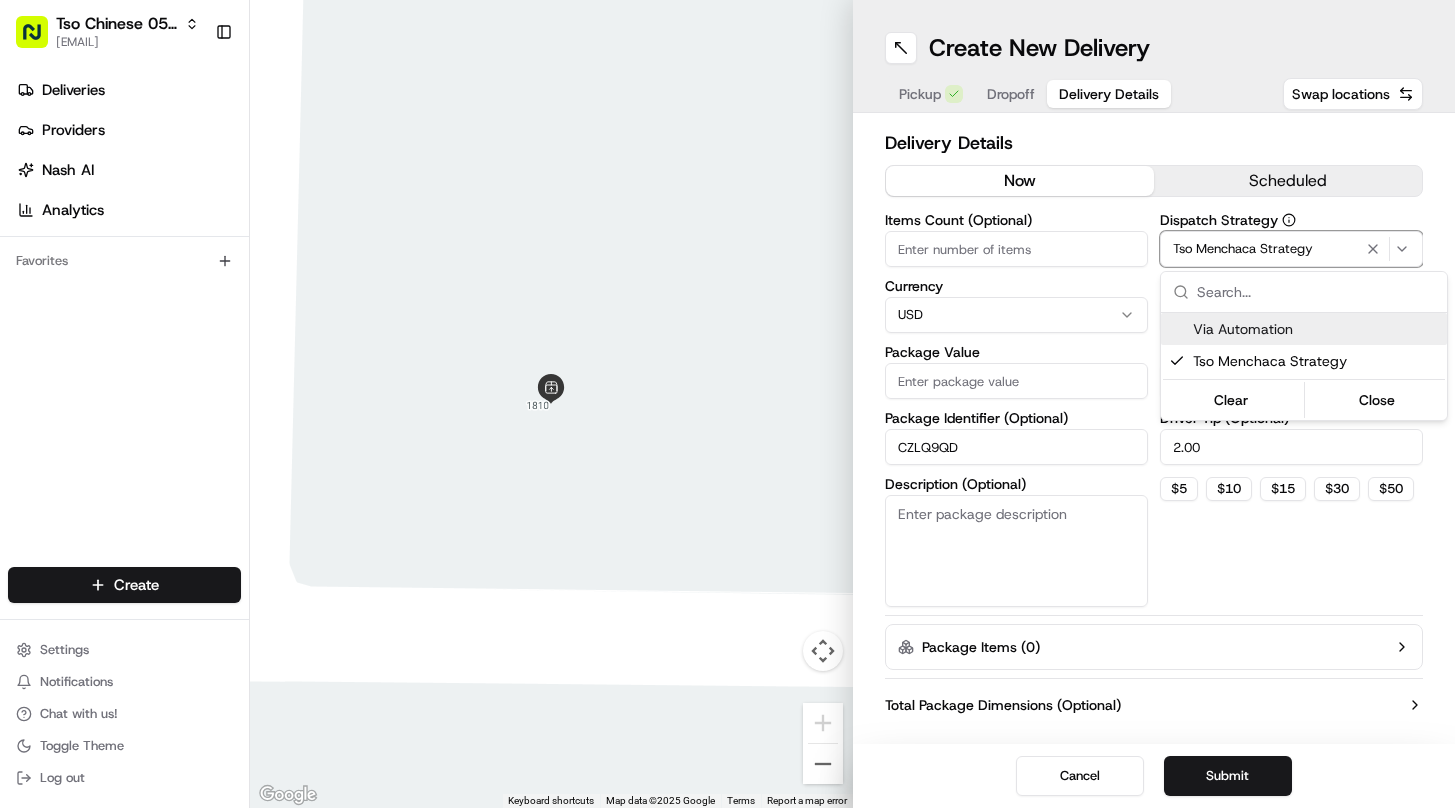 click on "Tso Chinese 05 Menchaca [EMAIL] Toggle Sidebar Deliveries Providers Nash AI Analytics Favorites Main Menu Members & Organization Organization Users Roles Preferences Customization Tracking Orchestration Automations Dispatch Strategy Locations Pickup Locations Dropoff Locations Billing Billing Refund Requests Integrations Notification Triggers Webhooks API Keys Request Logs Create Settings Notifications Chat with us! Toggle Theme Log out Move left Move right Move up Move down + Zoom in - Zoom out Home Jump left by 75% End Jump right by 75% Page Up Jump up by 75% Page Down Jump down by 75% Keyboard shortcuts Map Data Map data ©2025 Google Map data ©2025 Google 2 m Click to toggle between metric and imperial units Terms Report a map error Create New Delivery Pickup Dropoff Delivery Details Swap locations Delivery Details now scheduled Items Count (Optional) Currency USD Package Value Package Identifier (Optional) [PACKAGE_ID] Description (Optional) Dispatch Strategy Any" at bounding box center [727, 404] 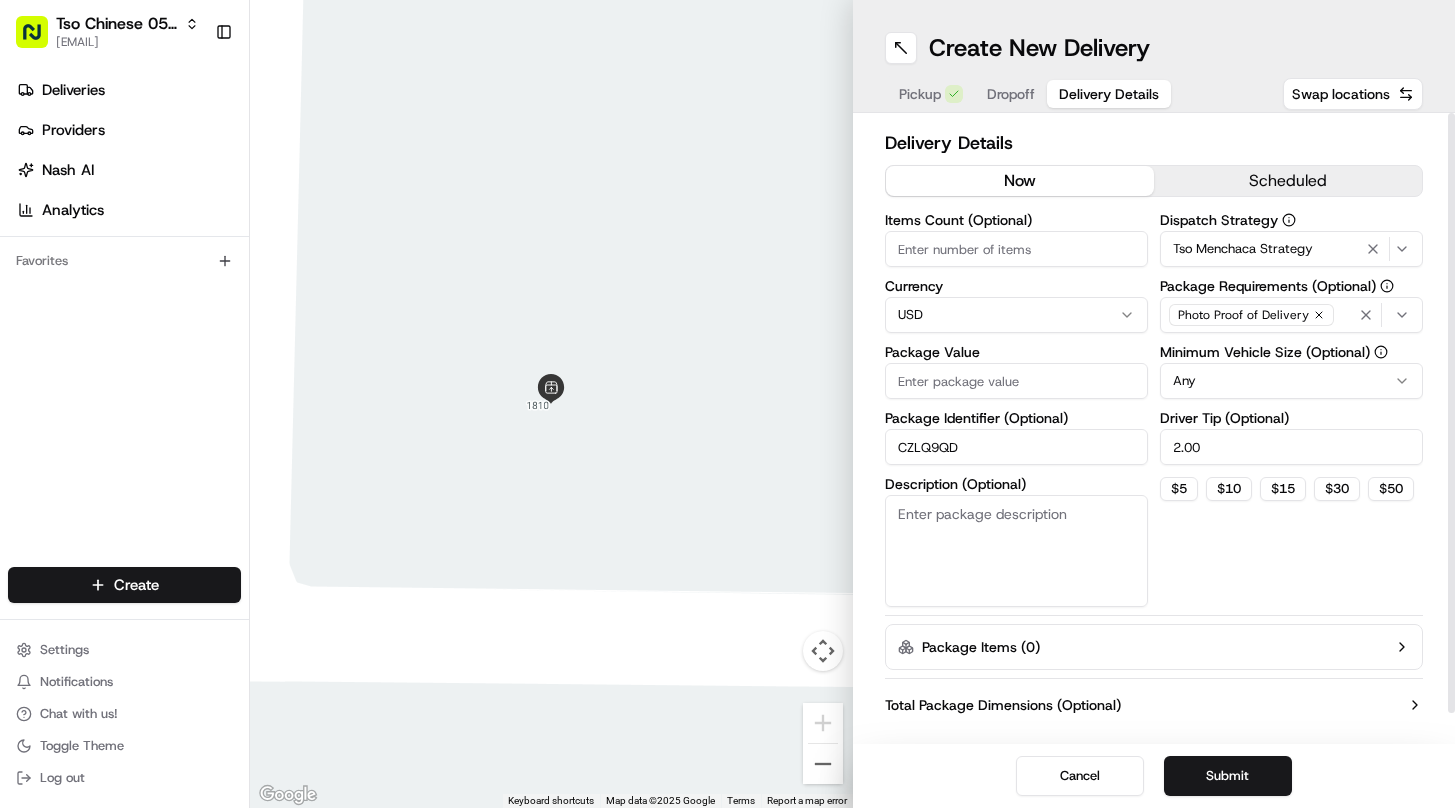 click on "Items Count (Optional)" at bounding box center [1016, 249] 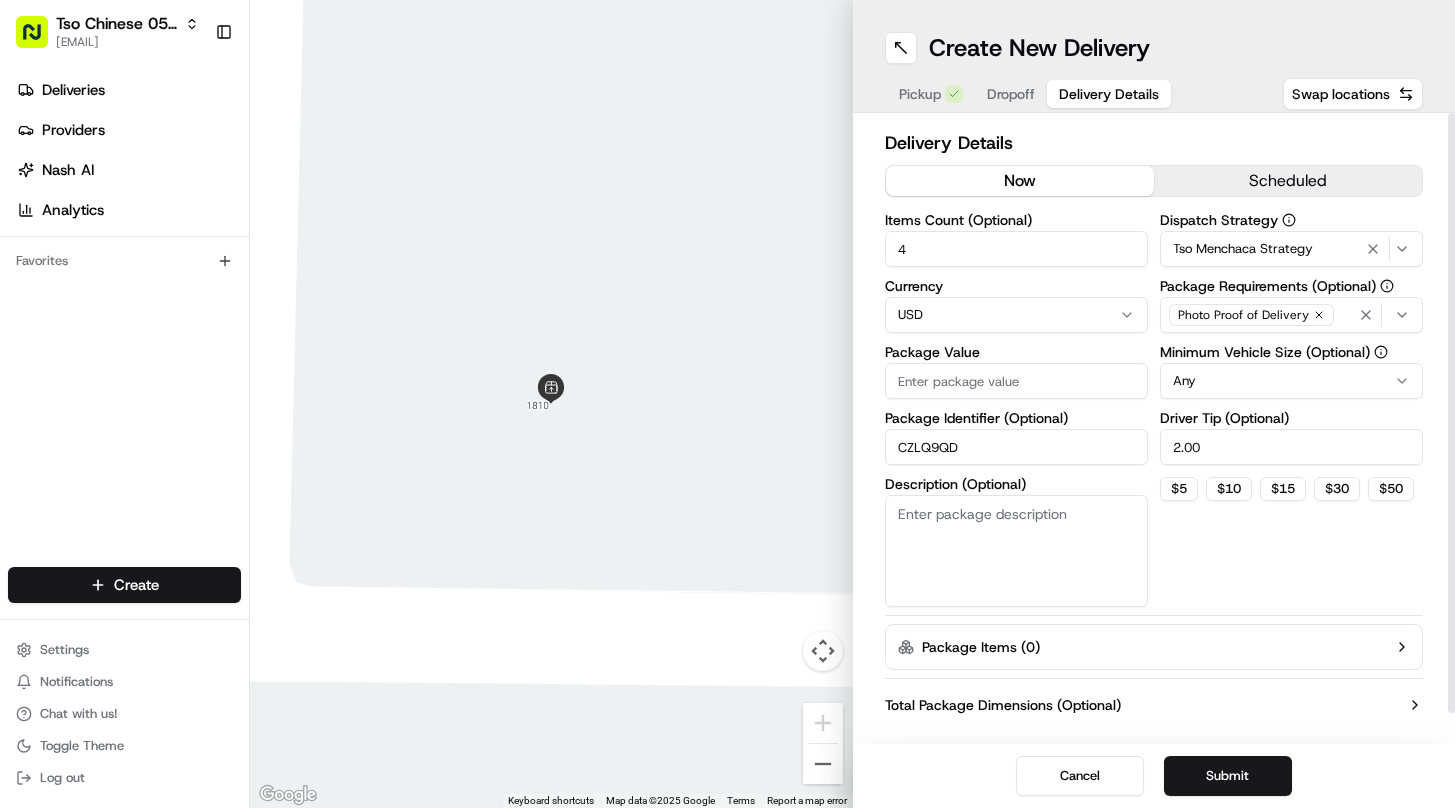 type on "4" 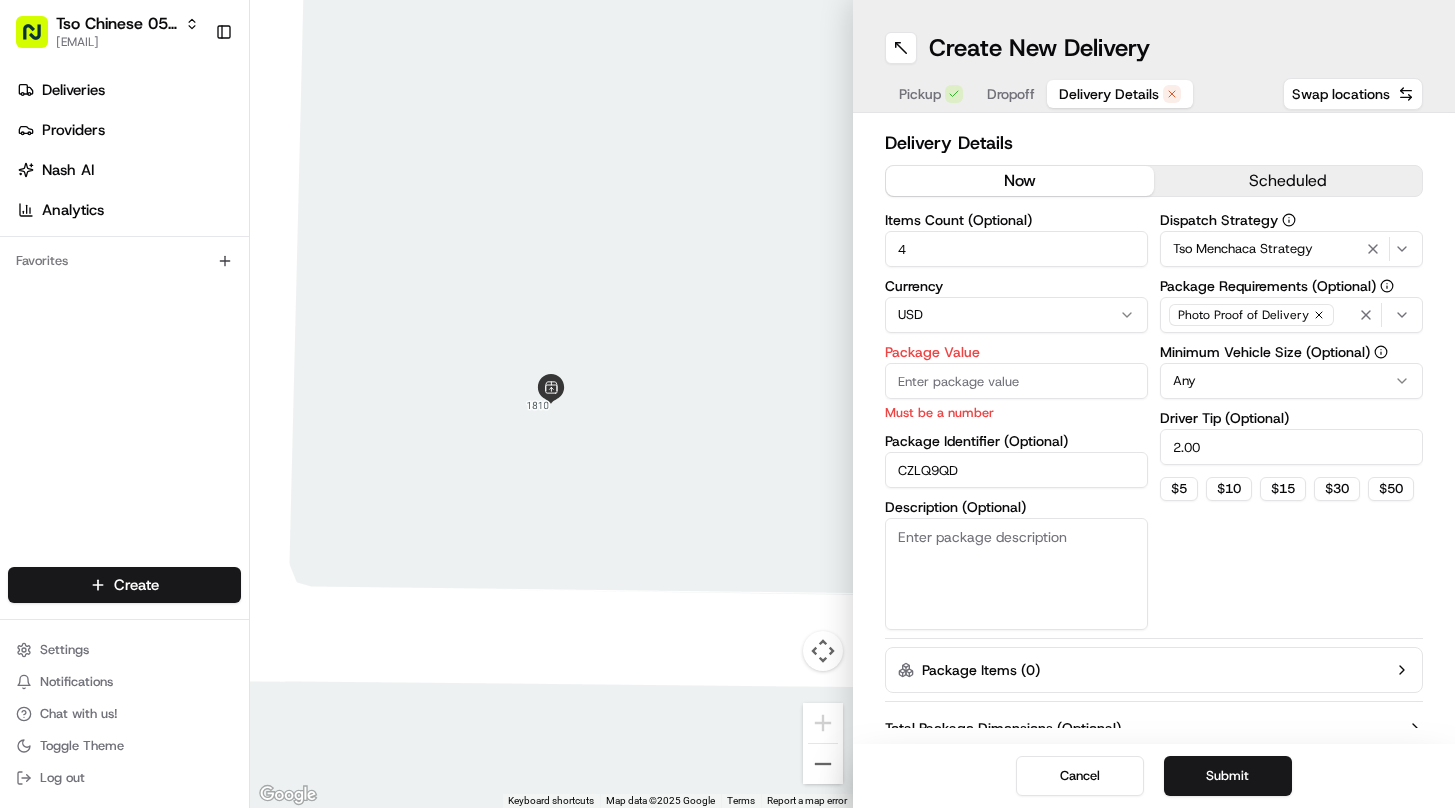 paste on "77.24" 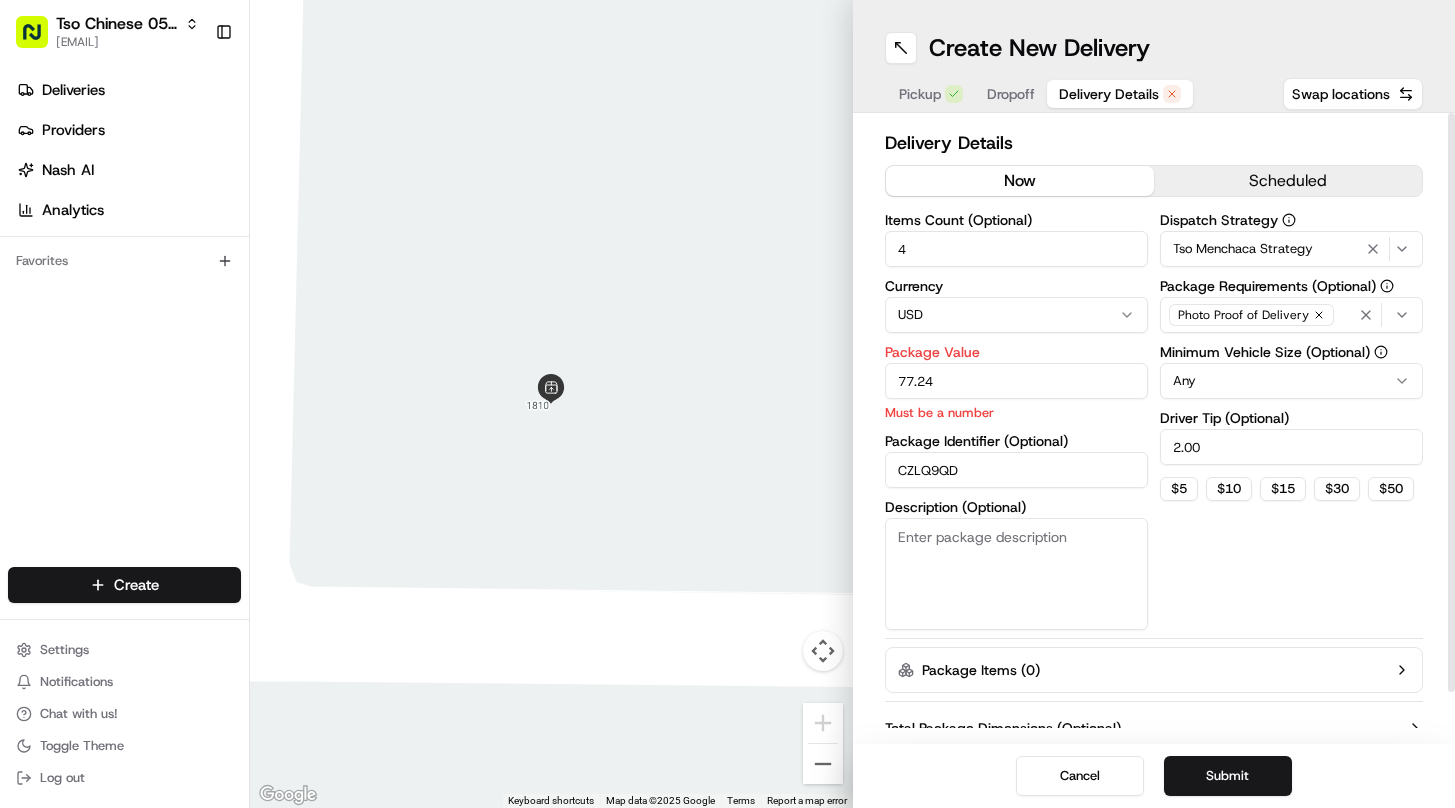 type on "77.24" 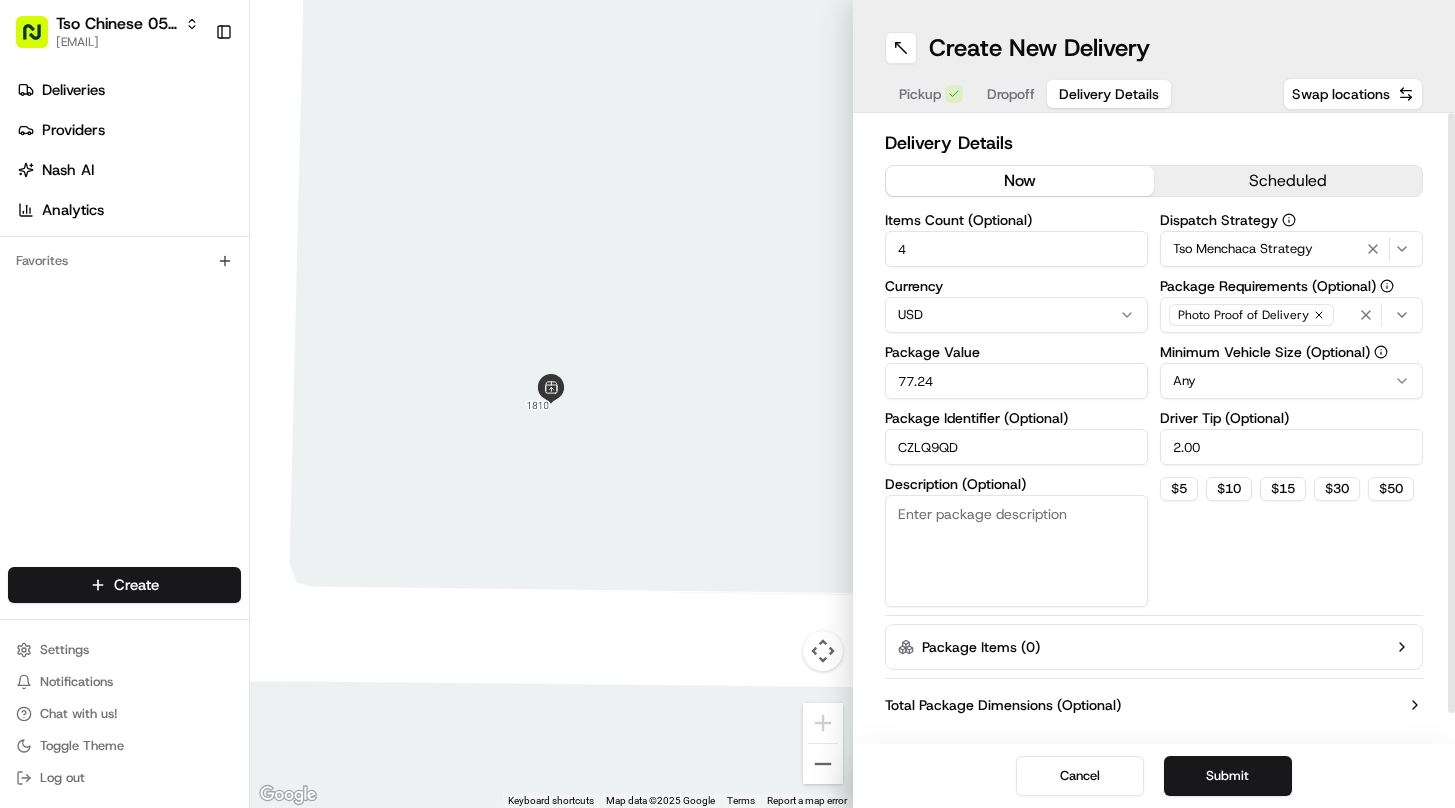 click on "Dispatch Strategy Tso Menchaca Strategy Package Requirements (Optional) Photo Proof of Delivery Minimum Vehicle Size (Optional) Any Driver Tip (Optional) 2.00 $ 5 $ 10 $ 15 $ 30 $ 50" at bounding box center [1291, 410] 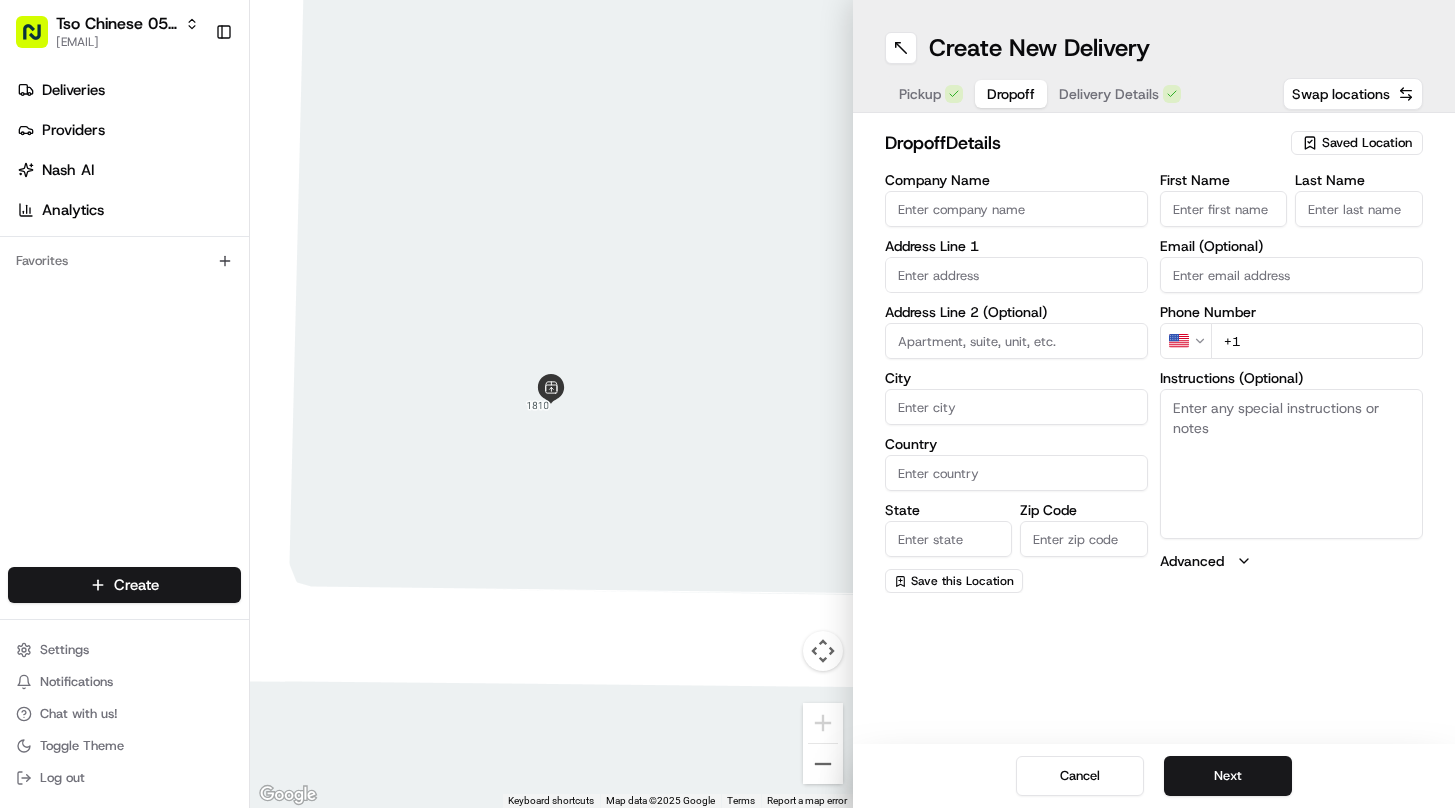click at bounding box center (1016, 275) 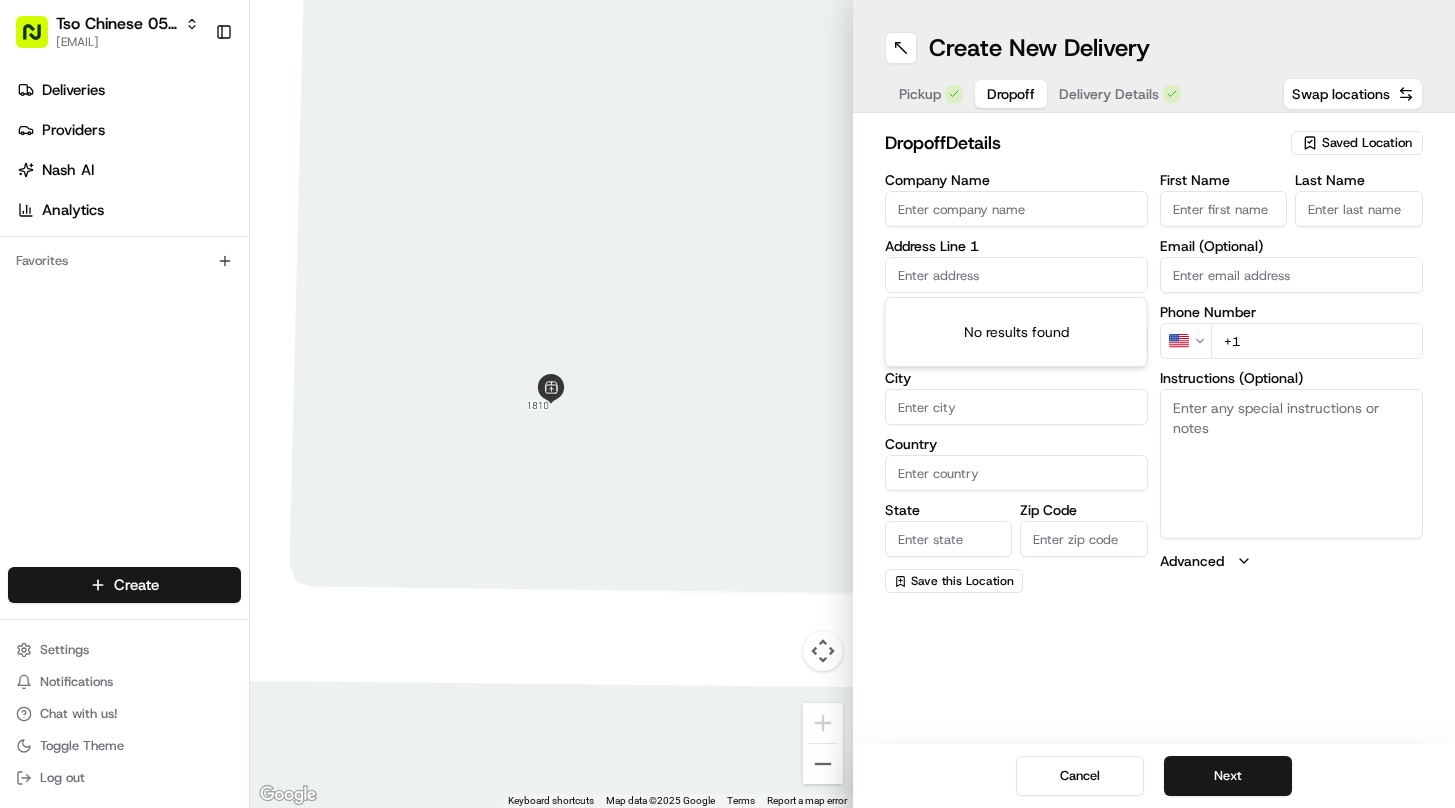 paste on "[NUMBER] [STREET]" 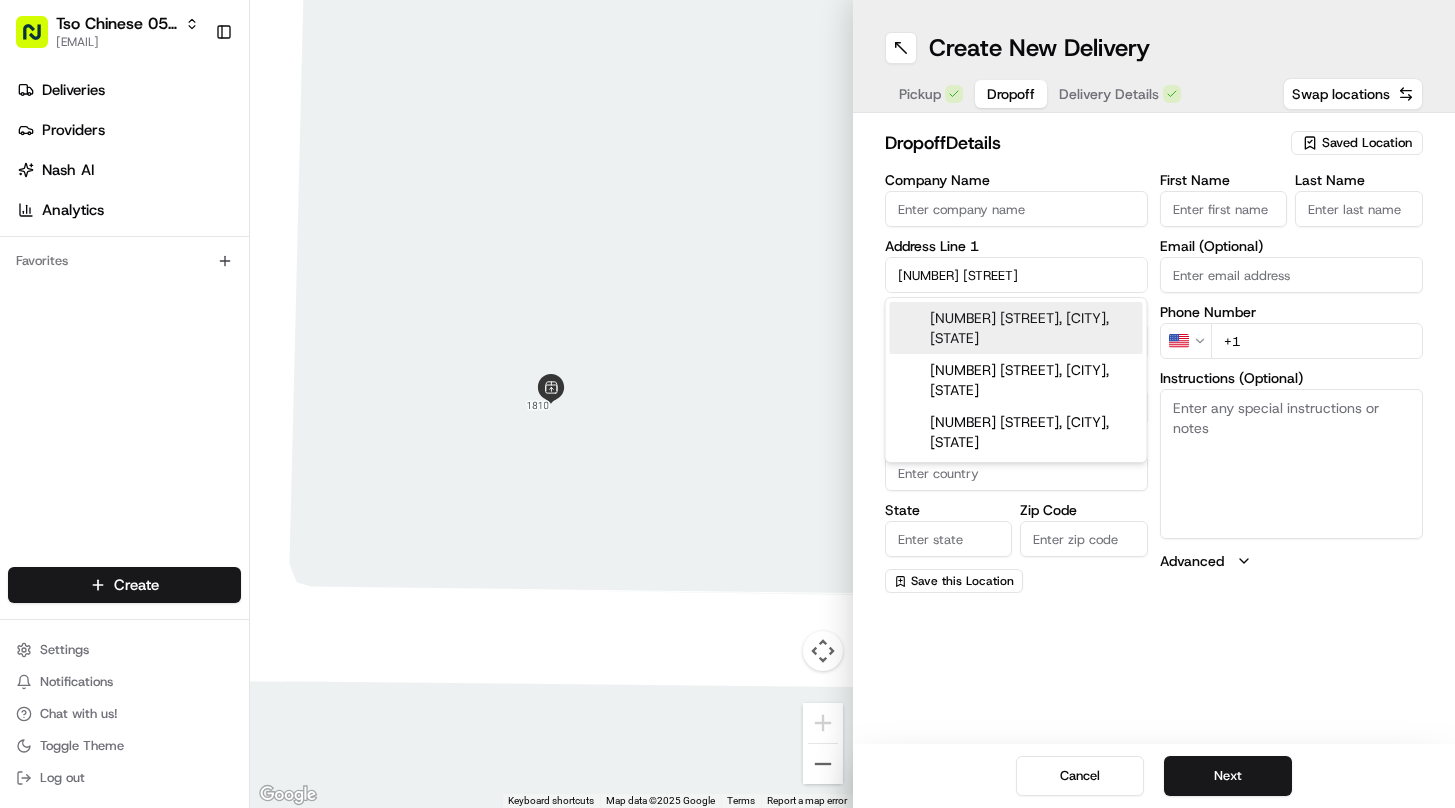 click on "[NUMBER] [STREET], [CITY], [STATE]" at bounding box center [1016, 328] 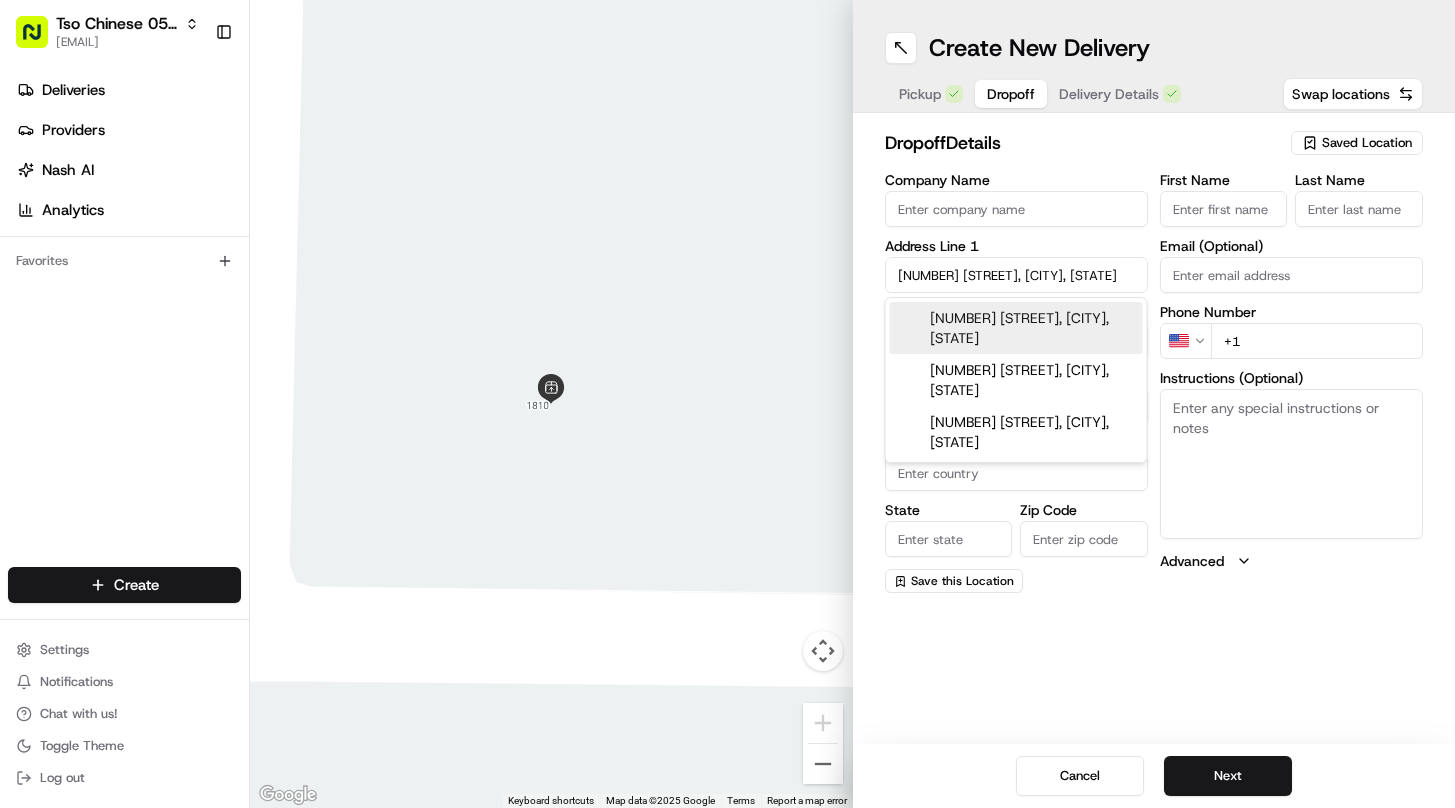 type on "[NUMBER] [STREET], [CITY], [STATE] [POSTAL_CODE], [COUNTRY]" 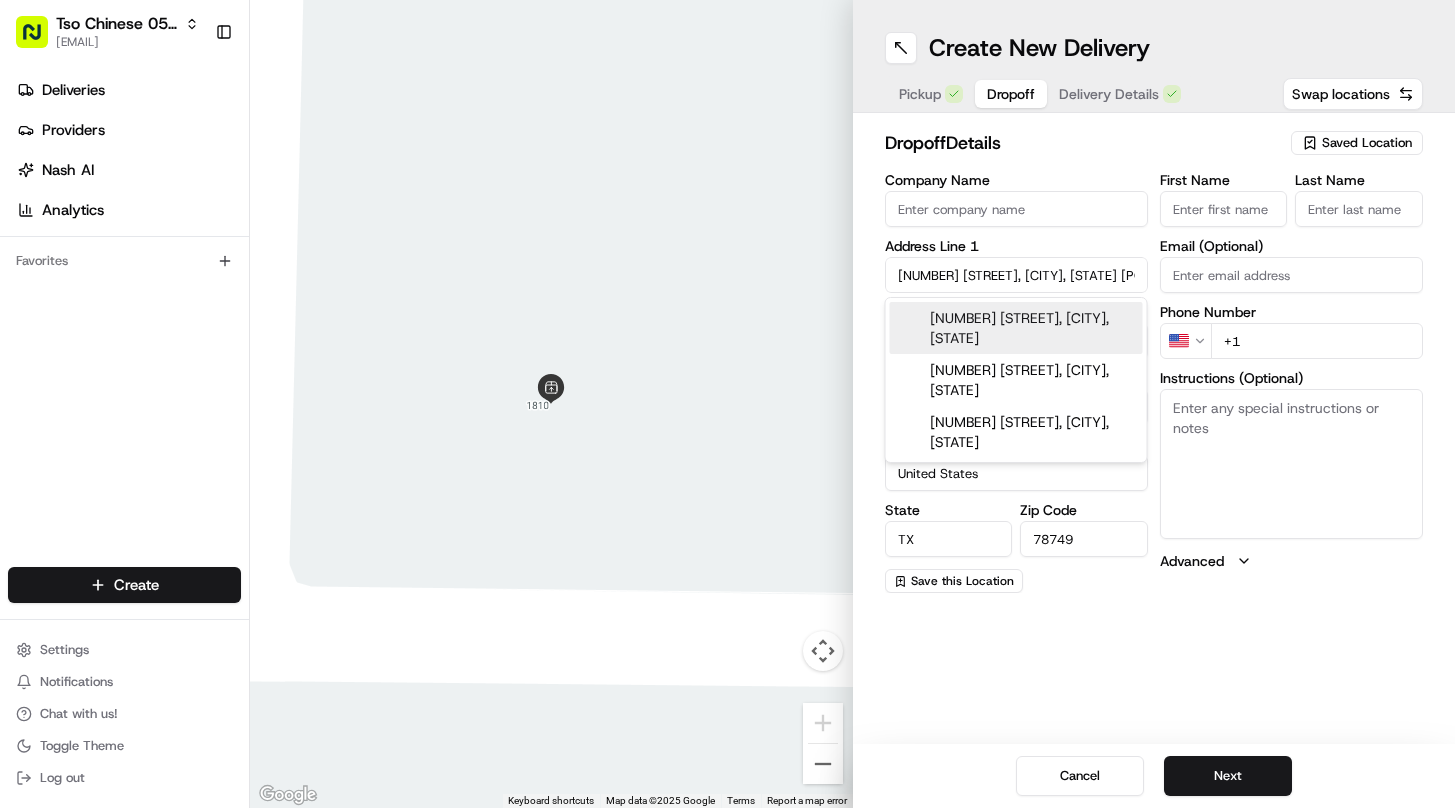 type on "[NUMBER] [STREET]" 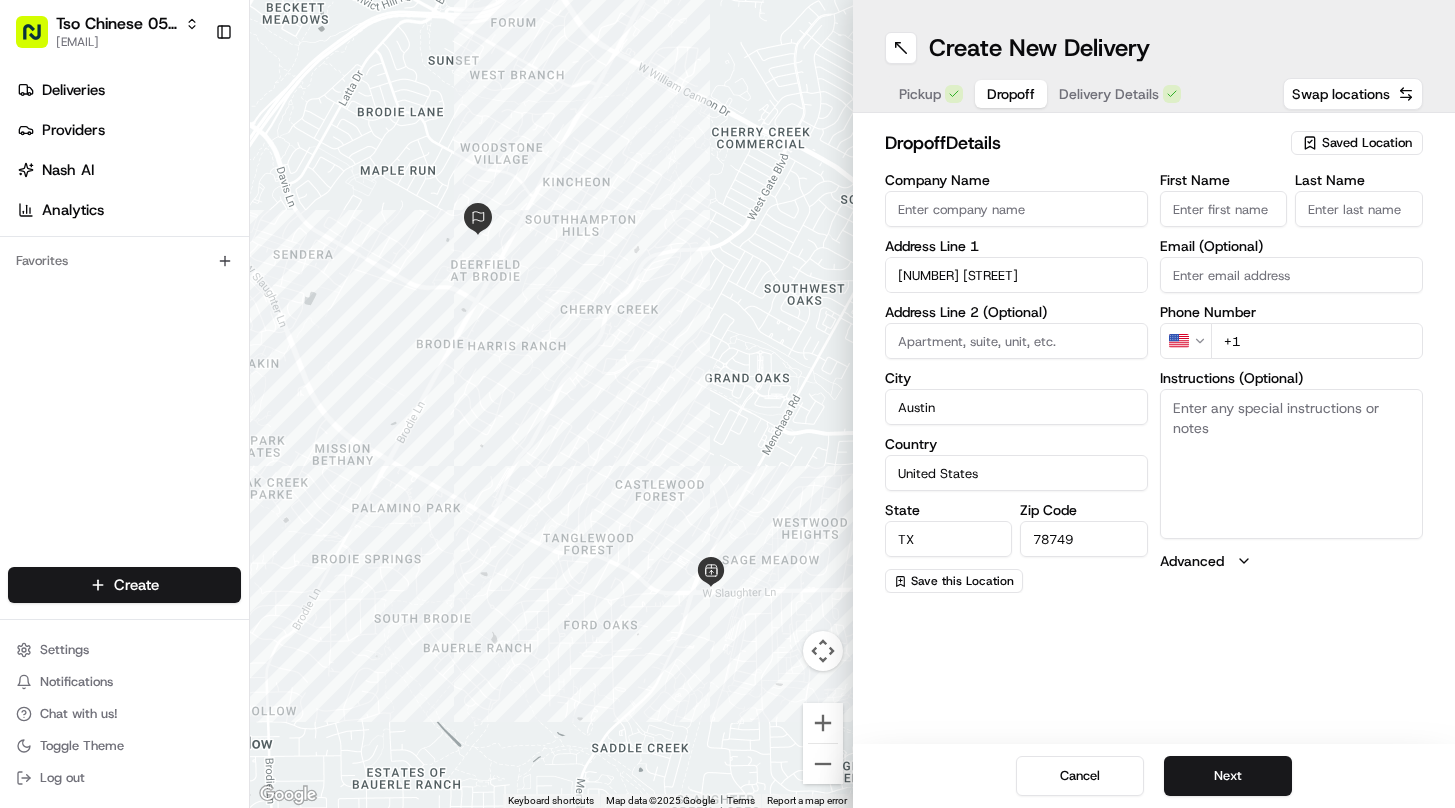 click on "First Name" at bounding box center (1224, 209) 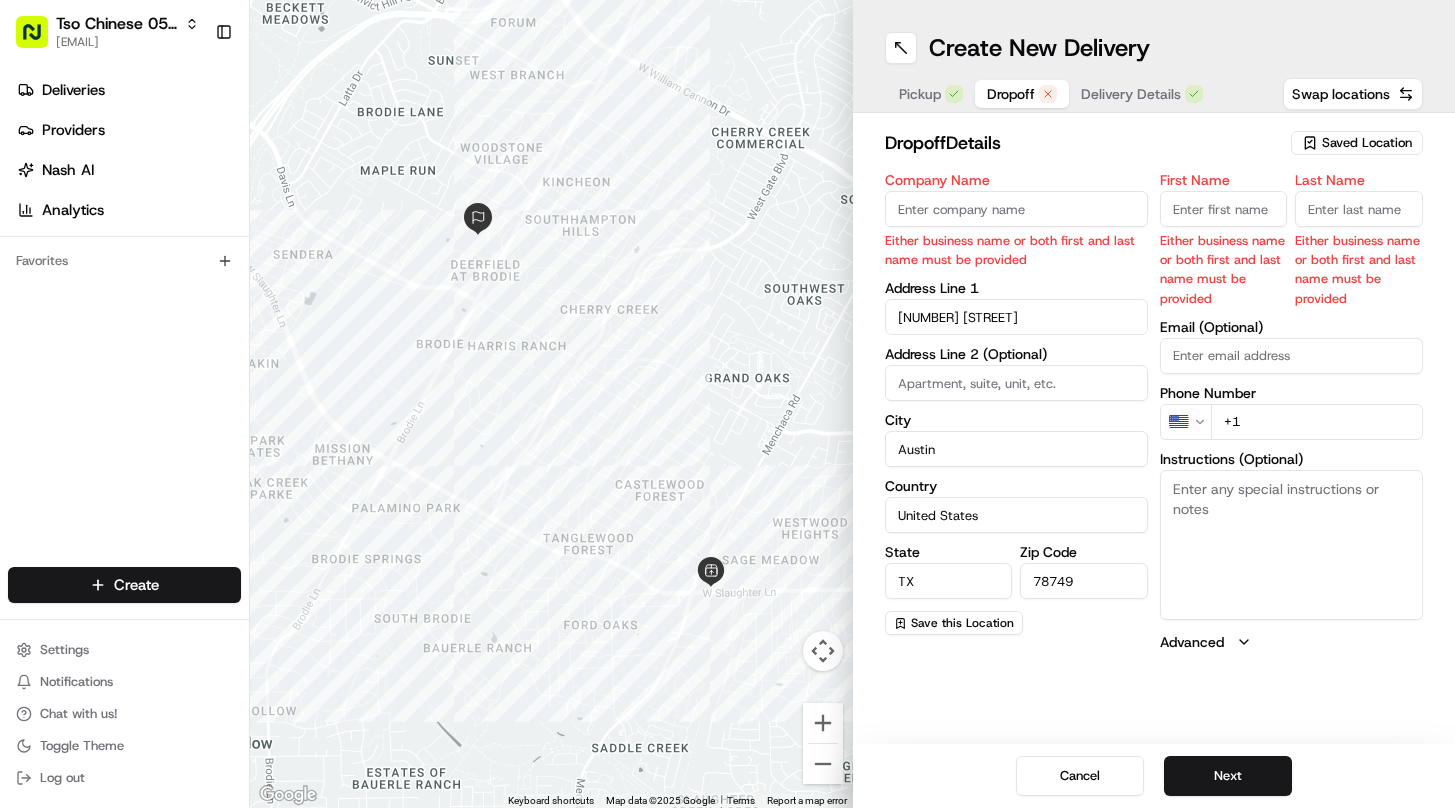 paste on "[FIRST] [LAST]" 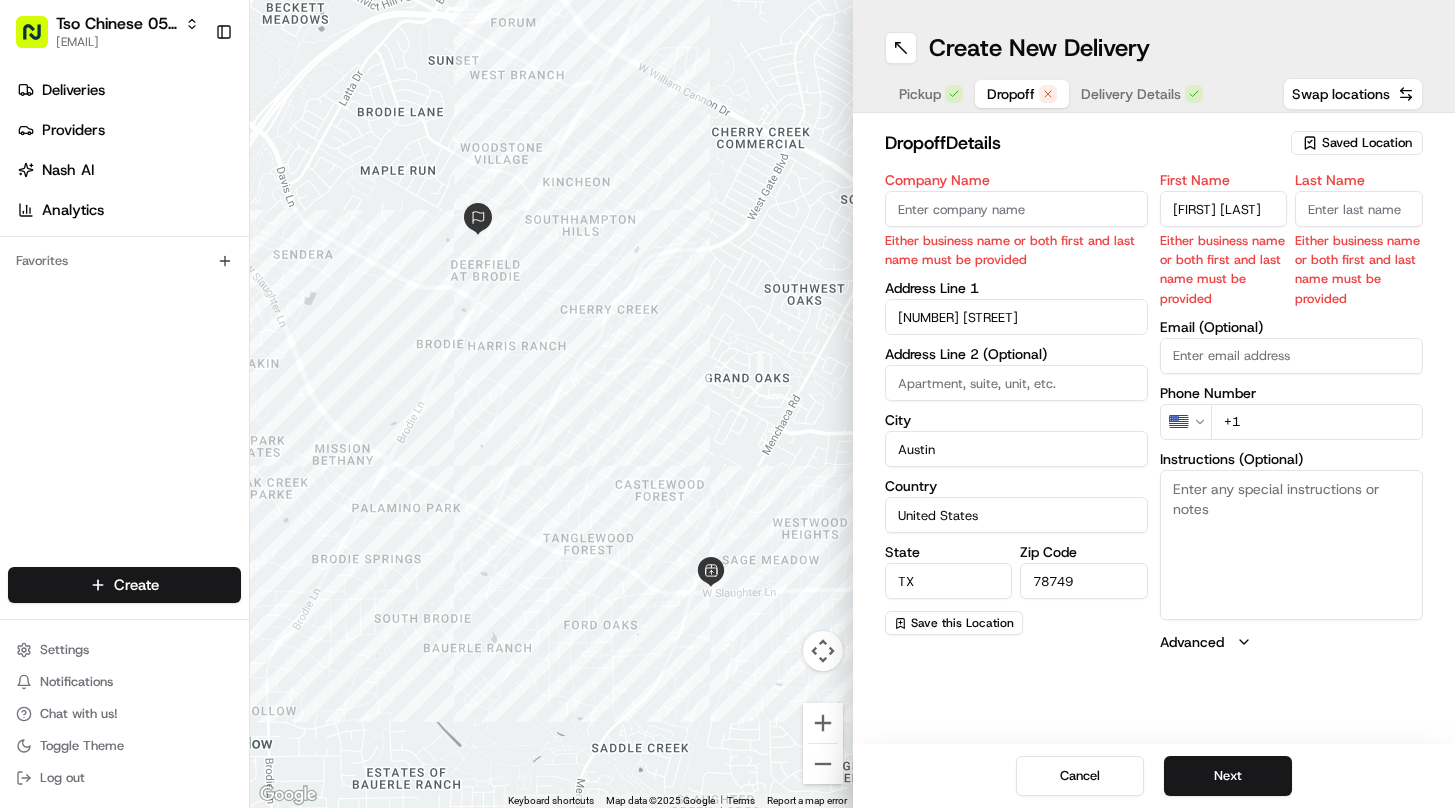 type on "[FIRST] [LAST]" 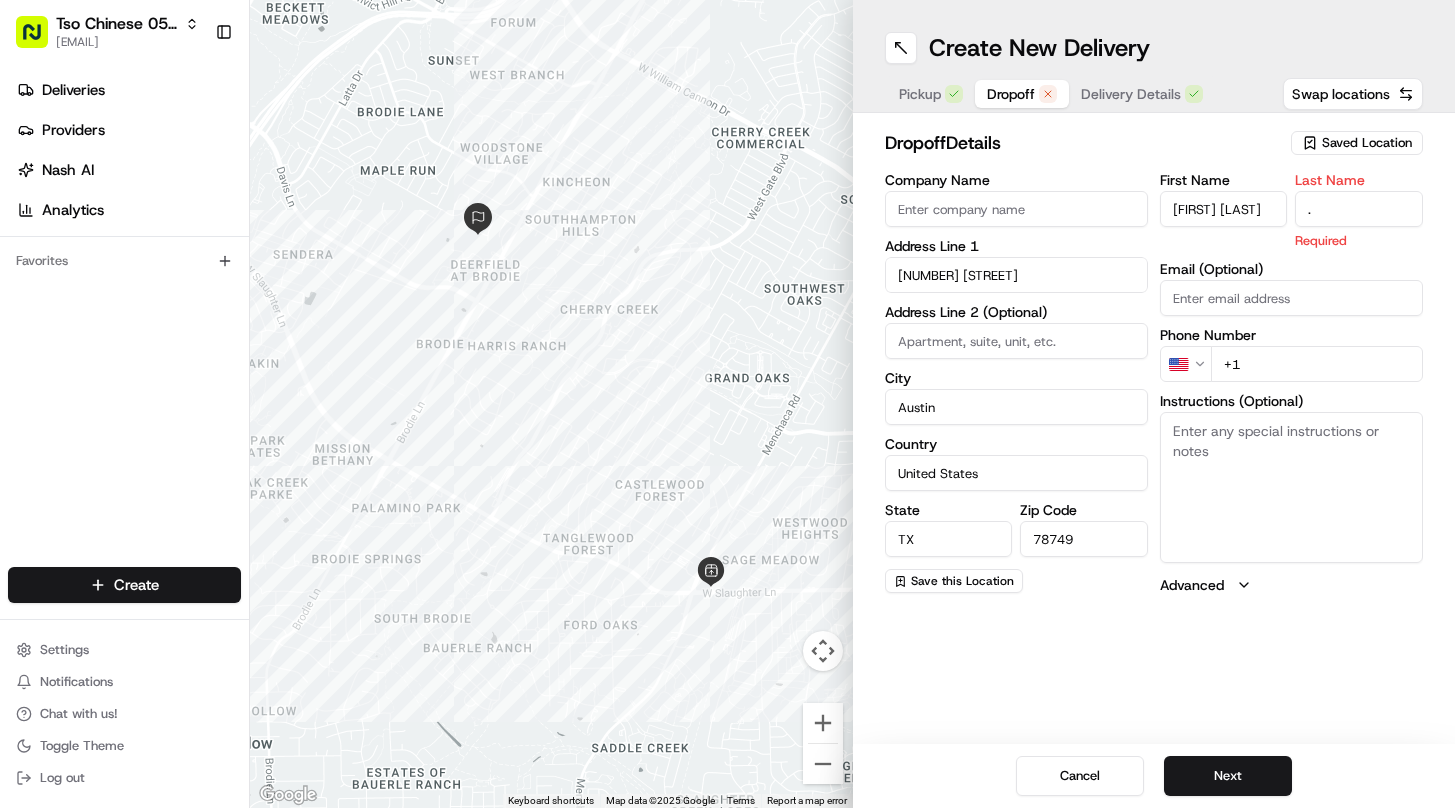 type on "." 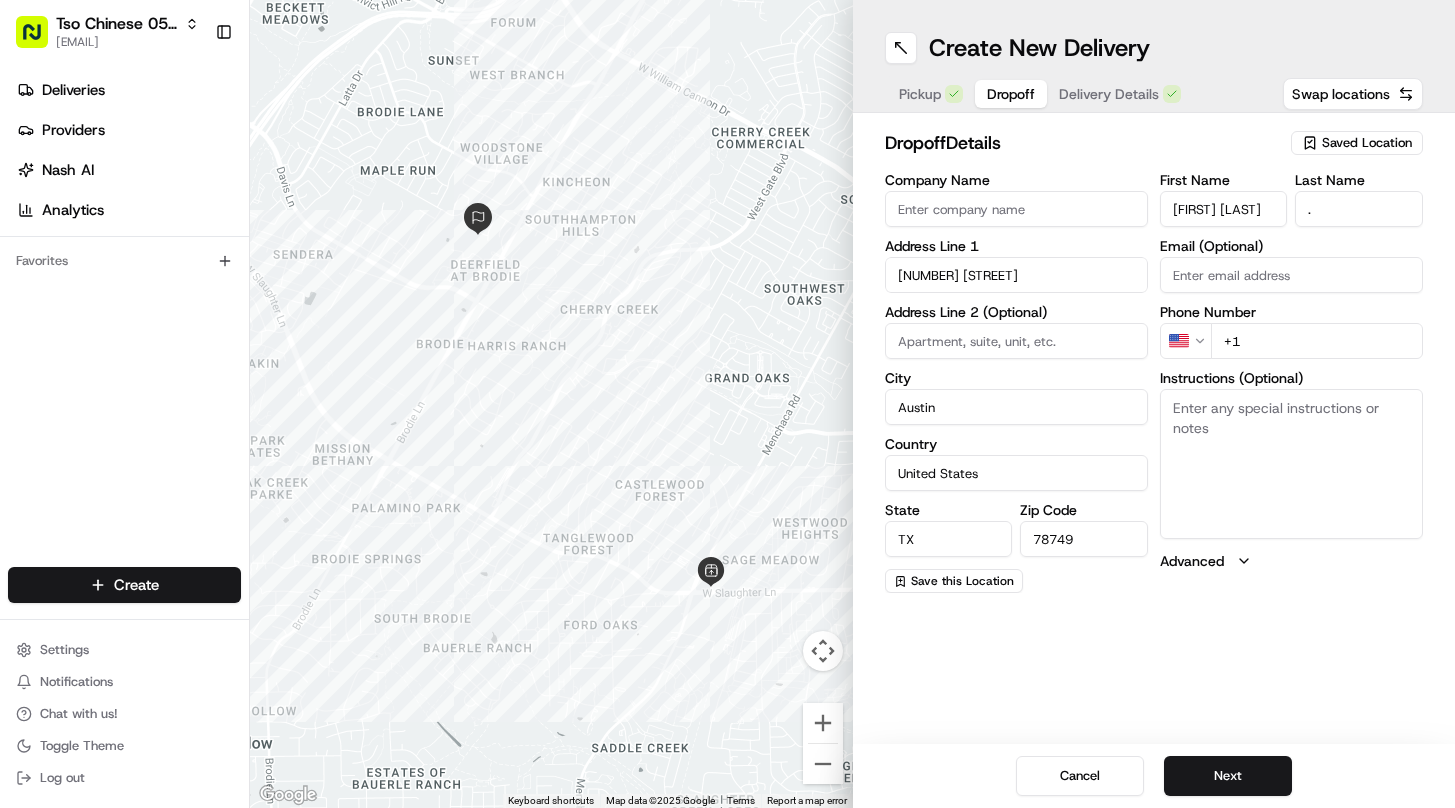 click on "+1" at bounding box center (1317, 341) 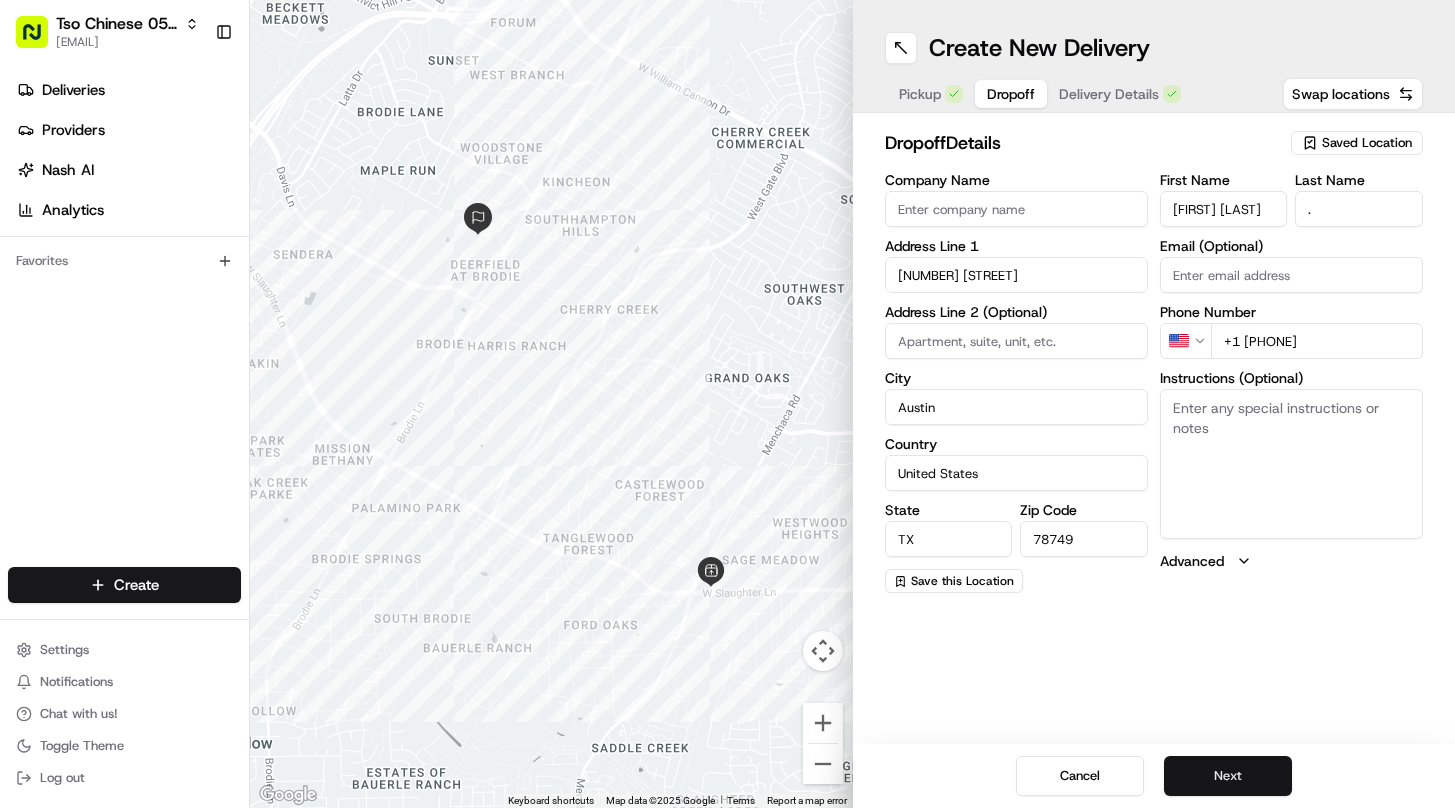 type on "+1 [PHONE]" 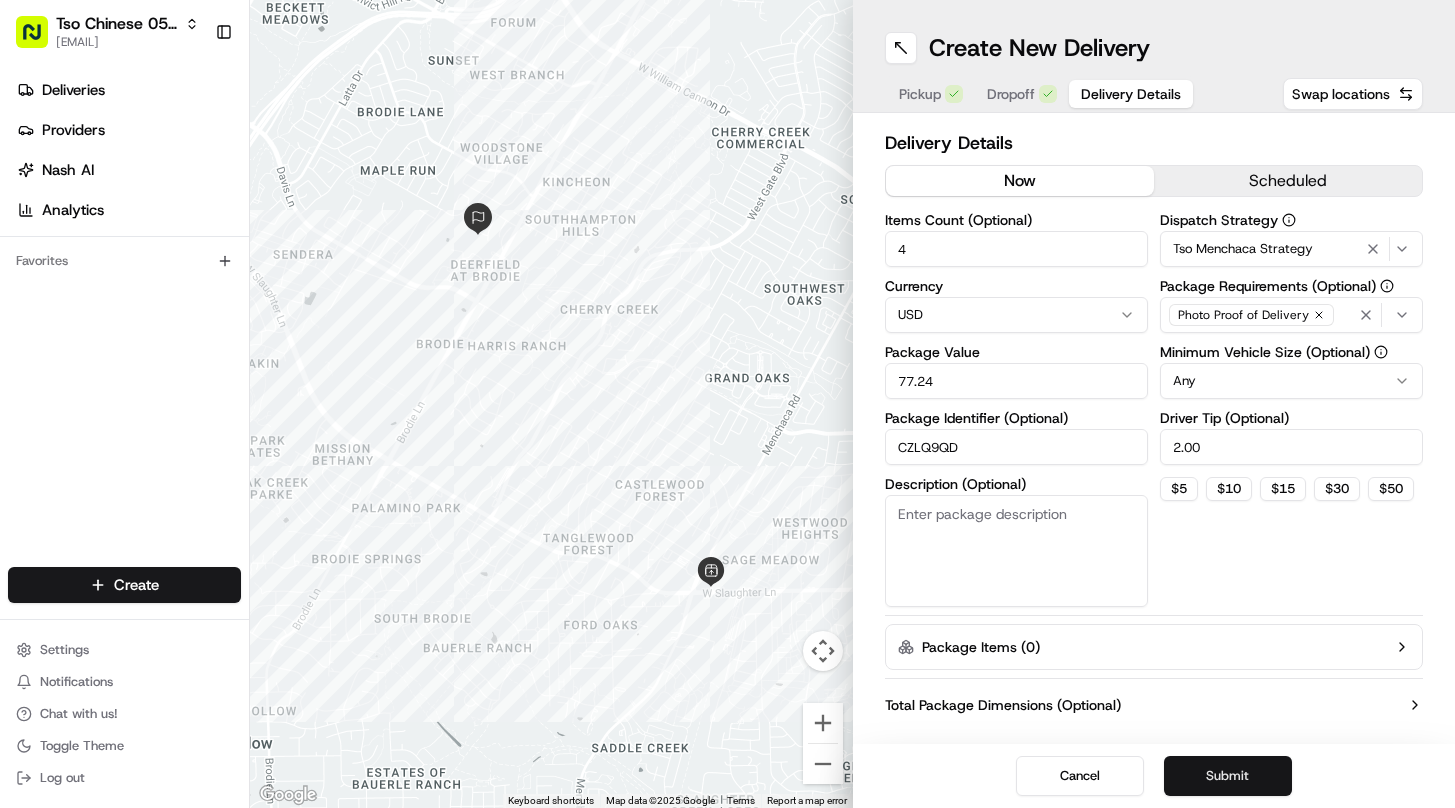 click on "Submit" at bounding box center (1228, 776) 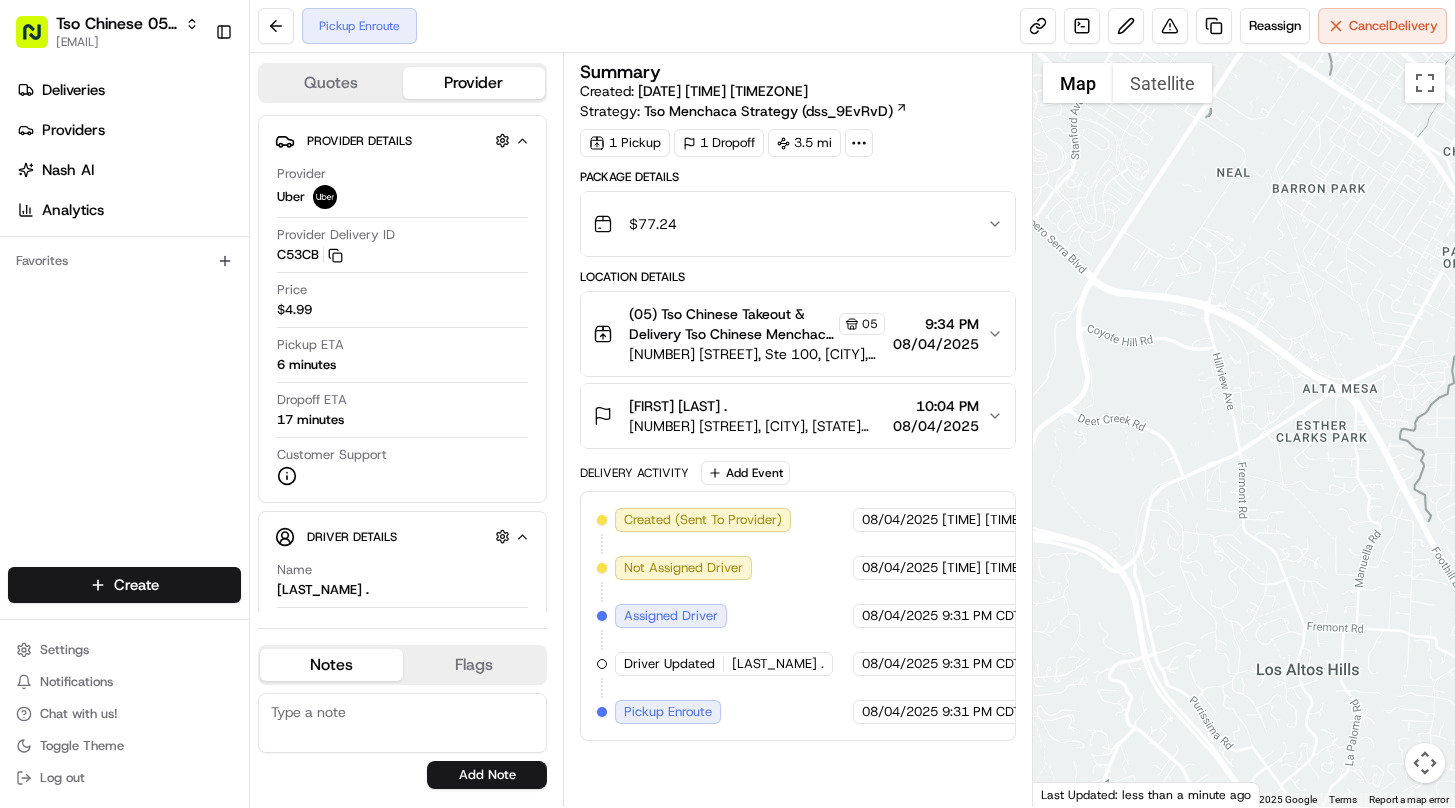 click on "Tso Chinese 05 Menchaca [EMAIL] Toggle Sidebar Deliveries Providers Nash AI Analytics Favorites Main Menu Members & Organization Organization Users Roles Preferences Customization Tracking Orchestration Automations Dispatch Strategy Locations Pickup Locations Dropoff Locations Billing Billing Refund Requests Integrations Notification Triggers Webhooks API Keys Request Logs Create Settings Notifications Chat with us! Toggle Theme Log out Pickup Enroute Reassign Cancel Delivery Quotes Provider Provider Details Hidden ( 1 ) Provider Uber Provider Provider Delivery ID [LICENSE_PLATE] Copy del_[DELIVERY_ID] [LICENSE_PLATE] Price $4.99 Pickup ETA 6 minutes Dropoff ETA 17 minutes Customer Support Driver Details Hidden ( 5 ) Name [LAST_NAME] Pickup Phone Number +1 [PHONE] ext. [EXTENSION] Dropoff Phone Number +1 [PHONE] Tip $2.00 Type car Make Toyota Model Corolla Color white License Plate Number ***[LAST_FOUR_DIGITS] Notes Flags [EMAIL] [EMAIL] [EMAIL] [EMAIL]" at bounding box center [727, 404] 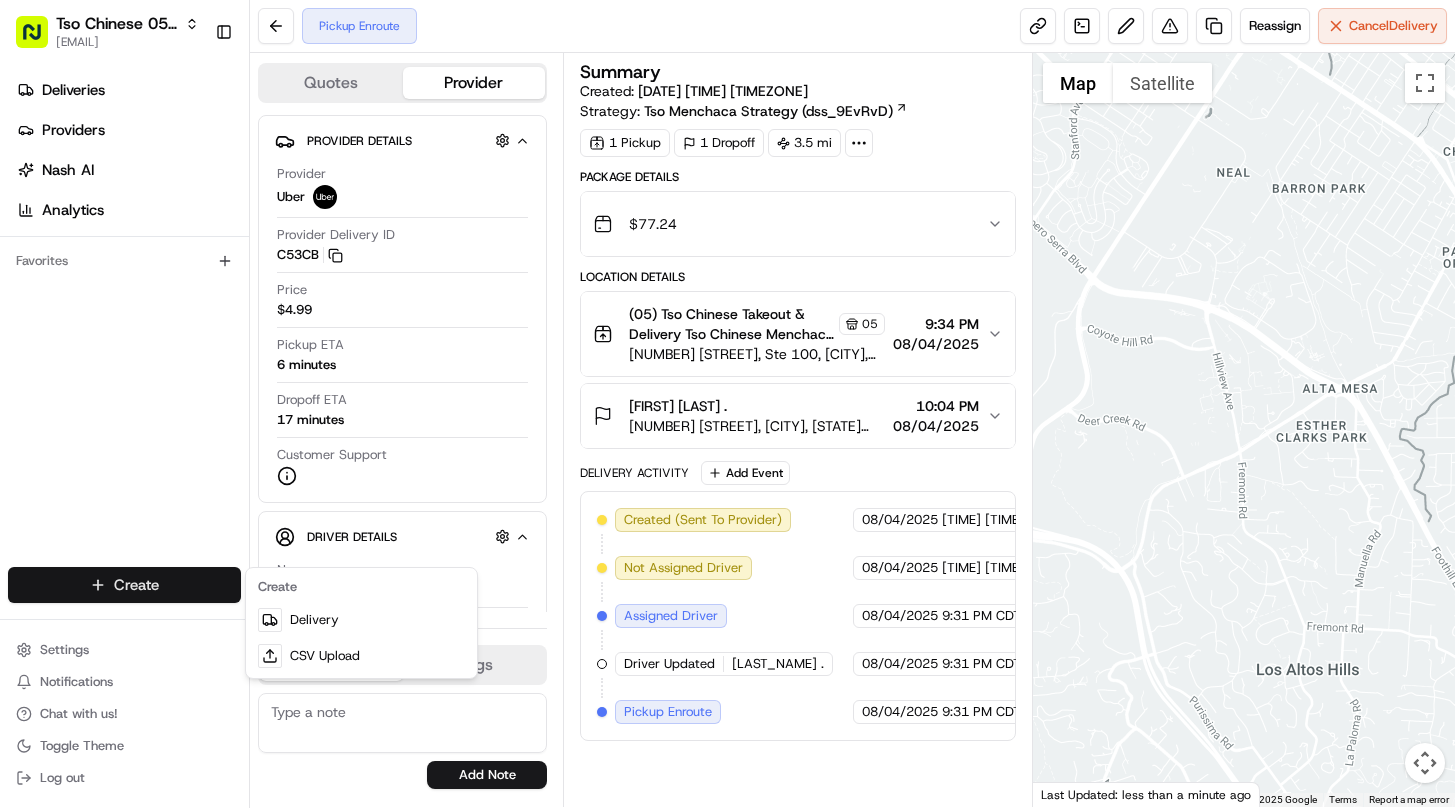 click on "Tso Chinese 05 Menchaca [EMAIL] Toggle Sidebar Deliveries Providers Nash AI Analytics Favorites Main Menu Members & Organization Organization Users Roles Preferences Customization Tracking Orchestration Automations Dispatch Strategy Locations Pickup Locations Dropoff Locations Billing Billing Refund Requests Integrations Notification Triggers Webhooks API Keys Request Logs Create Settings Notifications Chat with us! Toggle Theme Log out Pickup Enroute Reassign Cancel Delivery Quotes Provider Provider Details Hidden ( 1 ) Provider Uber Provider Provider Delivery ID [LICENSE_PLATE] Copy del_[DELIVERY_ID] [LICENSE_PLATE] Price $4.99 Pickup ETA 6 minutes Dropoff ETA 17 minutes Customer Support Driver Details Hidden ( 5 ) Name [LAST_NAME] Pickup Phone Number +1 [PHONE] ext. [EXTENSION] Dropoff Phone Number +1 [PHONE] Tip $2.00 Type car Make Toyota Model Corolla Color white License Plate Number ***[LAST_FOUR_DIGITS] Notes Flags [EMAIL] [EMAIL] [EMAIL] [EMAIL]" at bounding box center [727, 404] 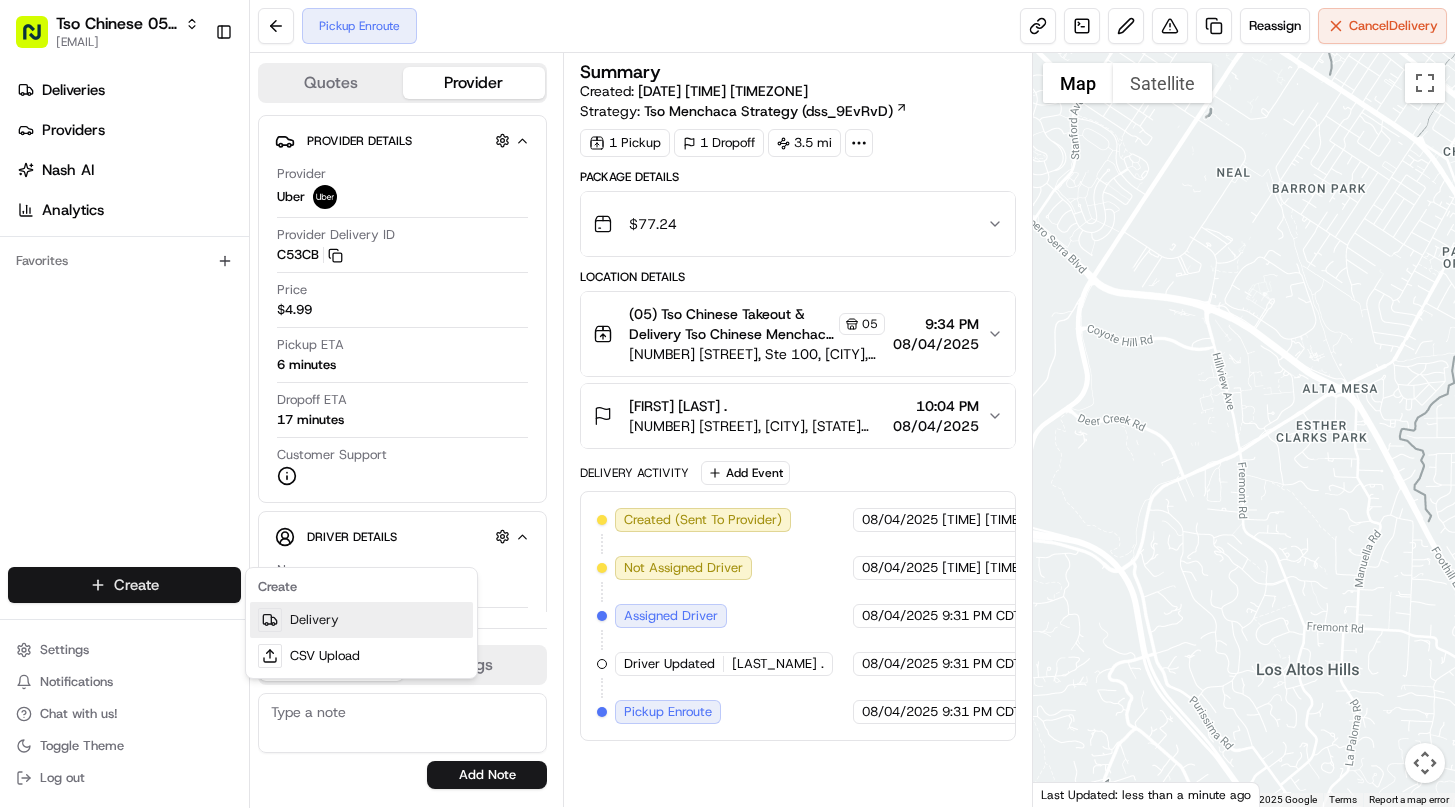 click on "Delivery" at bounding box center (361, 620) 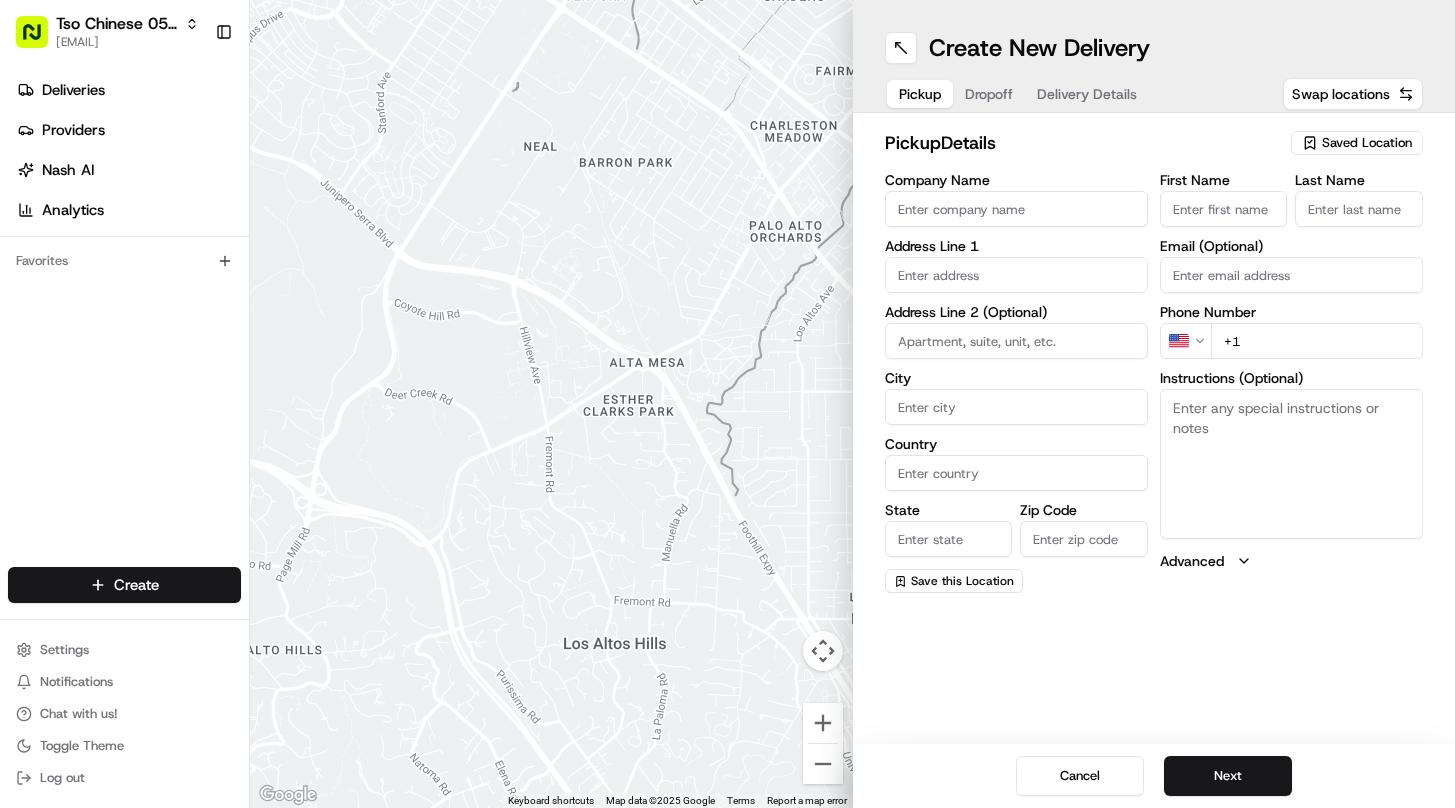 click on "Saved Location" at bounding box center (1367, 143) 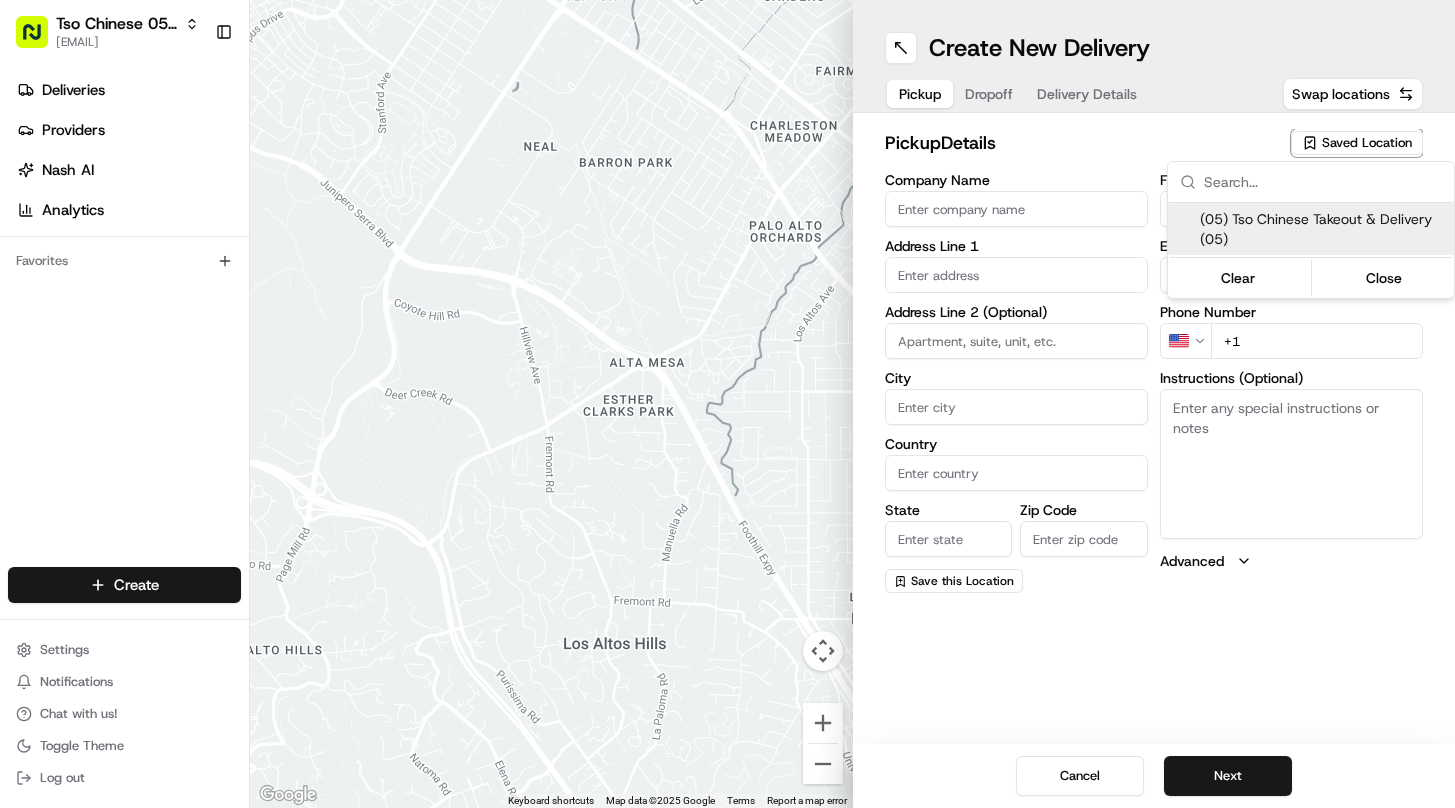 click on "(05) Tso Chinese Takeout & Delivery (05)" at bounding box center [1323, 229] 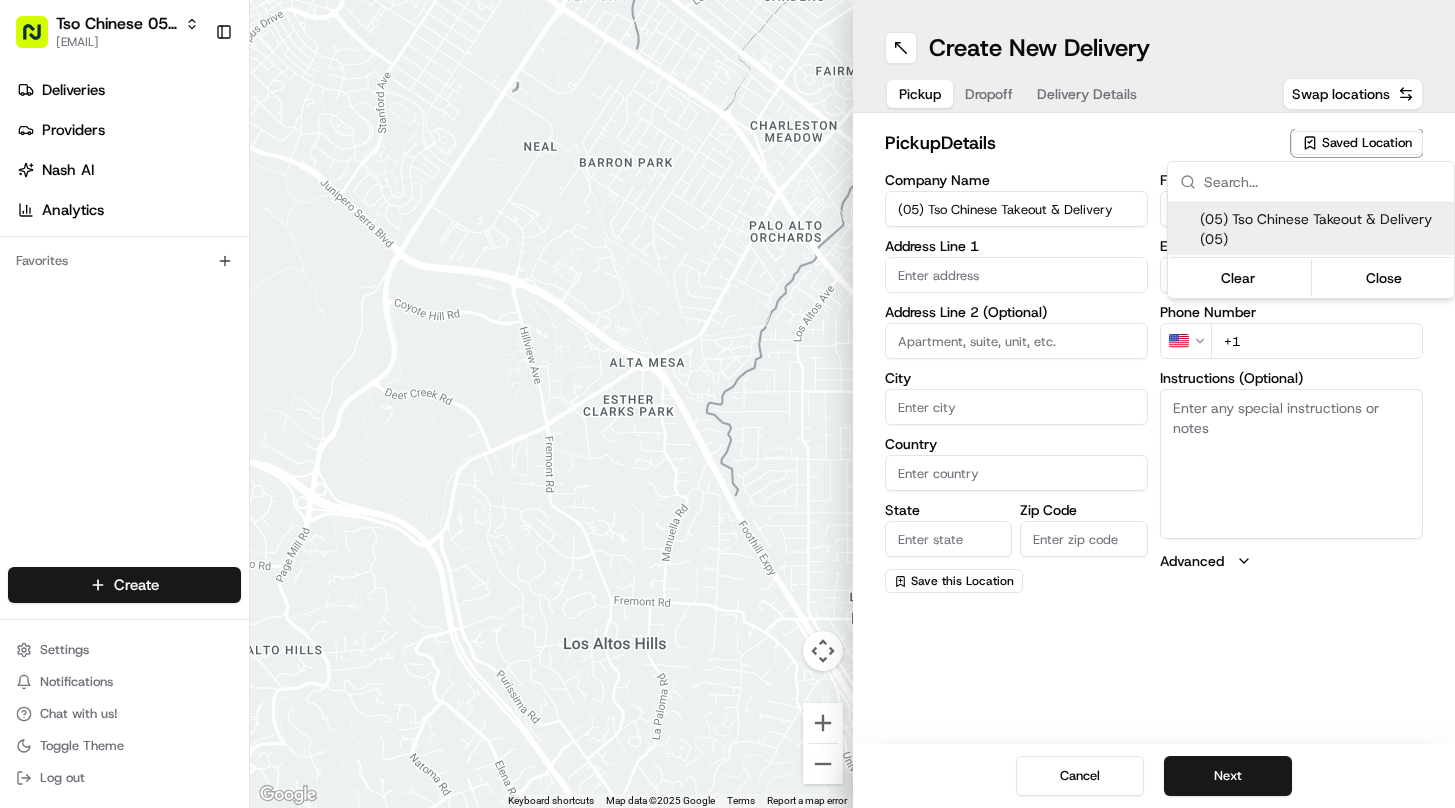type on "[NUMBER] [STREET]" 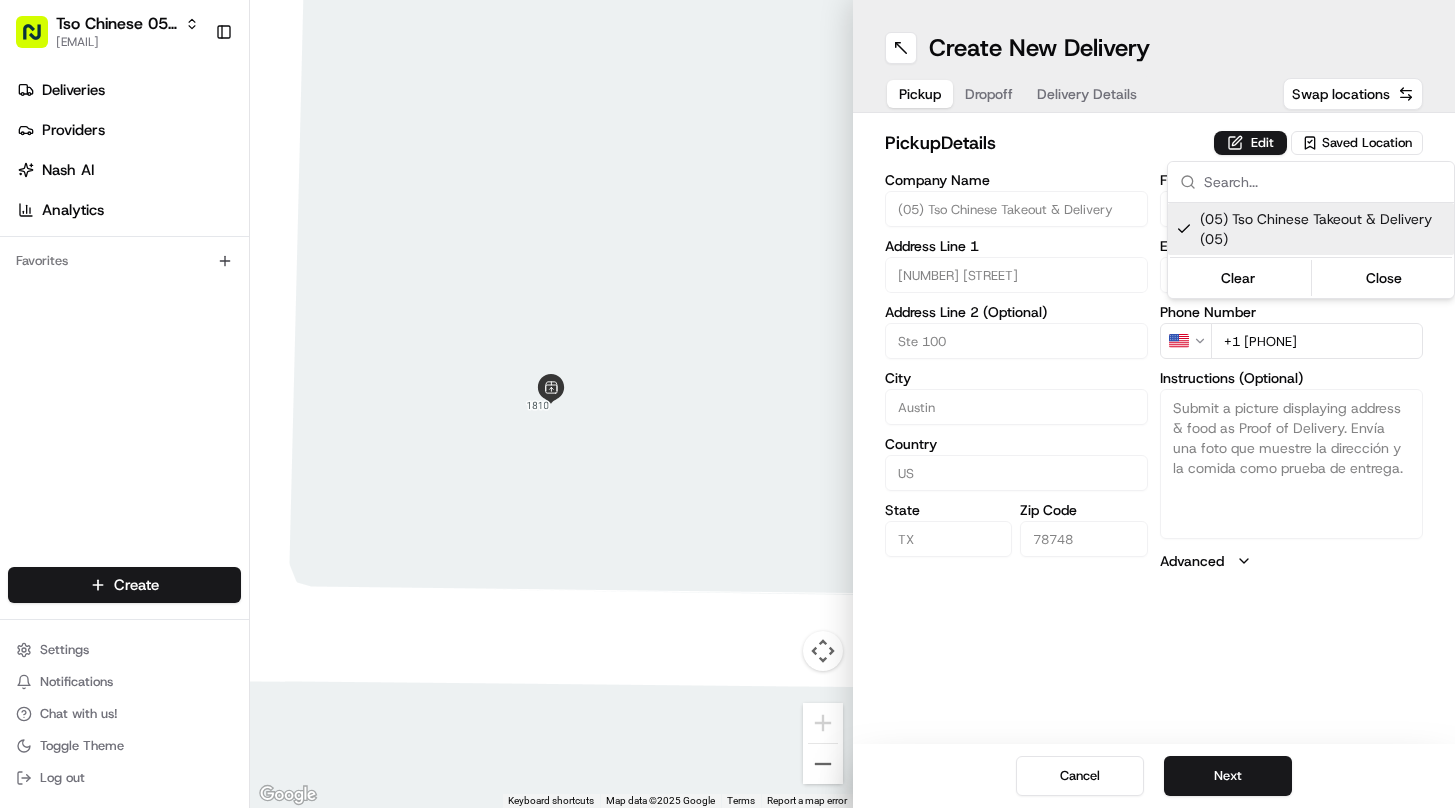 click on "Tso Chinese 05 Menchaca [EMAIL] Toggle Sidebar Deliveries Providers Nash AI Analytics Favorites Main Menu Members & Organization Organization Users Roles Preferences Customization Tracking Orchestration Automations Dispatch Strategy Locations Pickup Locations Dropoff Locations Billing Billing Refund Requests Integrations Notification Triggers Webhooks API Keys Request Logs Create Settings Notifications Chat with us! Toggle Theme Log out Move left Move right Move up Move down + Zoom in - Zoom out Home Jump left by 75% End Jump right by 75% Page Up Jump up by 75% Page Down Jump down by 75% Keyboard shortcuts Map Data Map data ©2025 Google Map data ©2025 Google 2 m Click to toggle between metric and imperial units Terms Report a map error Create New Delivery Pickup Dropoff Delivery Details Swap locations pickup Details Edit Saved Location Company Name (05) Tso Chinese Takeout & Delivery Address Line 1 [NUMBER] [STREET] Address Line 2 (Optional) Ste 100 City US" at bounding box center (727, 404) 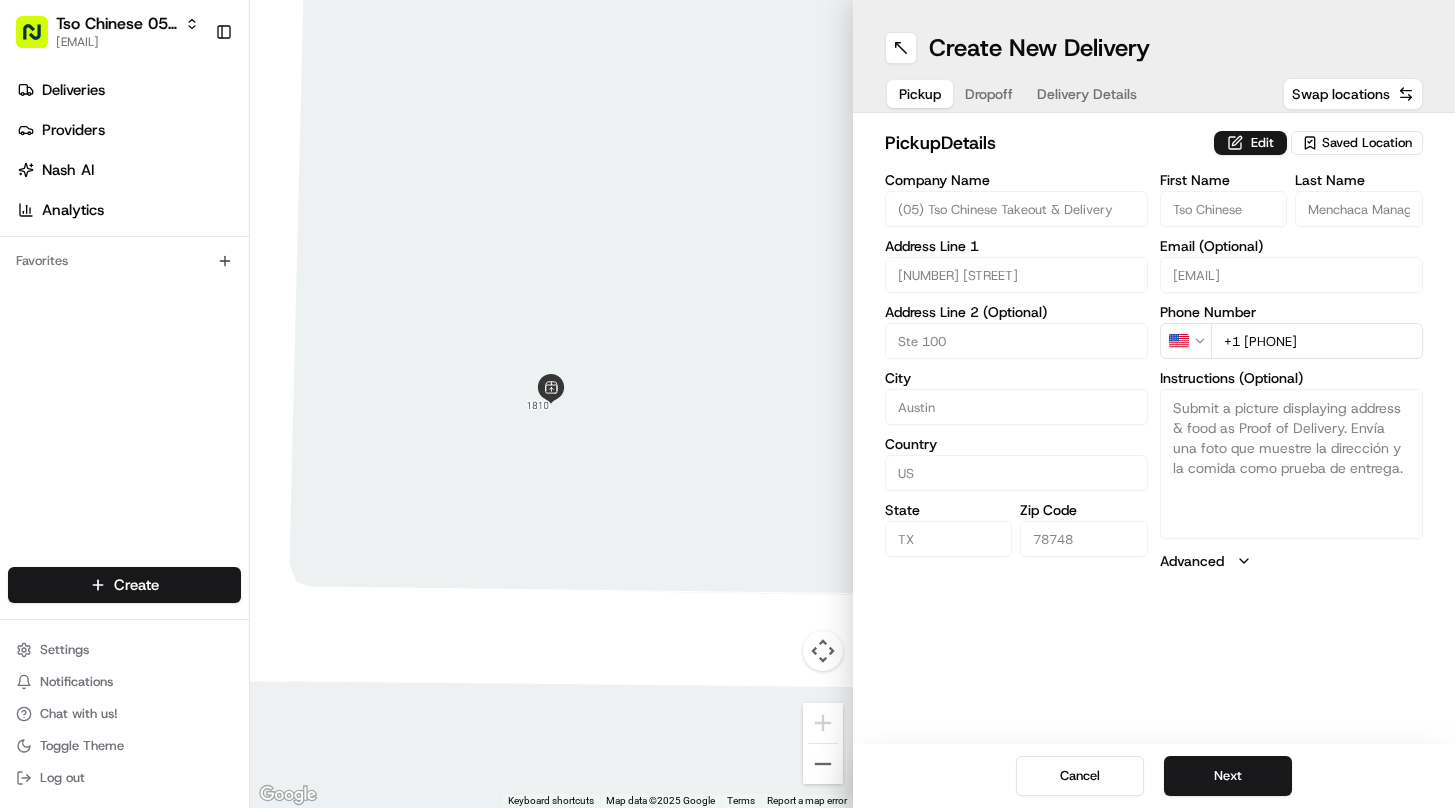 click on "Dropoff" at bounding box center [989, 94] 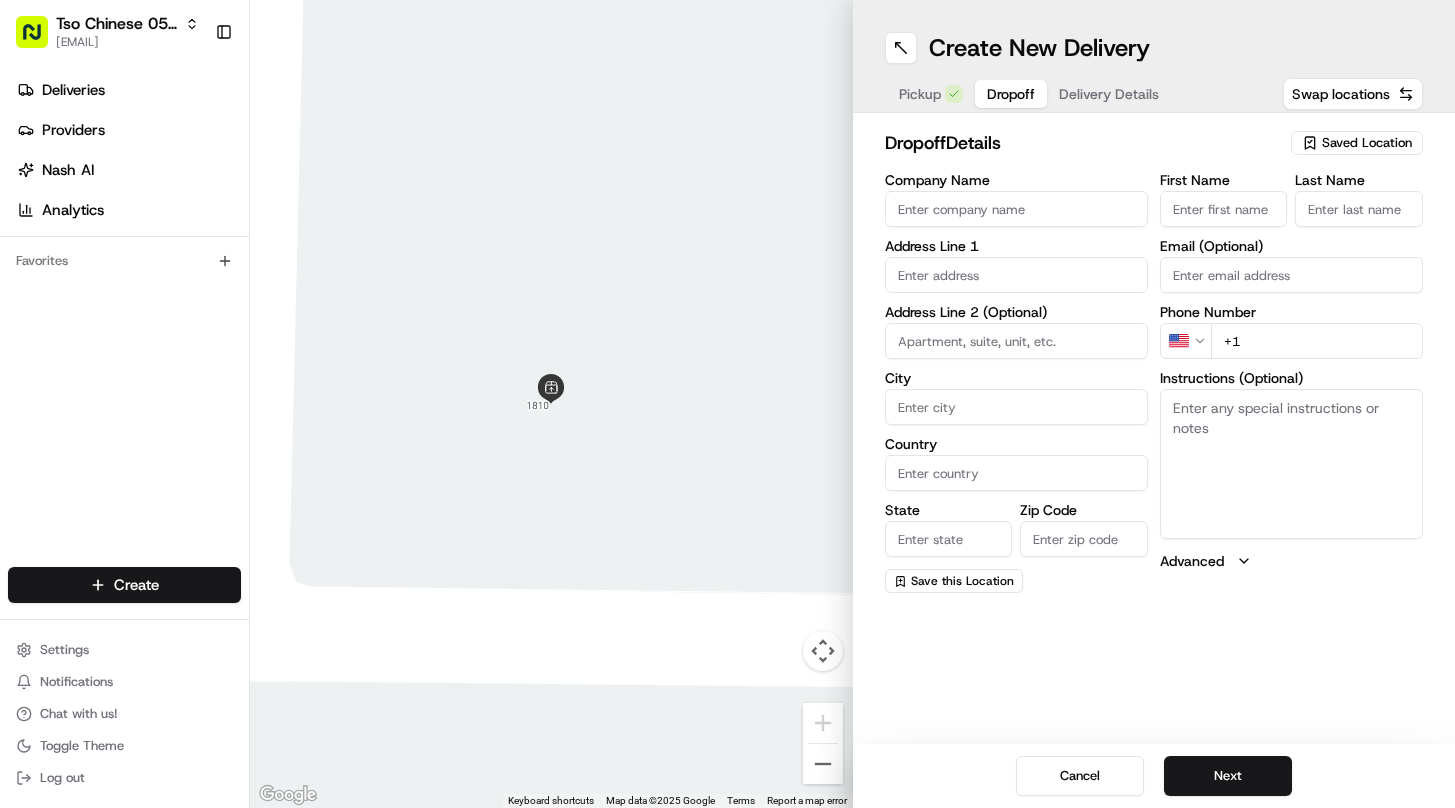 click on "Delivery Details" at bounding box center (1109, 94) 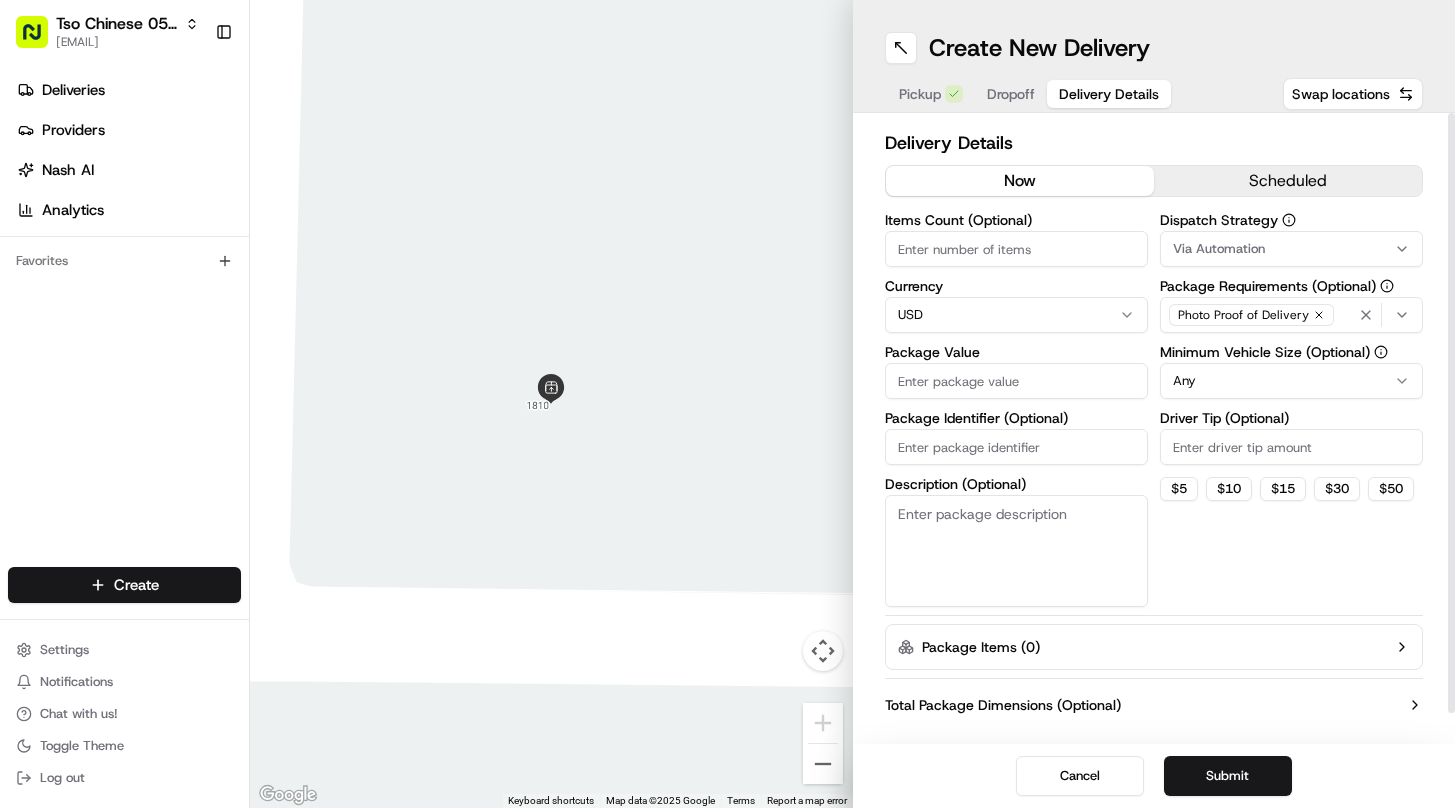click on "Package Identifier (Optional)" at bounding box center [1016, 447] 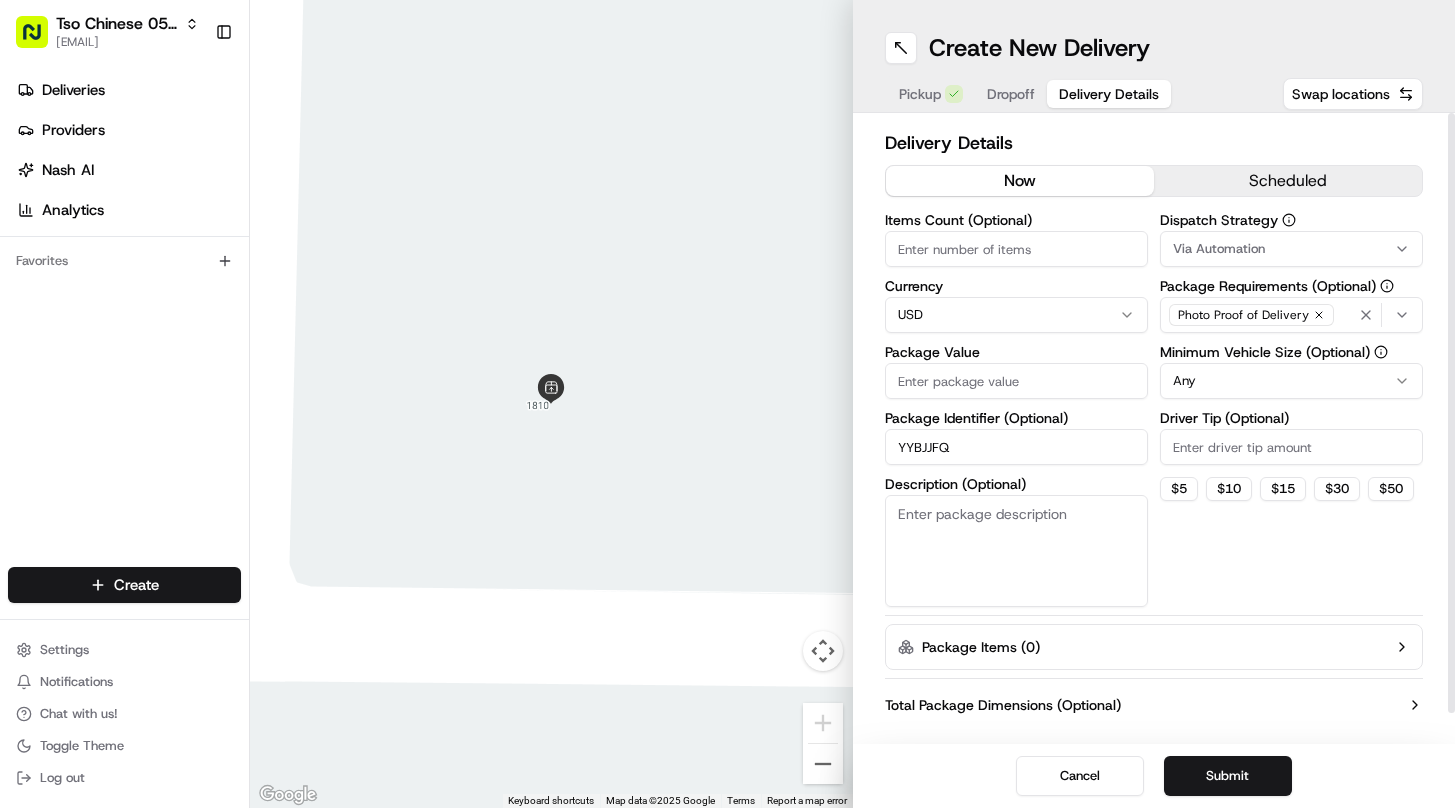 type on "YYBJJFQ" 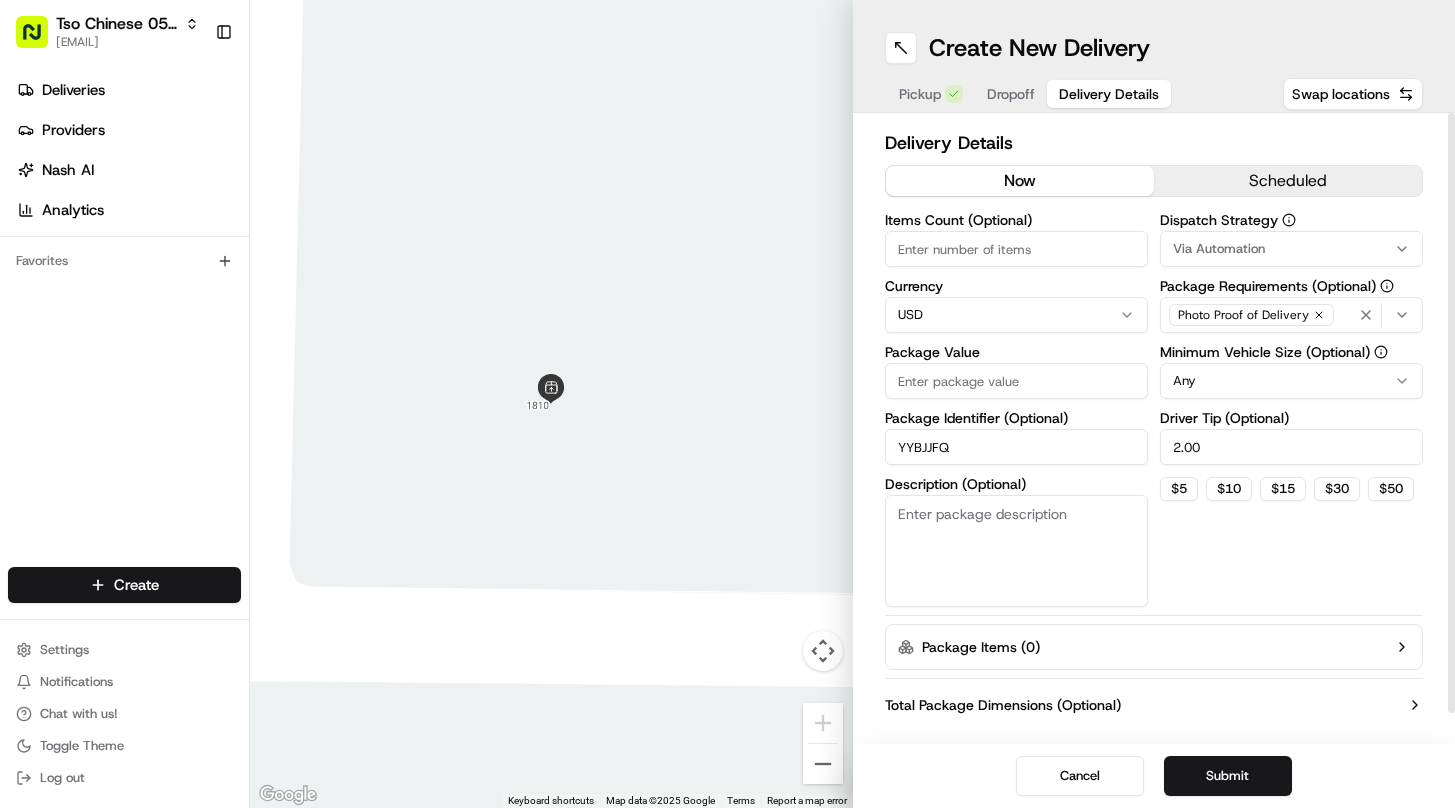 type on "2.00" 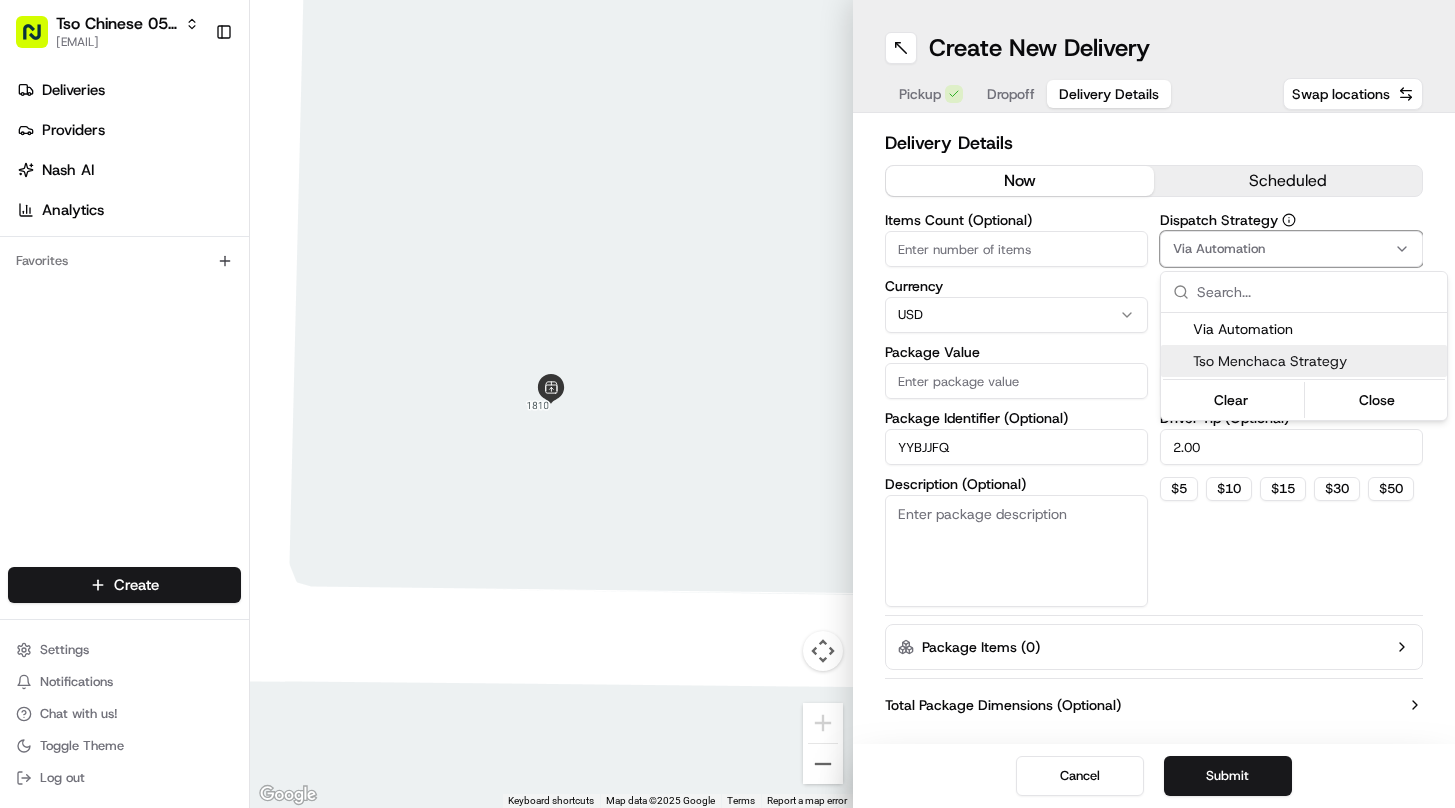 click on "Tso Menchaca Strategy" at bounding box center (1316, 361) 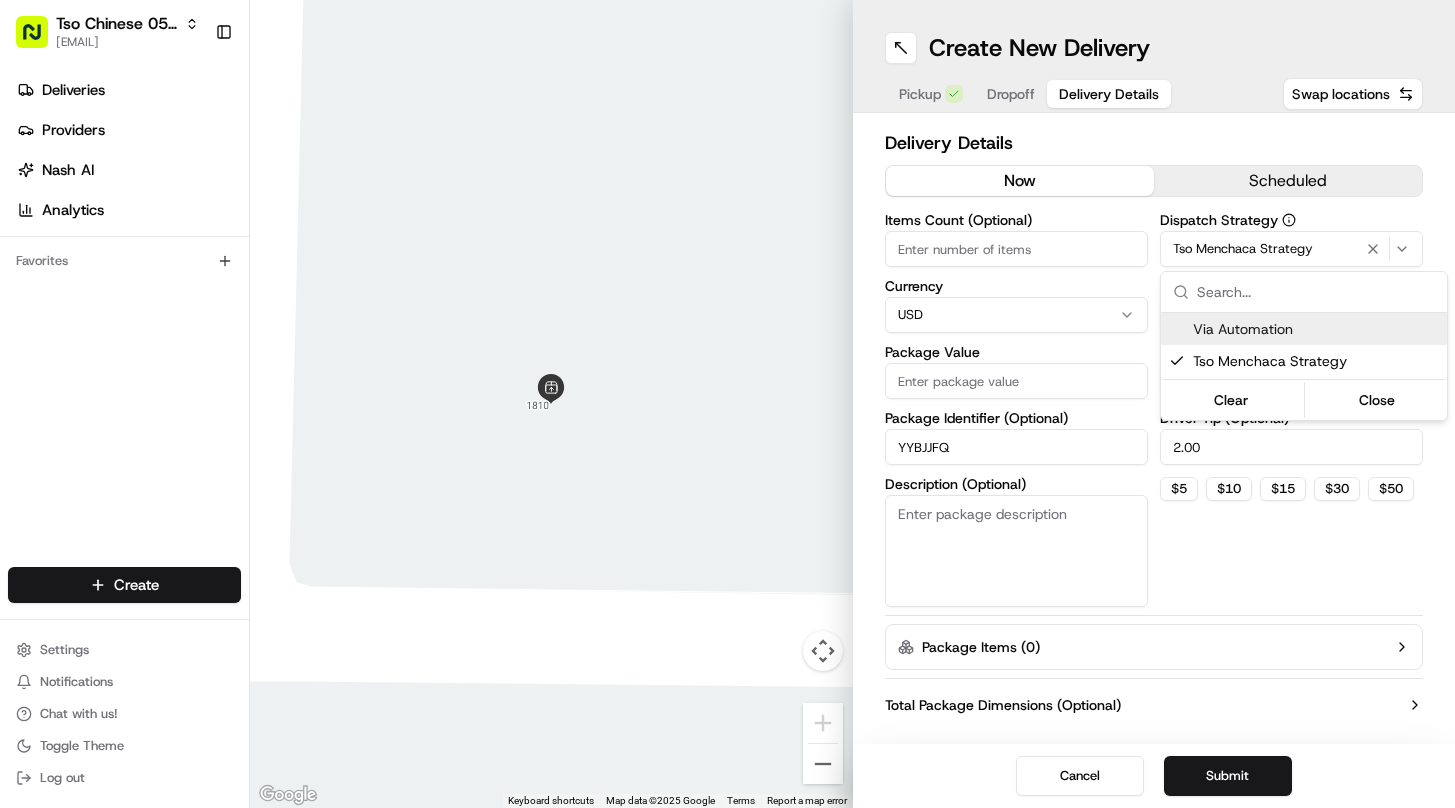click on "Tso Chinese 05 Menchaca [EMAIL] Toggle Sidebar Deliveries Providers Nash AI Analytics Favorites Main Menu Members & Organization Organization Users Roles Preferences Customization Tracking Orchestration Automations Dispatch Strategy Locations Pickup Locations Dropoff Locations Billing Billing Refund Requests Integrations Notification Triggers Webhooks API Keys Request Logs Create Settings Notifications Chat with us! Toggle Theme Log out Move left Move right Move up Move down + Zoom in - Zoom out Home Jump left by 75% End Jump right by 75% Page Up Jump up by 75% Page Down Jump down by 75% Keyboard shortcuts Map Data Map data ©2025 Google Map data ©2025 Google 2 m Click to toggle between metric and imperial units Terms Report a map error Create New Delivery Pickup Dropoff Delivery Details Swap locations Delivery Details now scheduled Items Count (Optional) Currency USD Package Value Package Identifier (Optional) [PACKAGE_ID] Description (Optional) Dispatch Strategy Any" at bounding box center [727, 404] 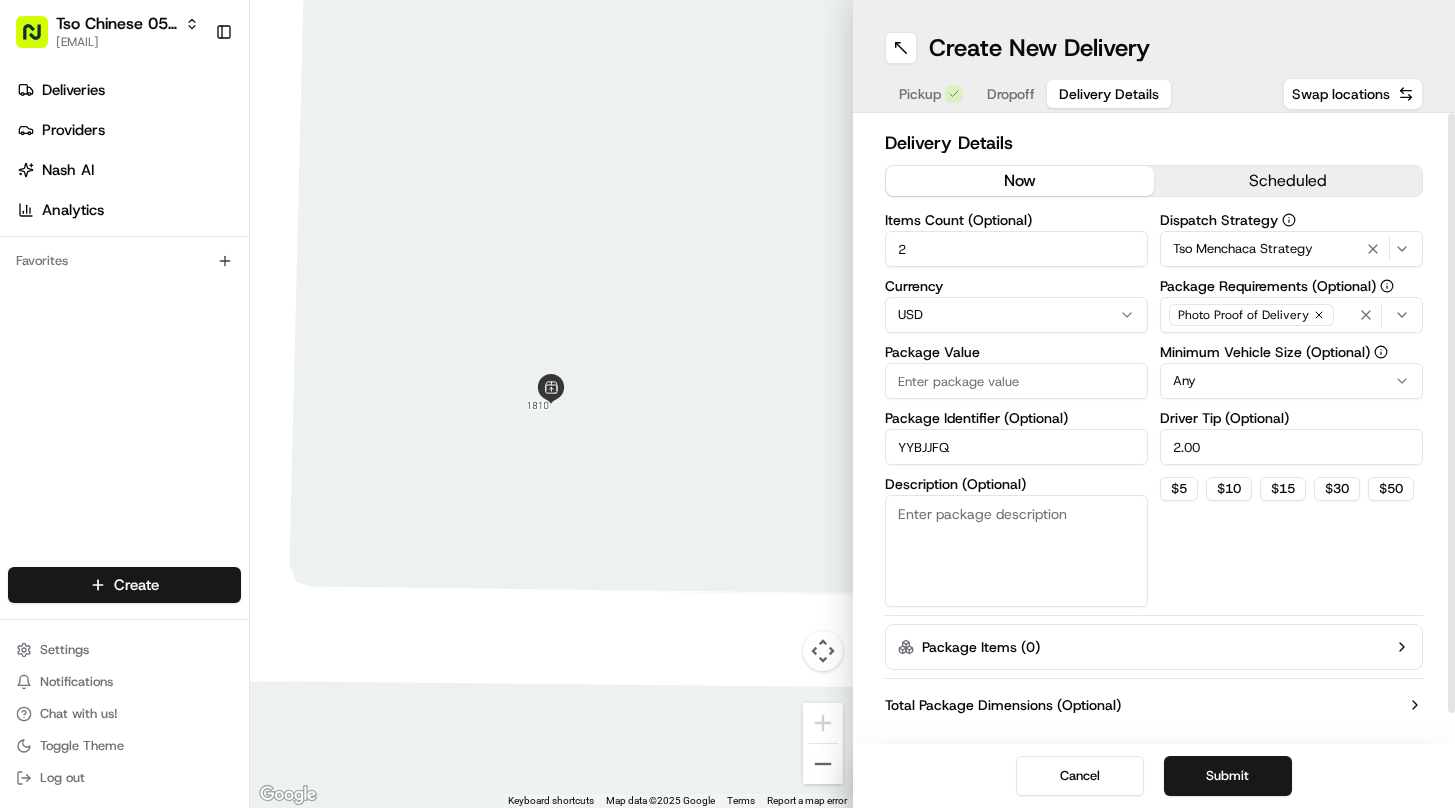 type on "2" 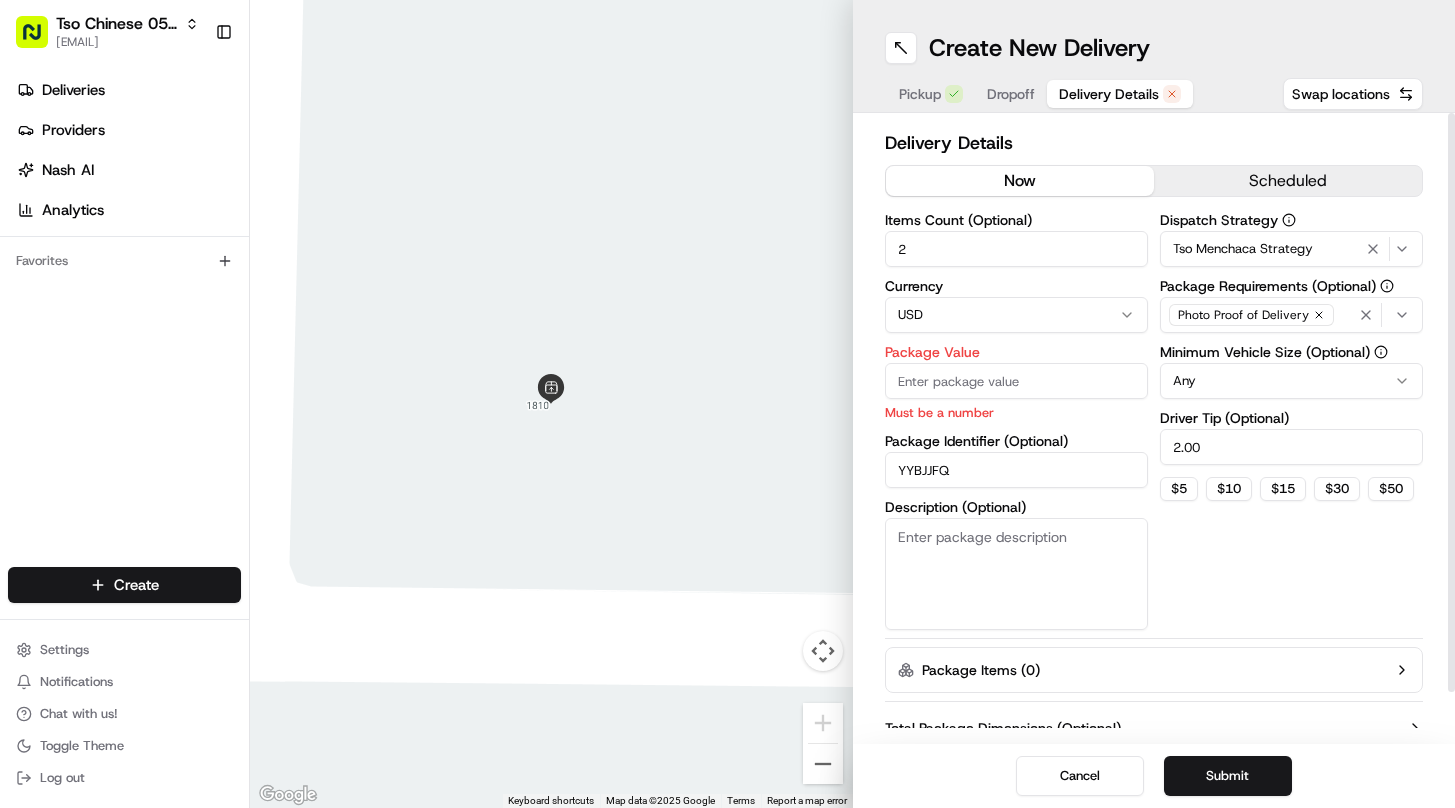 paste on "28.04" 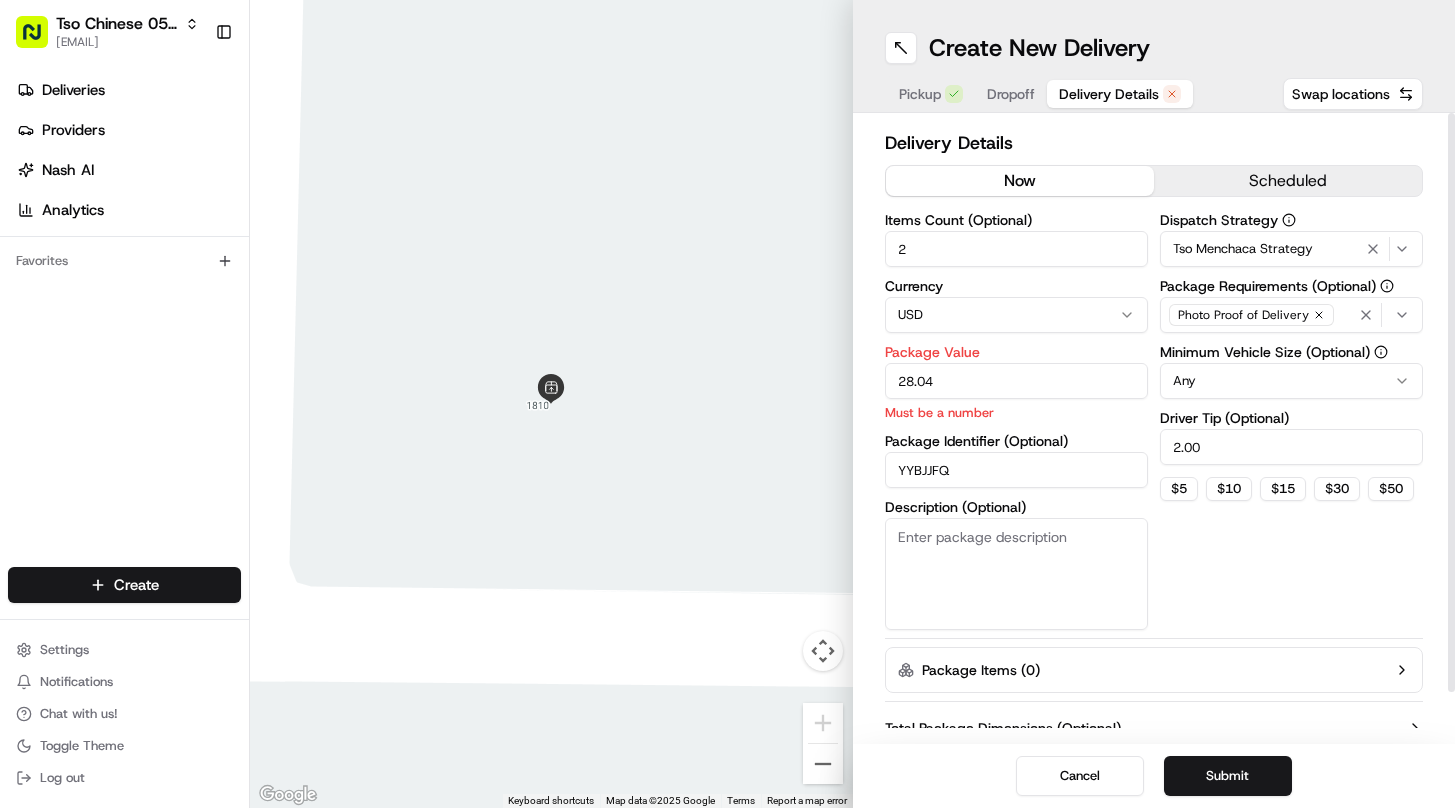 type on "28.04" 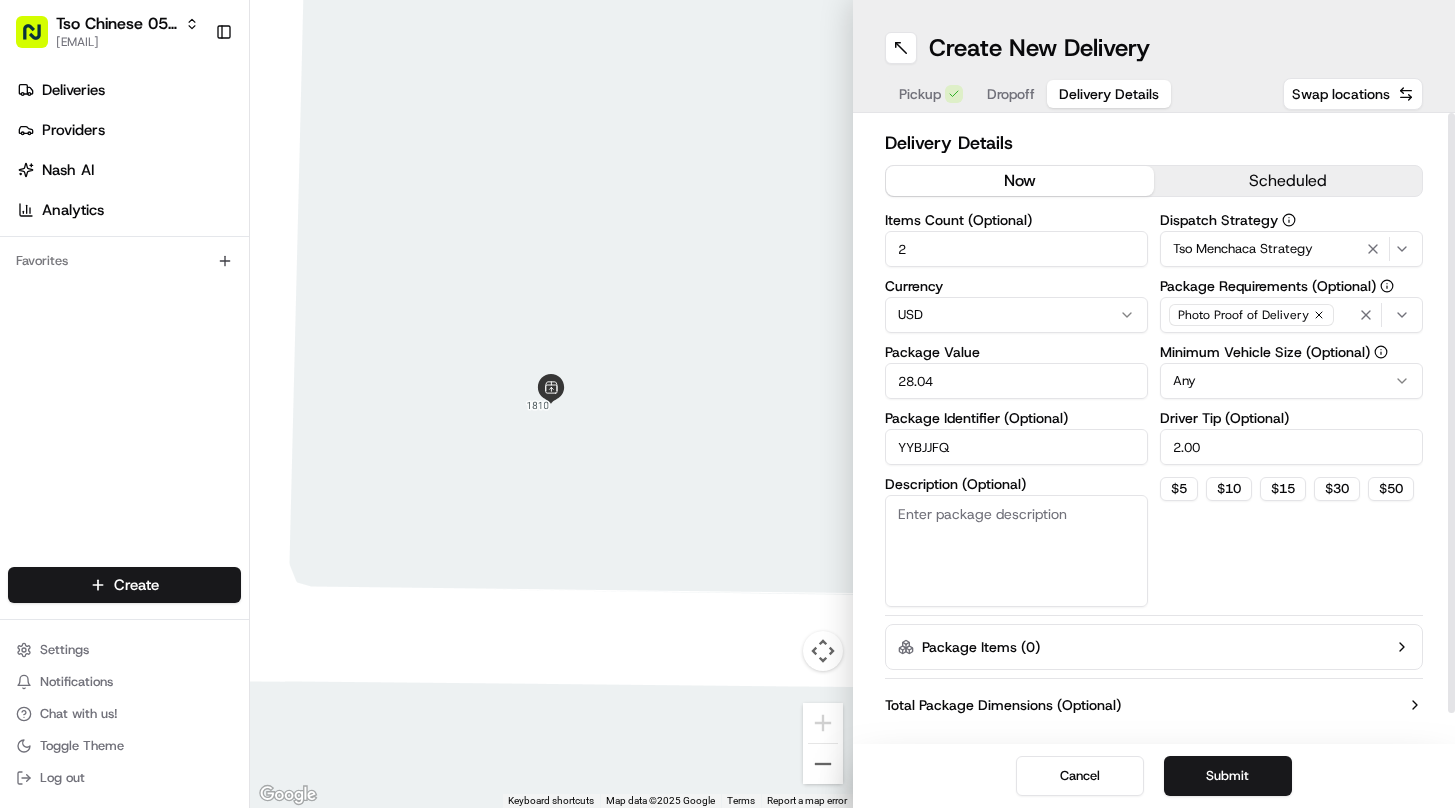 click on "Dropoff" at bounding box center (1011, 94) 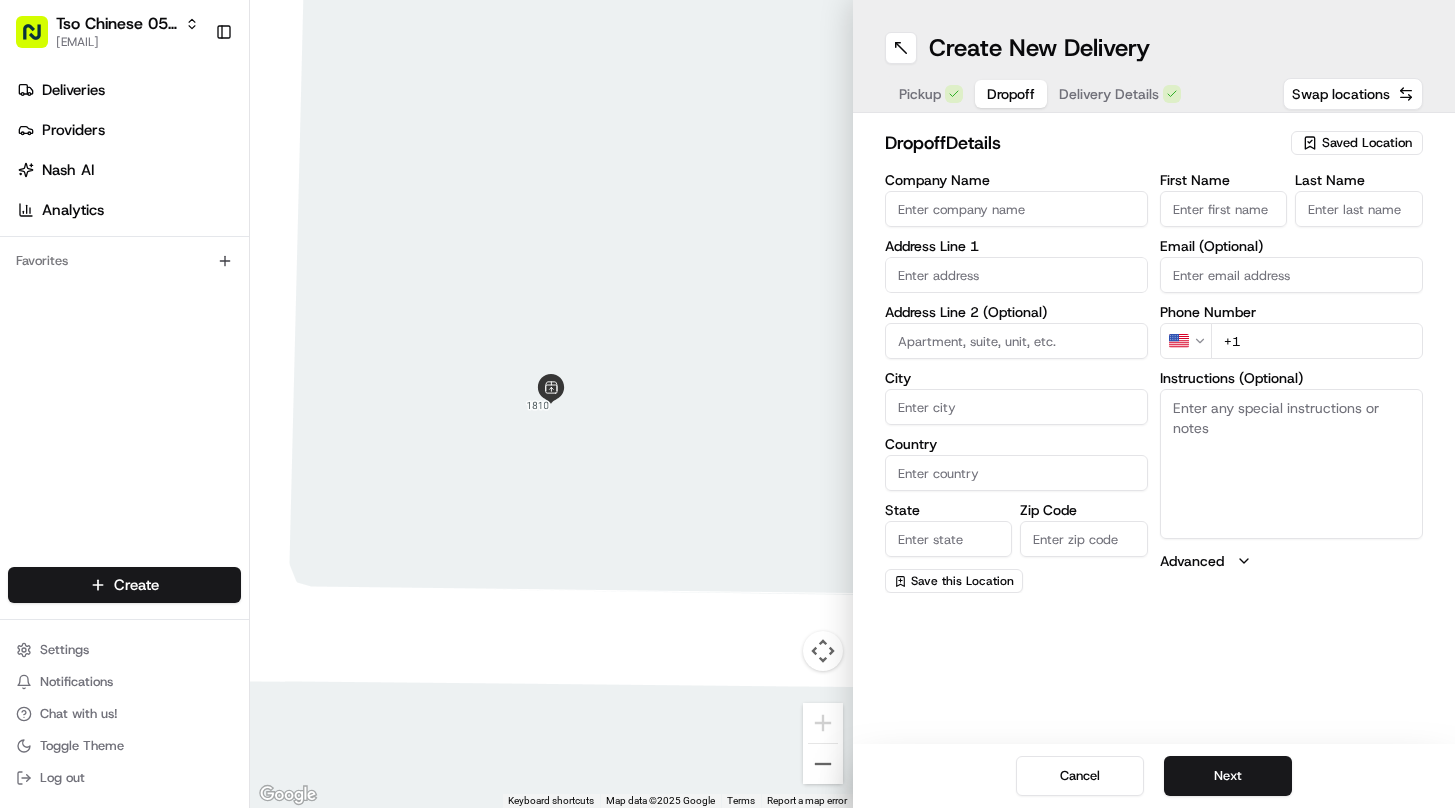 click at bounding box center [1016, 275] 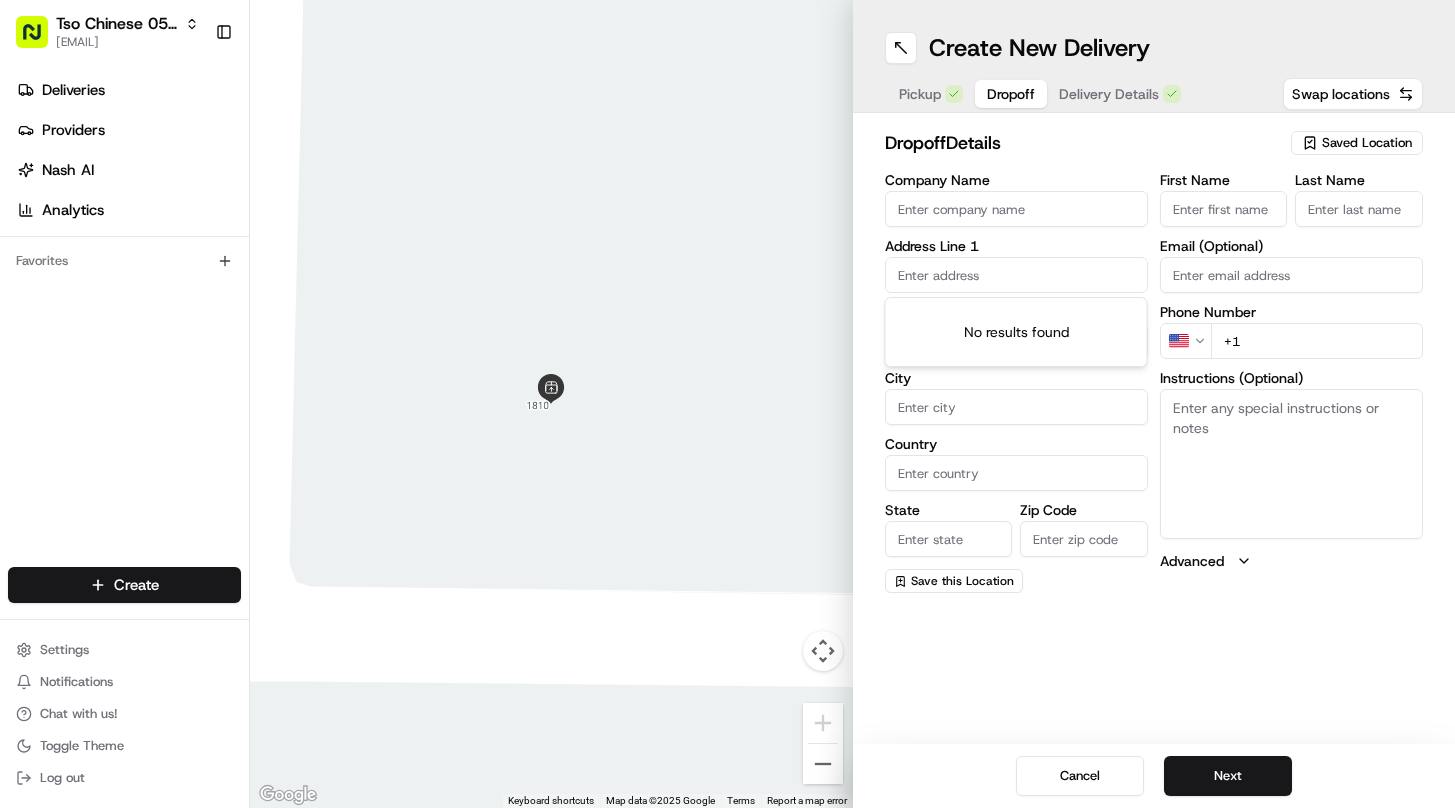 click at bounding box center (1016, 275) 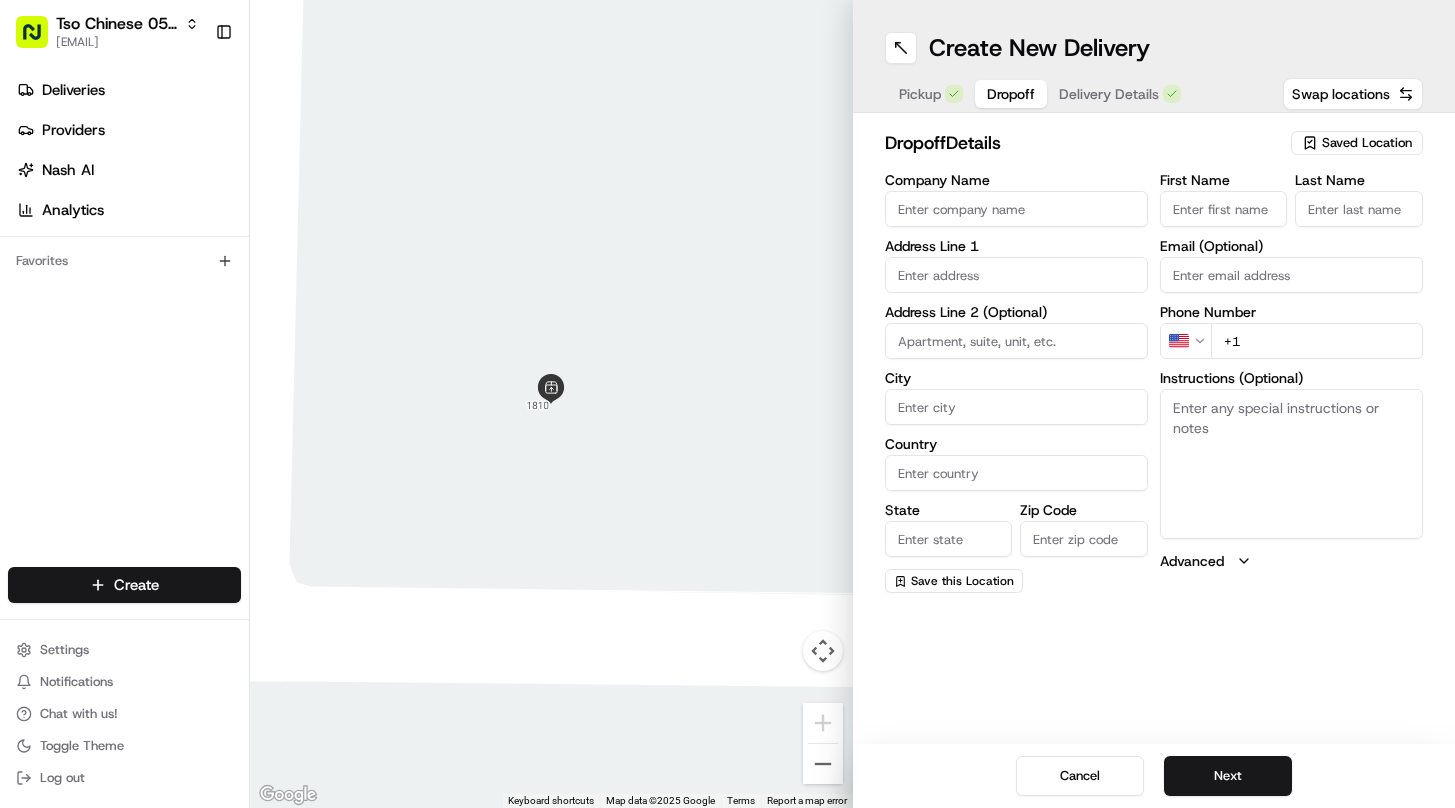 paste on "[NUMBER] [STREET]" 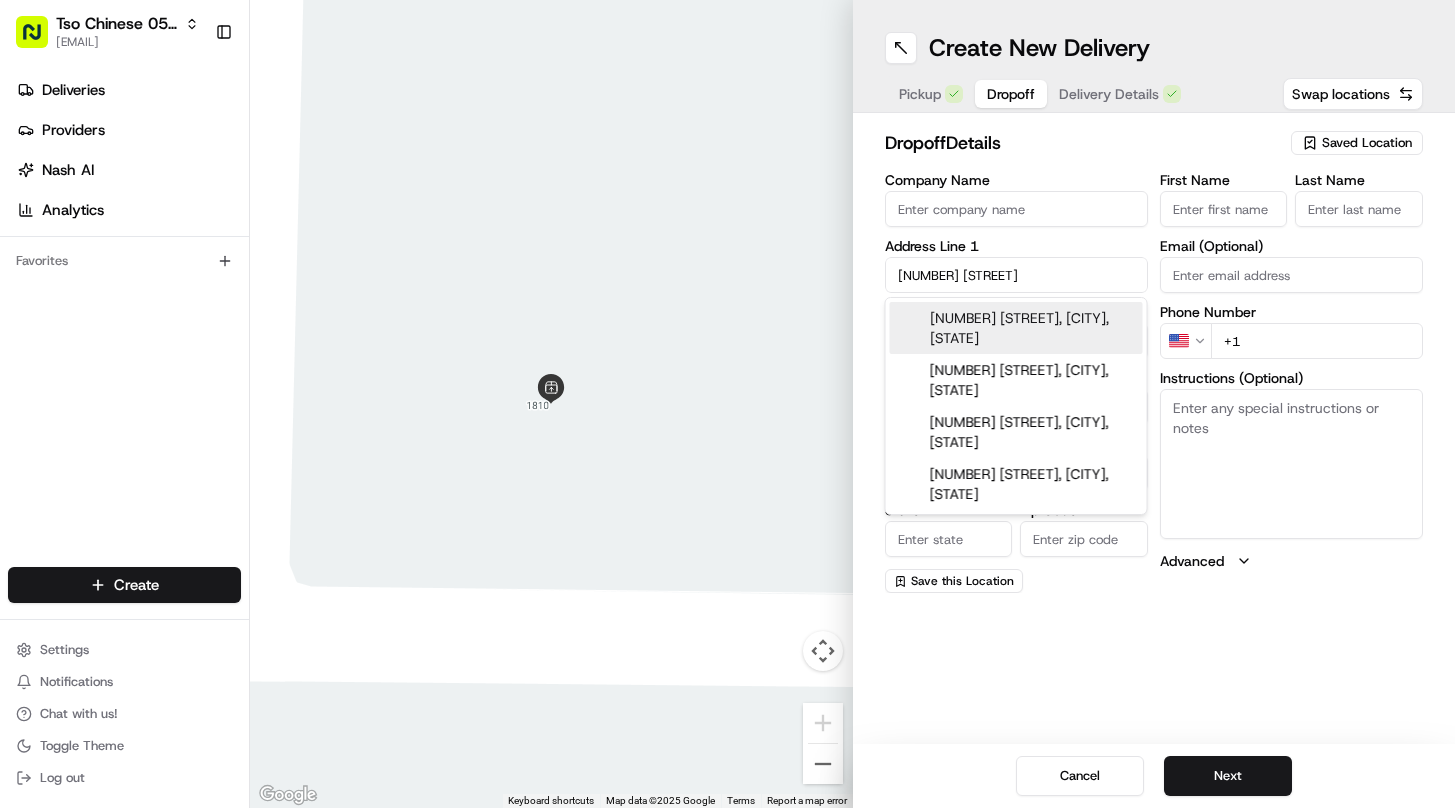 click on "[NUMBER] [STREET], [CITY], [STATE]" at bounding box center [1016, 328] 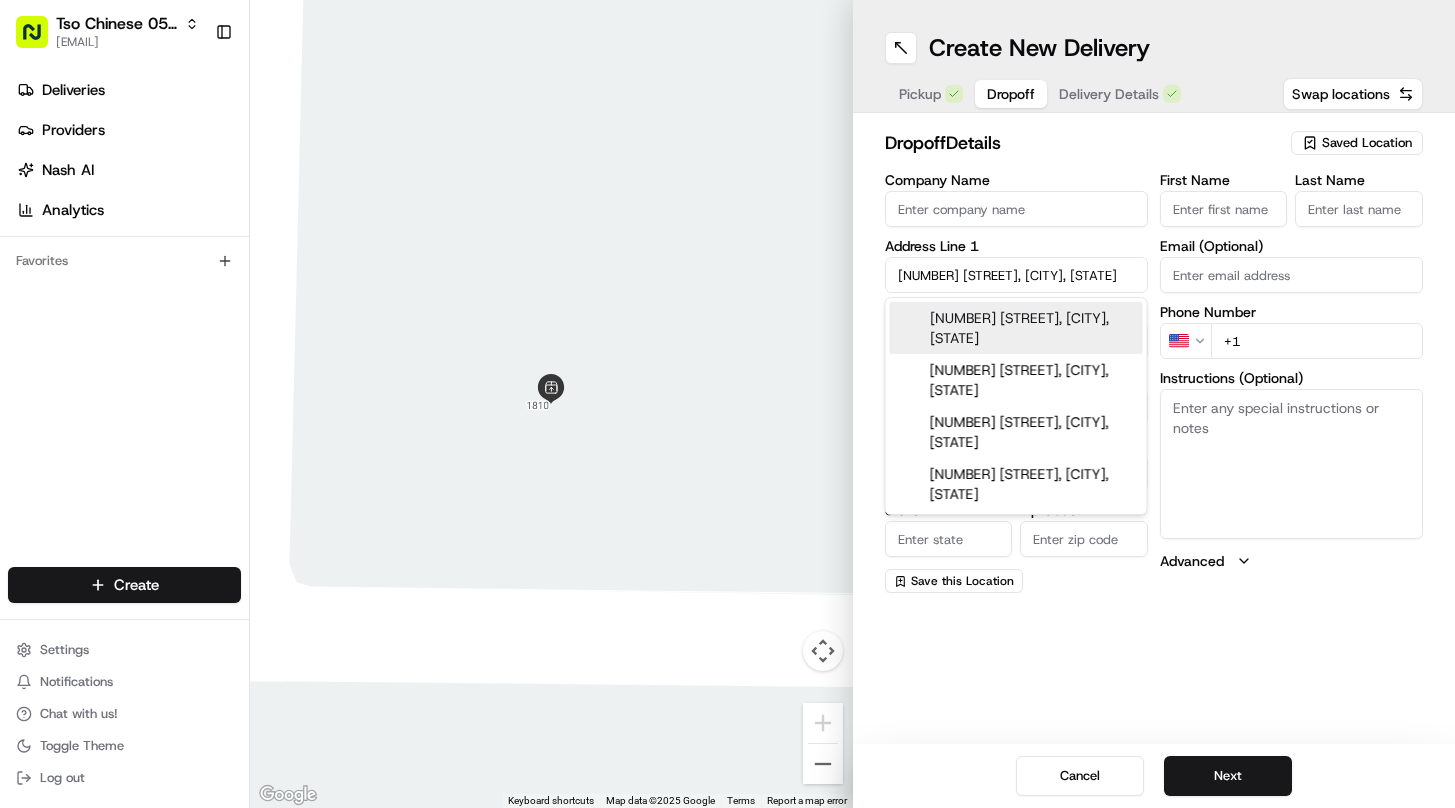 type on "[NUMBER] [STREET], [CITY], [STATE] [POSTAL_CODE], [COUNTRY]" 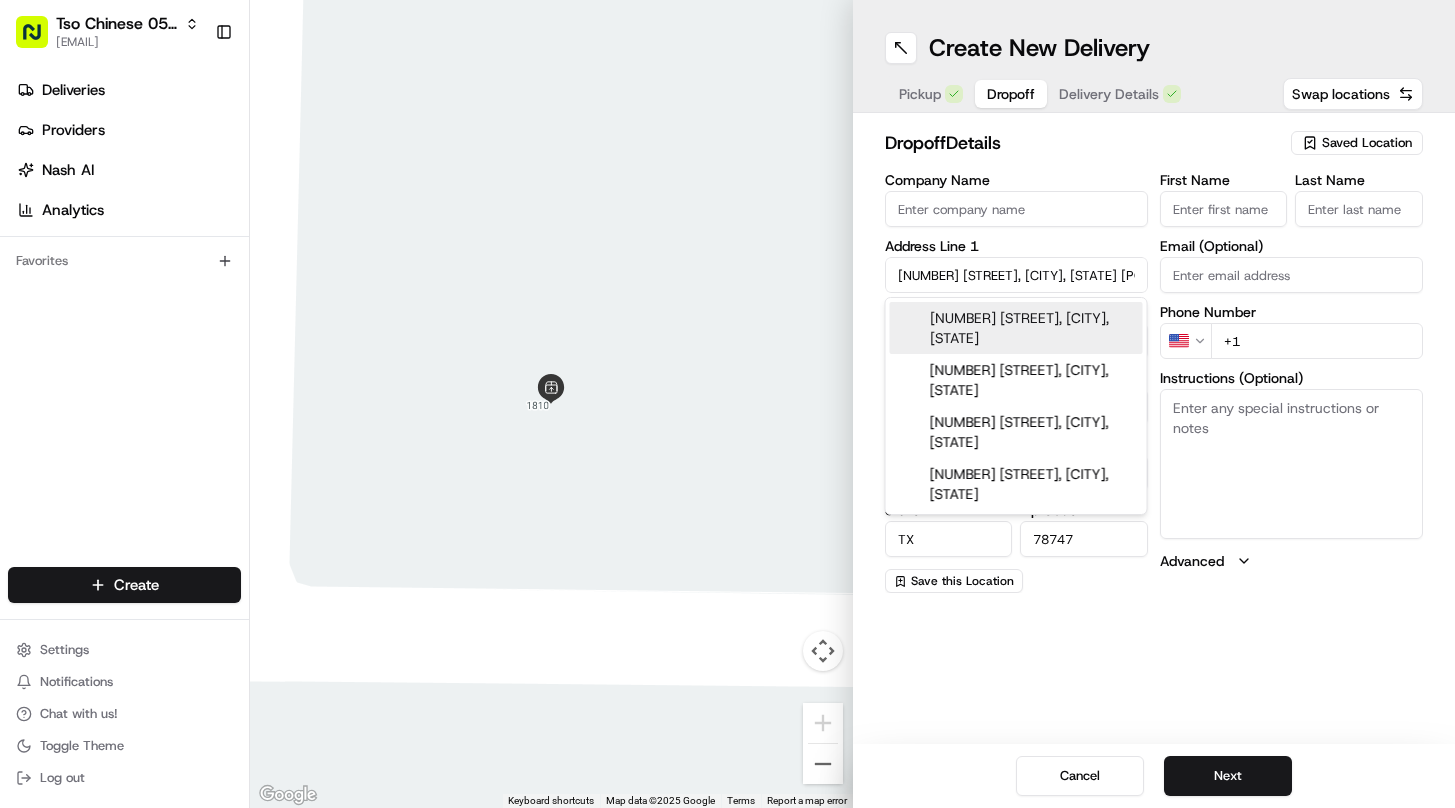 type on "[NUMBER] [STREET]" 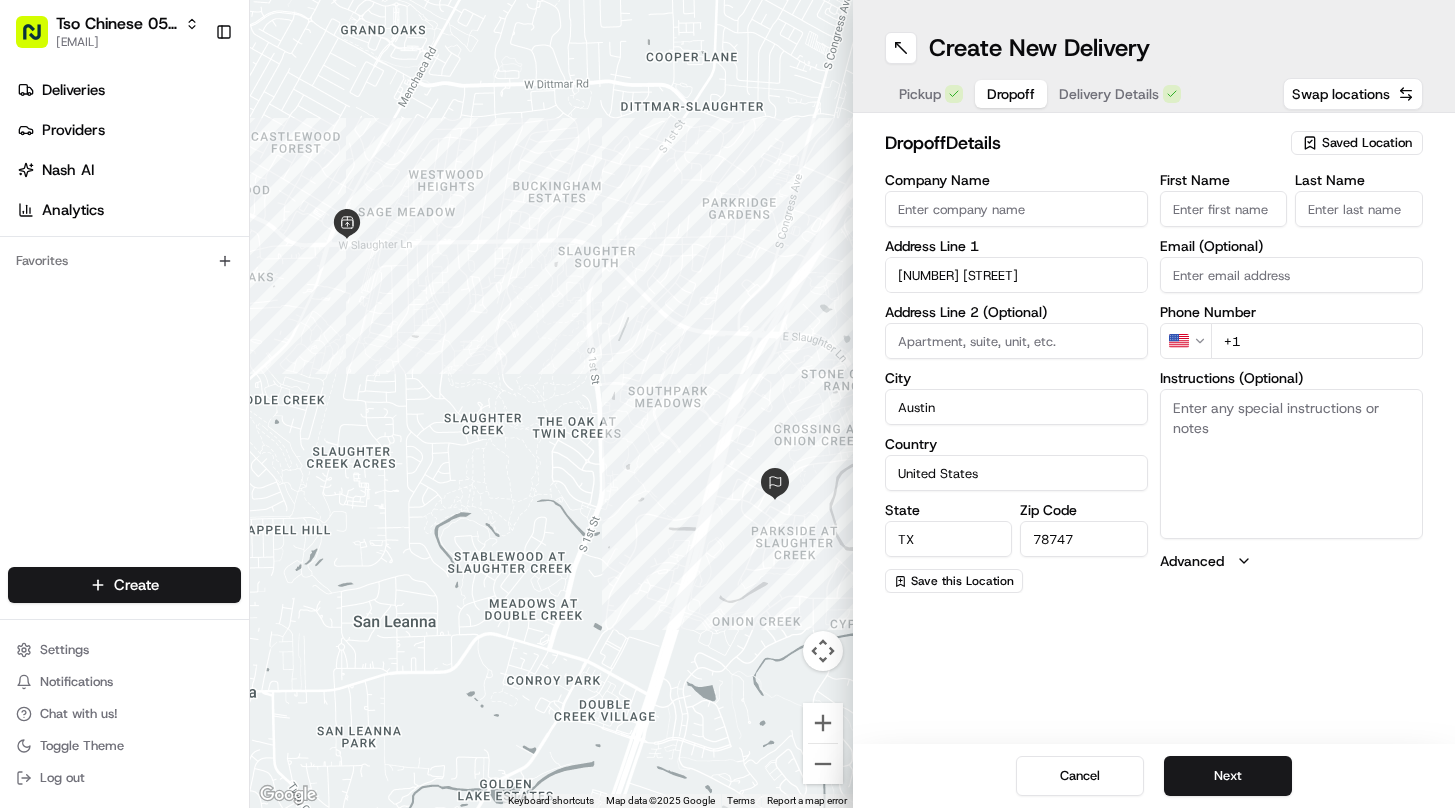 click on "First Name" at bounding box center [1224, 209] 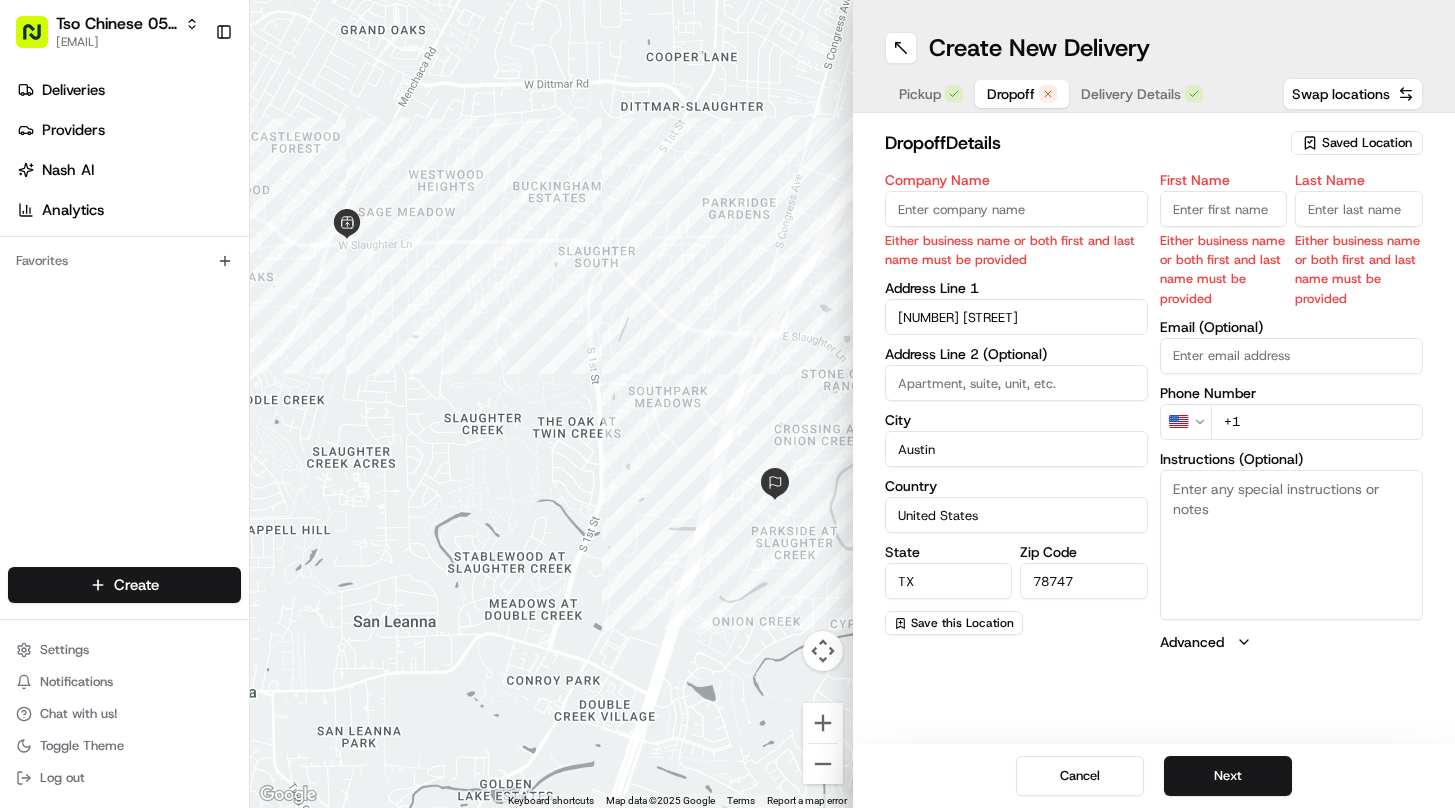 paste on "[FIRST] [LAST]" 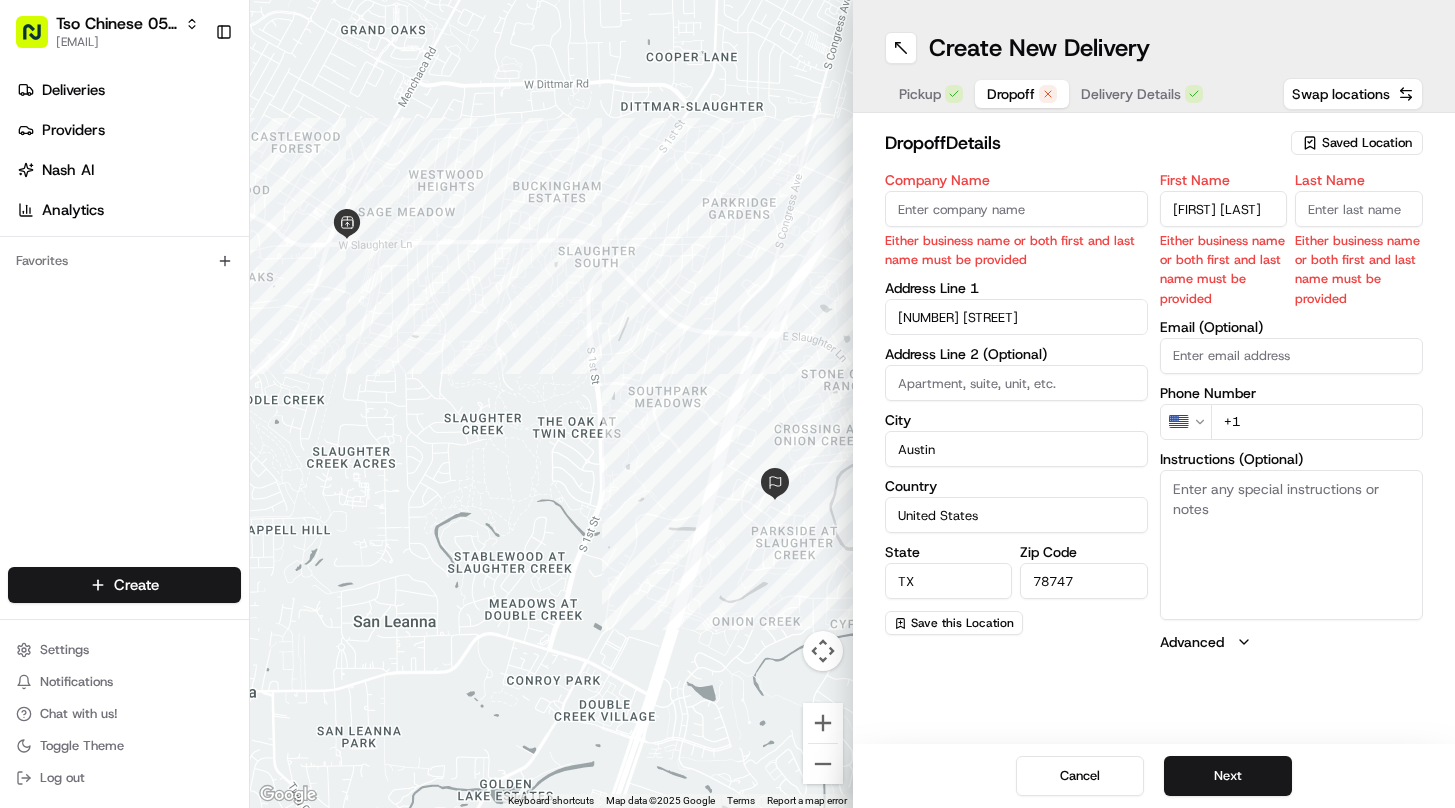 type on "[FIRST] [LAST]" 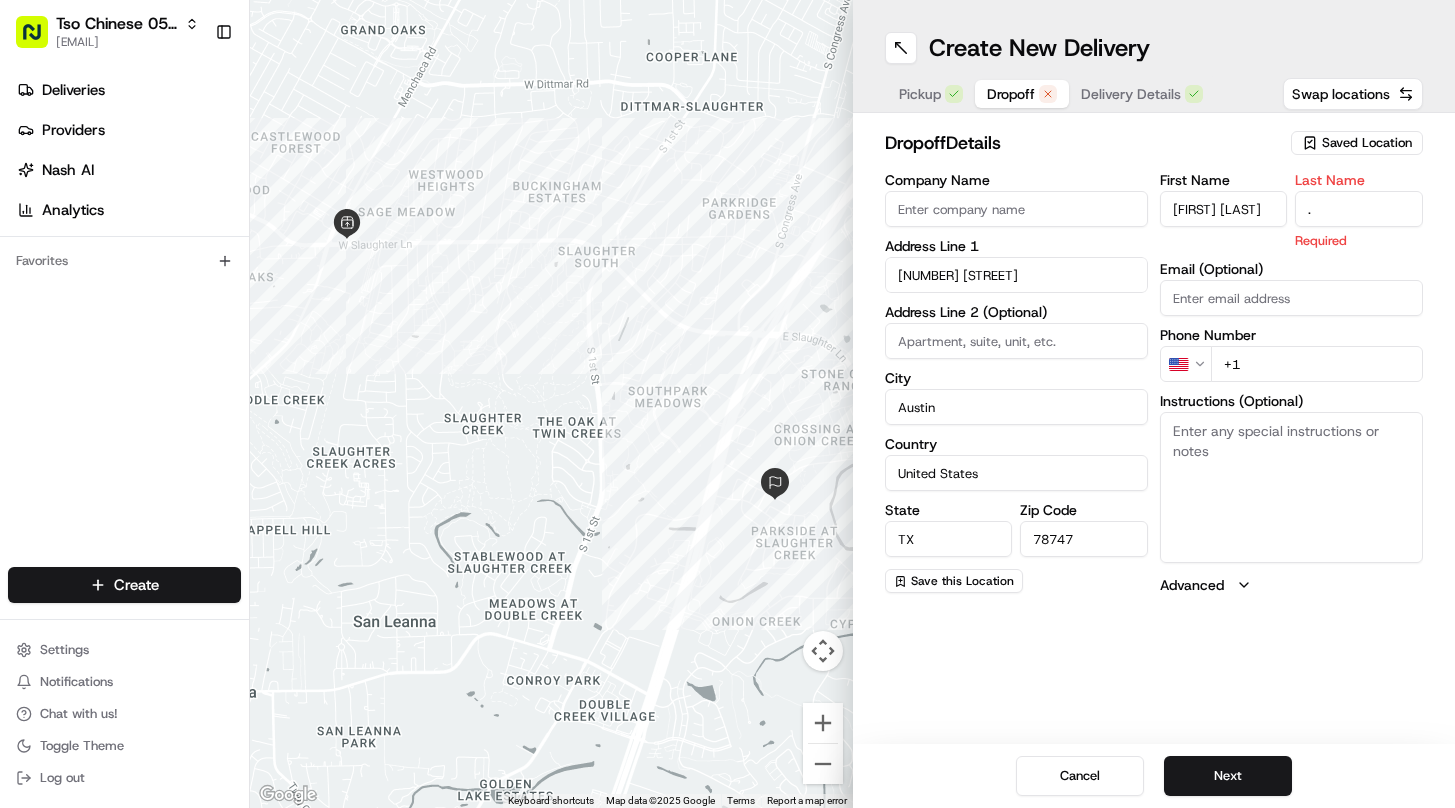 type on "." 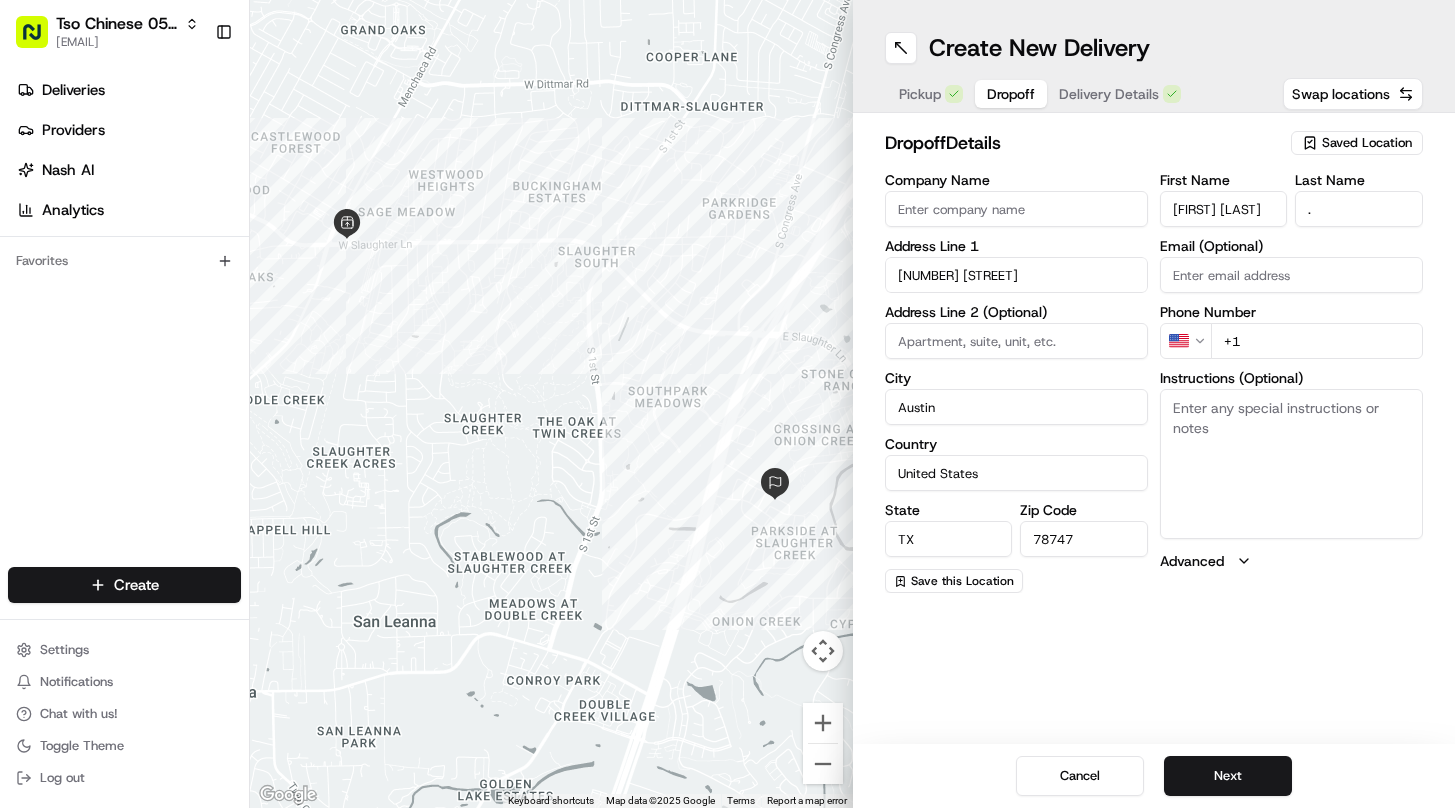 click on "First Name [FIRST] [LAST] Email (Optional) Phone Number US +1 Instructions (Optional) Advanced" at bounding box center [1291, 383] 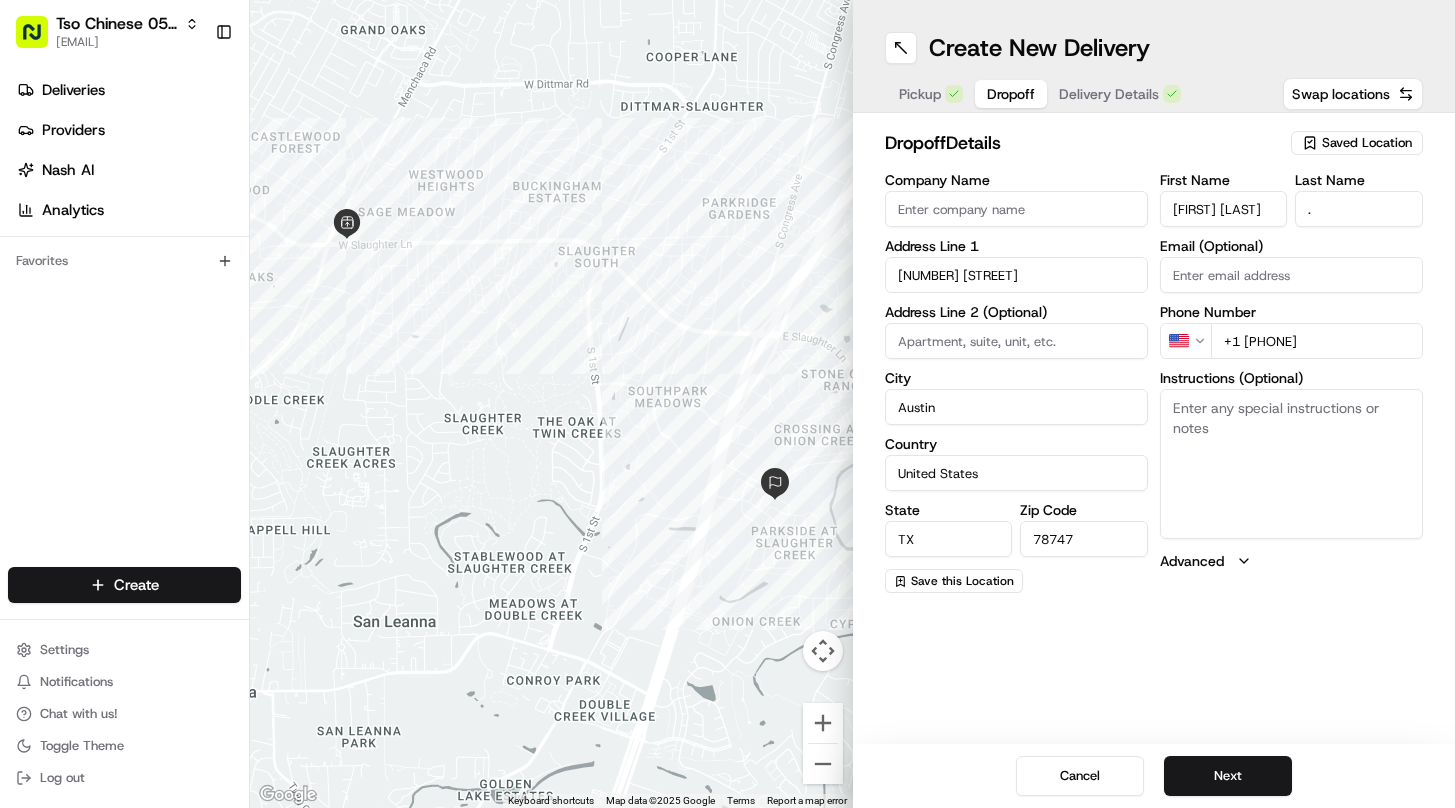 type on "+1 [PHONE]" 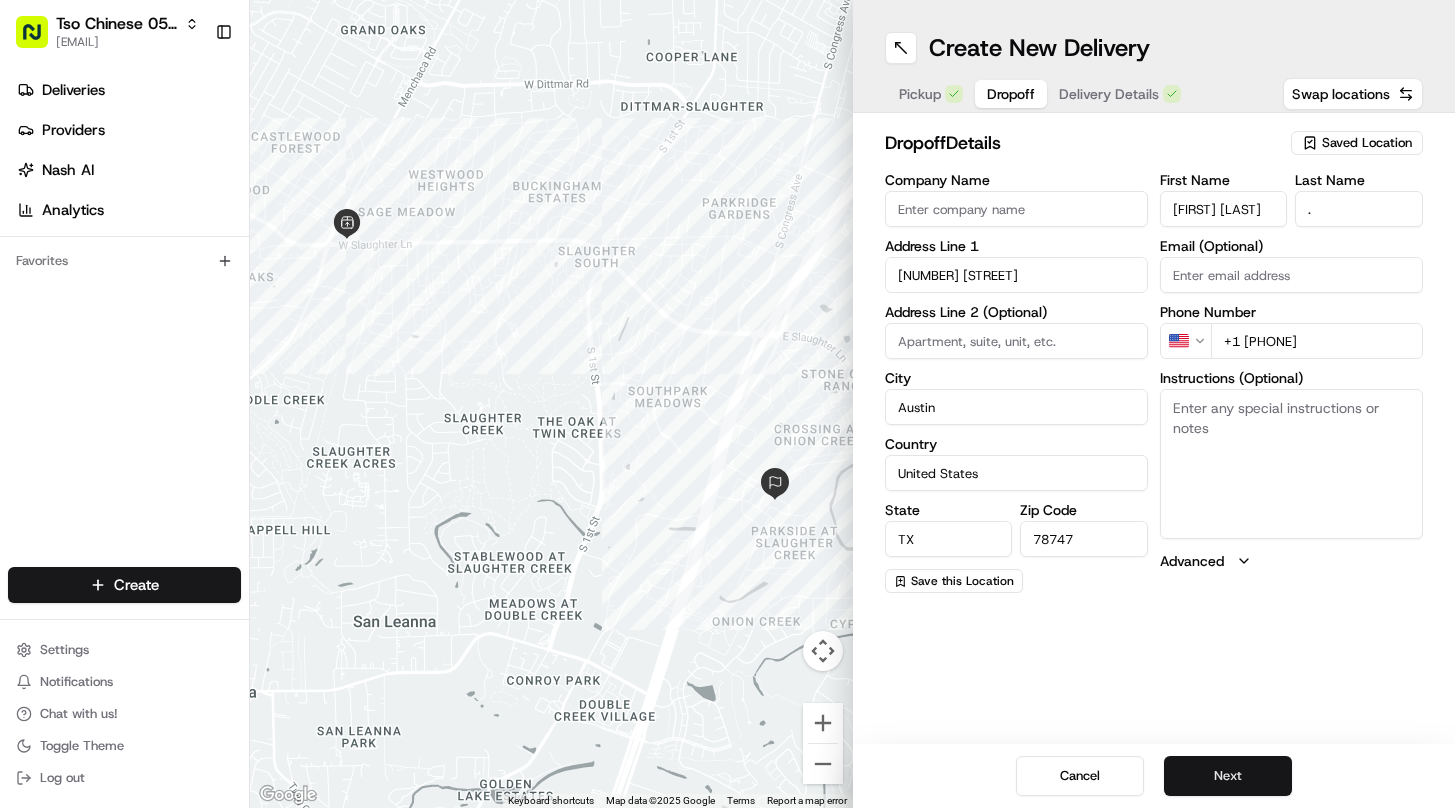 click on "Next" at bounding box center (1228, 776) 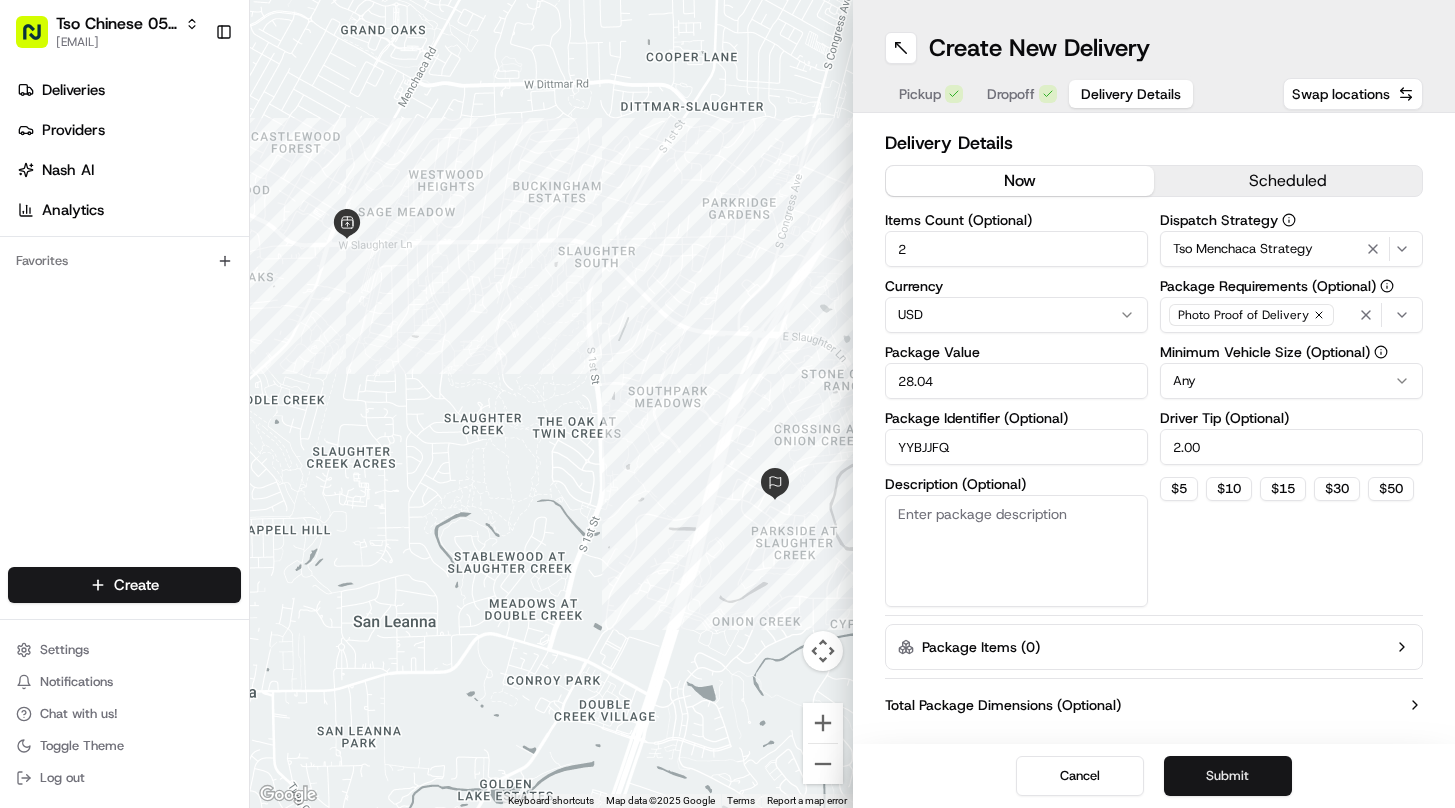 click on "Submit" at bounding box center (1228, 776) 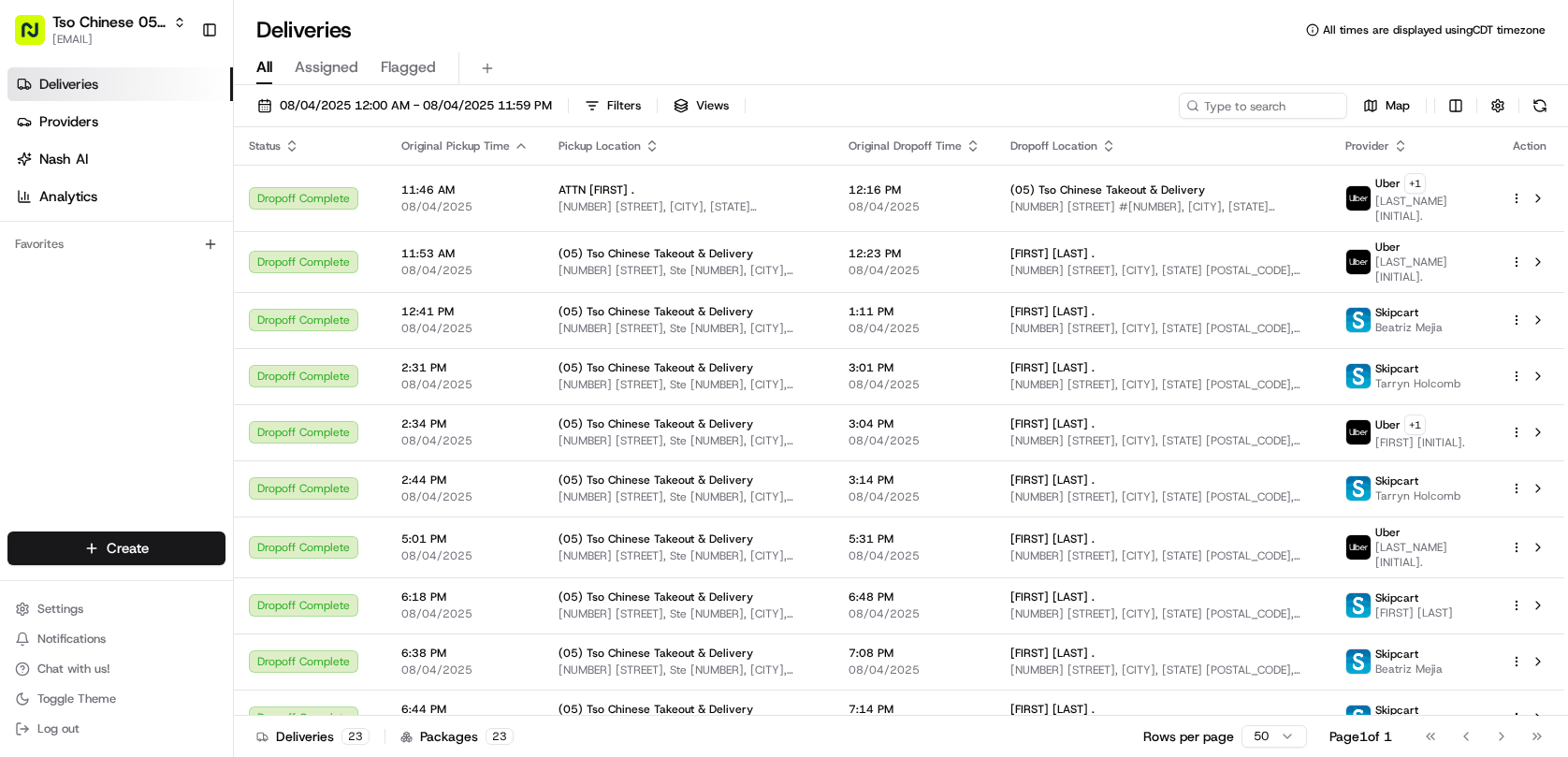 scroll, scrollTop: 0, scrollLeft: 0, axis: both 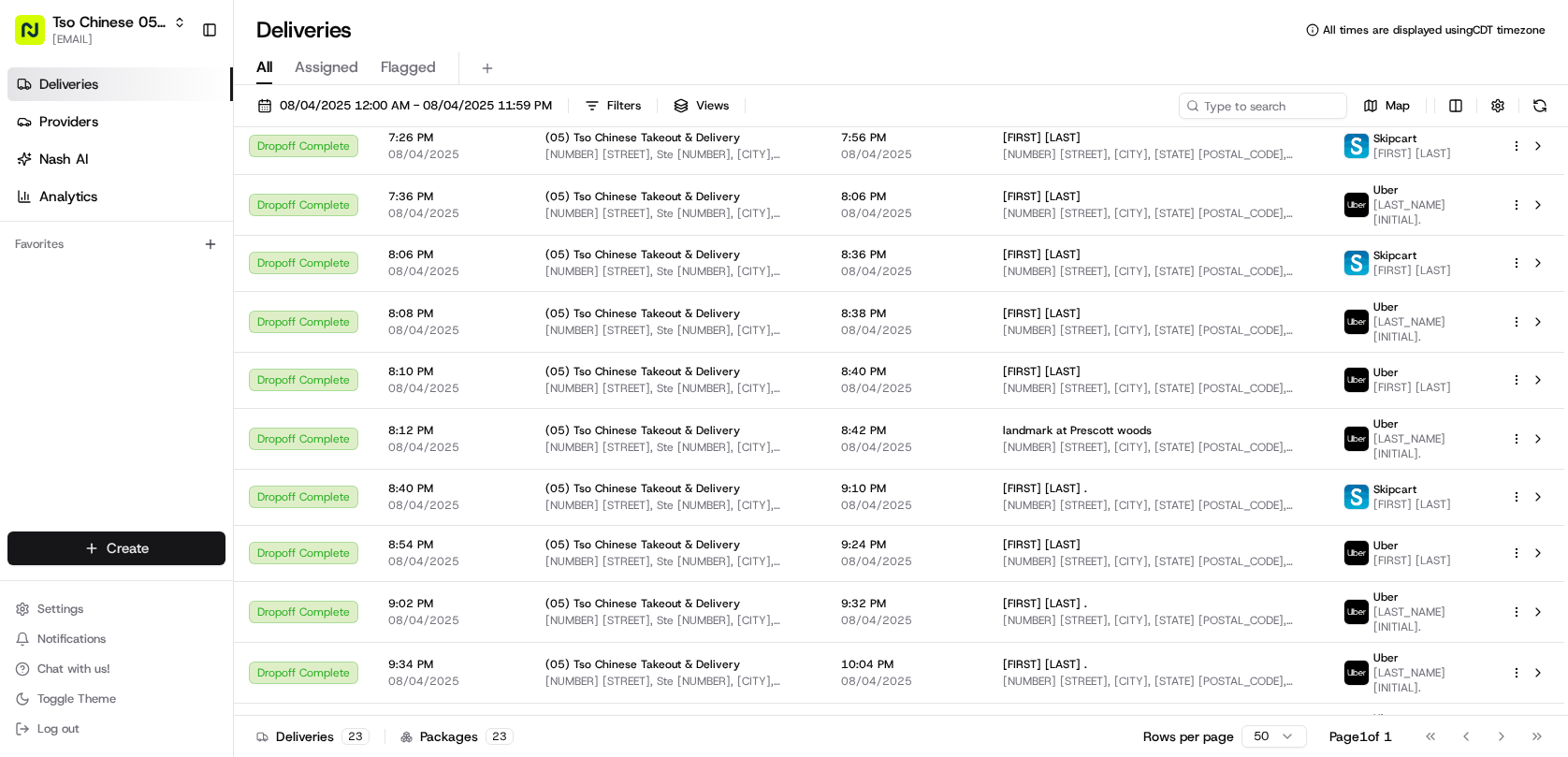 click on "Tso Chinese 05 Menchaca [EMAIL] Toggle Sidebar Deliveries Providers Nash AI Analytics Favorites Main Menu Members & Organization Organization Users Roles Preferences Customization Tracking Orchestration Automations Dispatch Strategy Locations Pickup Locations Dropoff Locations Billing Billing Refund Requests Integrations Notification Triggers Webhooks API Keys Request Logs Create Settings Notifications Chat with us! Toggle Theme Log out Deliveries All times are displayed using CDT timezone All Assigned Flagged [DATE] [TIME] - [DATE] [TIME] Filters Views Map Status Original Pickup Time Pickup Location Original Dropoff Time Dropoff Location Provider Action Dropoff Complete [TIME] [DATE] ATTN [FIRST] . [NUMBER] [STREET], [CITY], [STATE] [POSTAL_CODE], [COUNTRY] [TIME] [DATE] (05) Tso Chinese Takeout & Delivery [NUMBER] [STREET] #[NUMBER], [CITY], [STATE] [POSTAL_CODE], [COUNTRY] Uber + 1 [FIRST] [LAST] Dropoff Complete [TIME] [DATE] (05) Tso Chinese Takeout & Delivery [TIME] [DATE] Uber +" at bounding box center [784, 378] 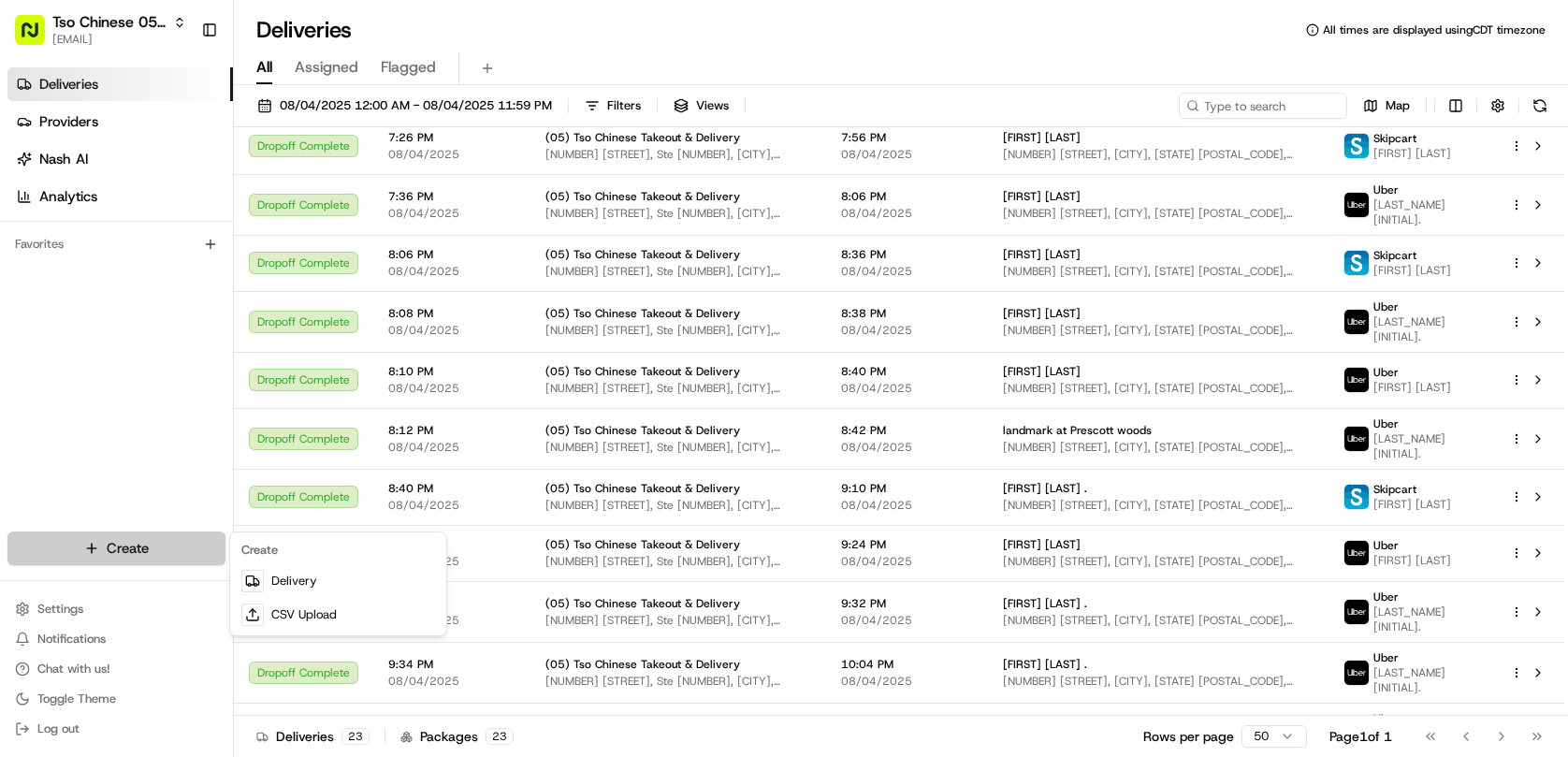 click on "Tso Chinese 05 Menchaca paul@tsochinese.com Toggle Sidebar Deliveries Providers Nash AI Analytics Favorites Main Menu Members & Organization Organization Users Roles Preferences Customization Tracking Orchestration Automations Dispatch Strategy Locations Pickup Locations Dropoff Locations Billing Billing Refund Requests Integrations Notification Triggers Webhooks API Keys Request Logs Create Settings Notifications Chat with us! Toggle Theme Log out Deliveries All times are displayed using  CDT   timezone All Assigned Flagged 08/04/2025 12:00 AM - 08/04/2025 11:59 PM Filters Views Map Status Original Pickup Time Pickup Location Original Dropoff Time Dropoff Location Provider Action Dropoff Complete 11:46 AM 08/04/2025 ATTN NICK . 3909 N Interstate Hwy 35, Austin, TX 78722, USA 12:16 PM 08/04/2025 (05) Tso Chinese Takeout & Delivery 1824 W Slaughter Ln #100, Austin, TX 78748, USA Uber + 1 CELSO V. Dropoff Complete 11:53 AM 08/04/2025 (05) Tso Chinese Takeout & Delivery 12:23 PM 08/04/2025 Uber +" at bounding box center (784, 378) 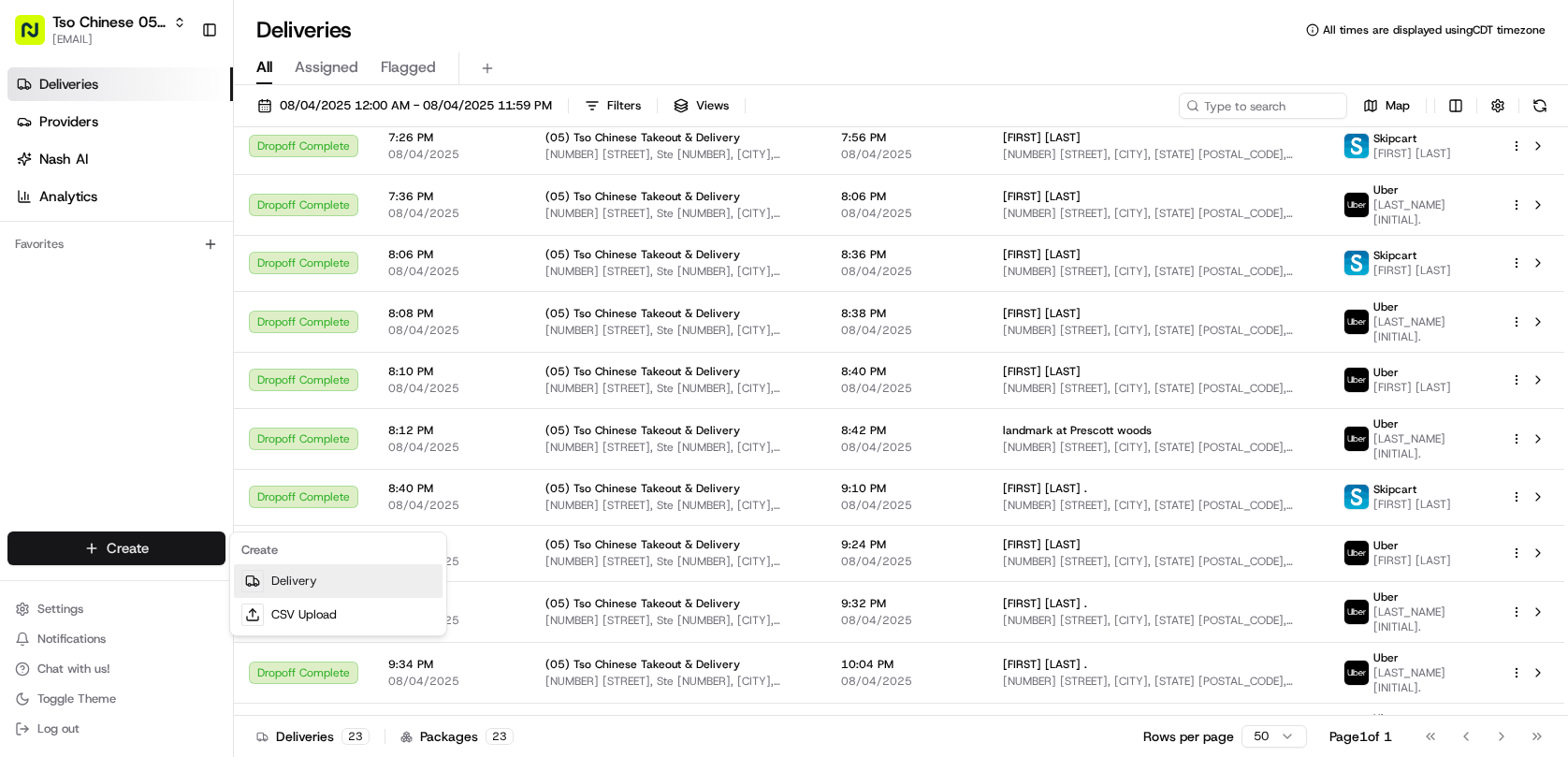 click on "Delivery" at bounding box center (338, 581) 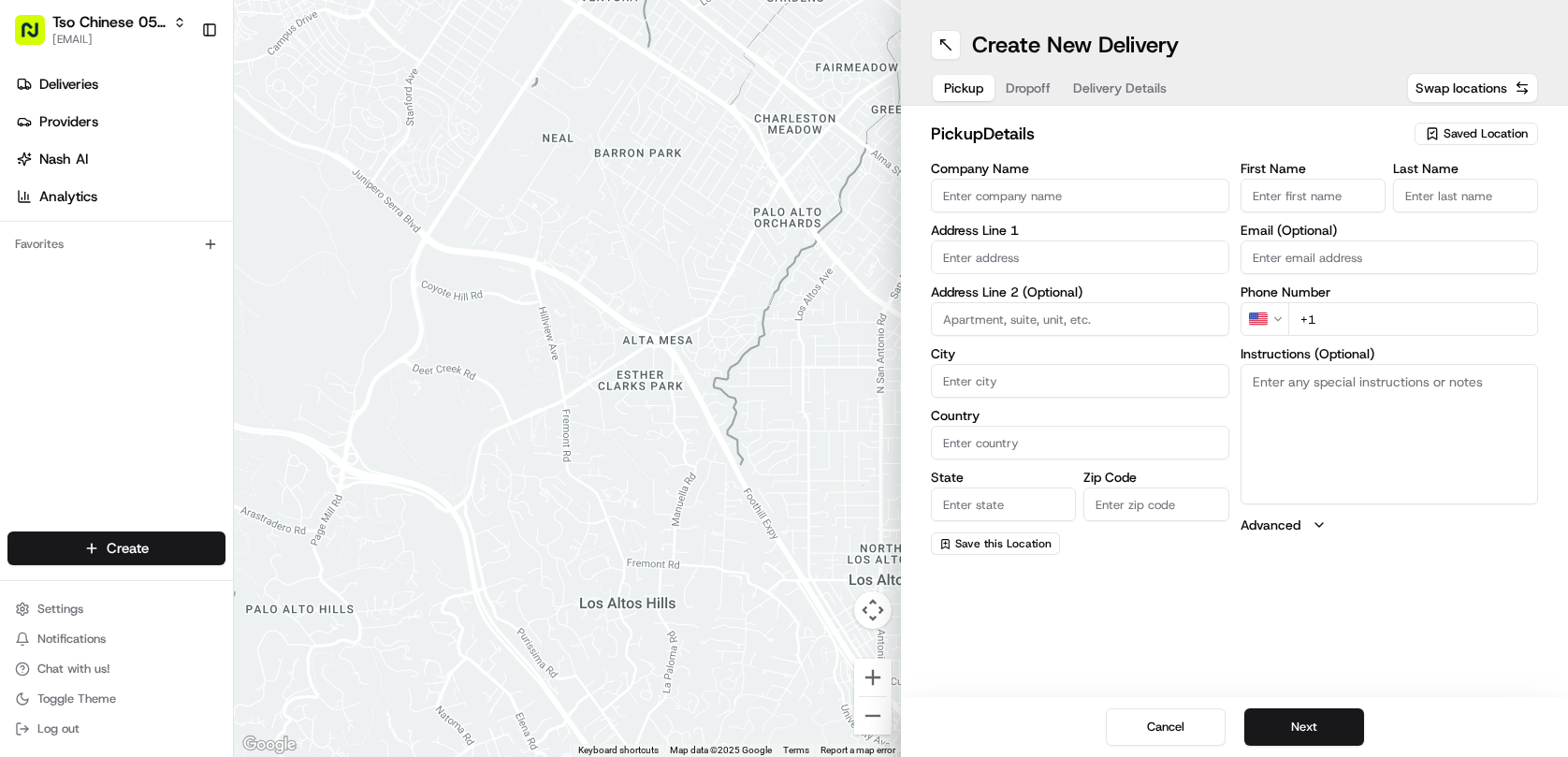 click on "Saved Location" at bounding box center (1476, 134) 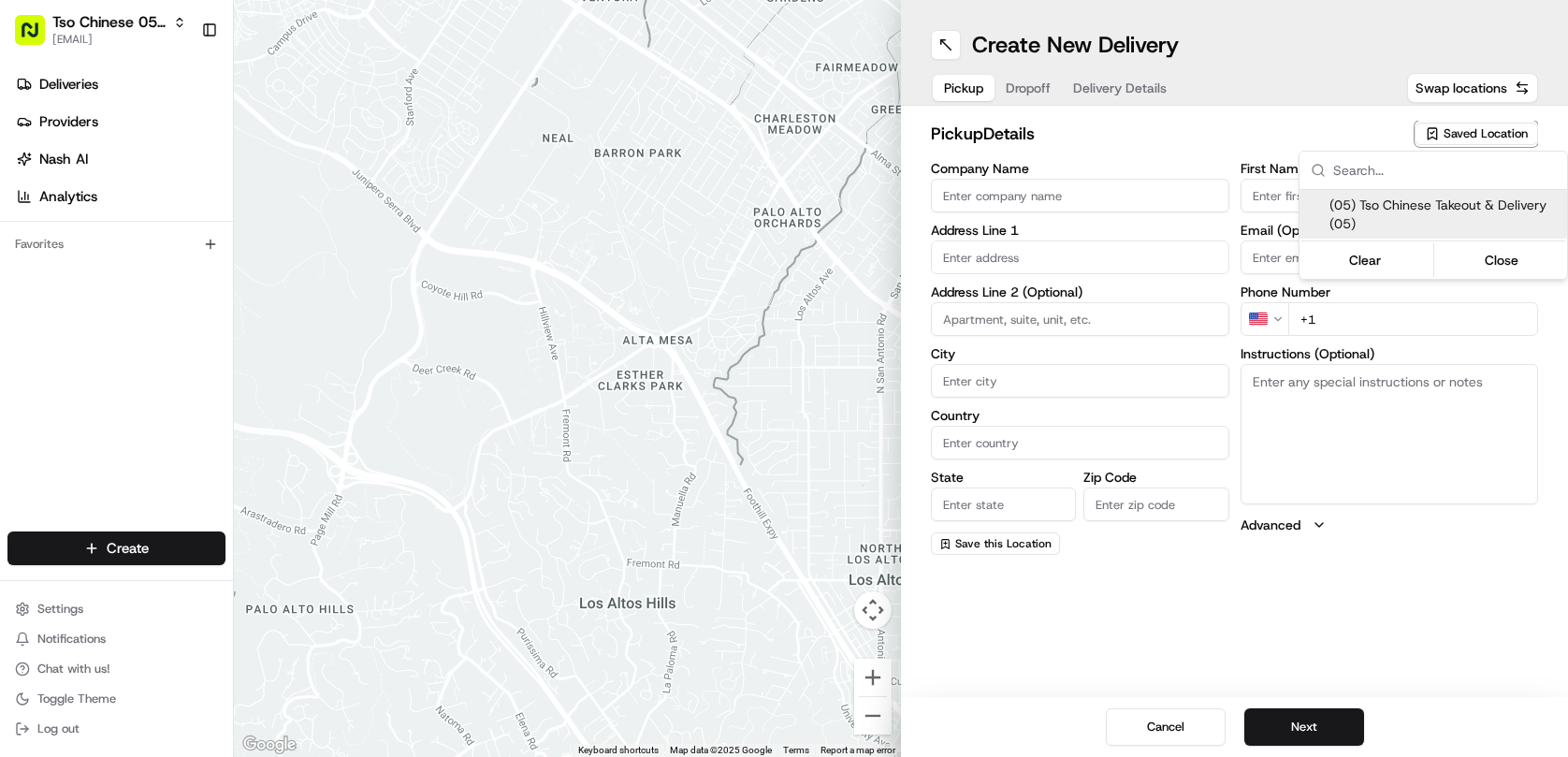 click at bounding box center [1445, 170] 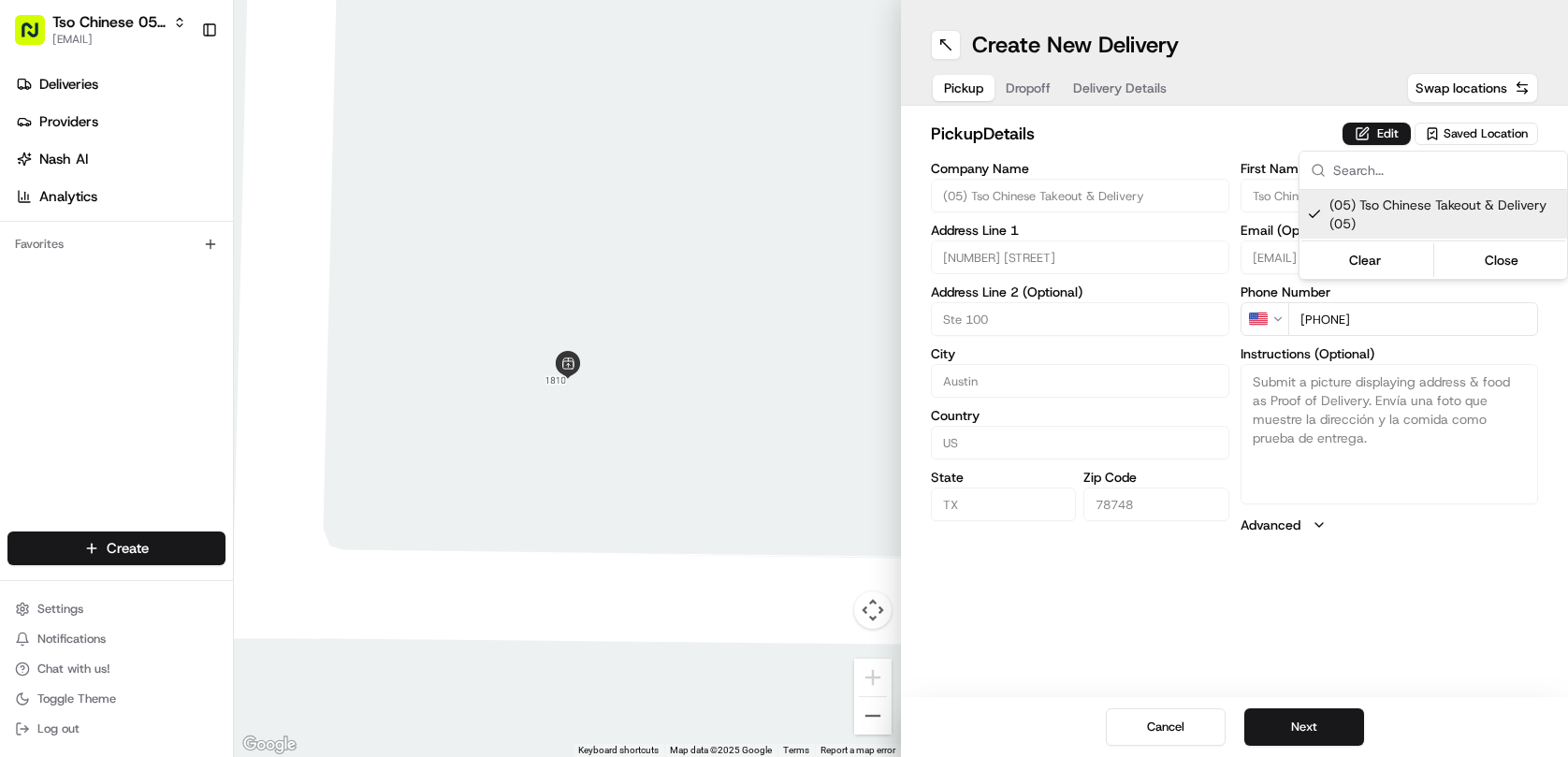 click on "Tso Chinese 05 Menchaca [EMAIL] Toggle Sidebar Deliveries Providers Nash AI Analytics Favorites Main Menu Members & Organization Organization Users Roles Preferences Customization Tracking Orchestration Automations Dispatch Strategy Locations Pickup Locations Dropoff Locations Billing Billing Refund Requests Integrations Notification Triggers Webhooks API Keys Request Logs Create Settings Notifications Chat with us! Toggle Theme Log out Move left Move right Move up Move down + Zoom in - Zoom out Home Jump left by 75% End Jump right by 75% Page Up Jump up by 75% Page Down Jump down by 75% Keyboard shortcuts Map Data Map data ©2025 Google Map data ©2025 Google 2 m Click to toggle between metric and imperial units Terms Report a map error Create New Delivery Pickup Dropoff Delivery Details Swap locations pickup Details Edit Saved Location Company Name (05) Tso Chinese Takeout & Delivery Address Line 1 [NUMBER] [STREET] Address Line 2 (Optional) Ste 100 City US" at bounding box center [784, 378] 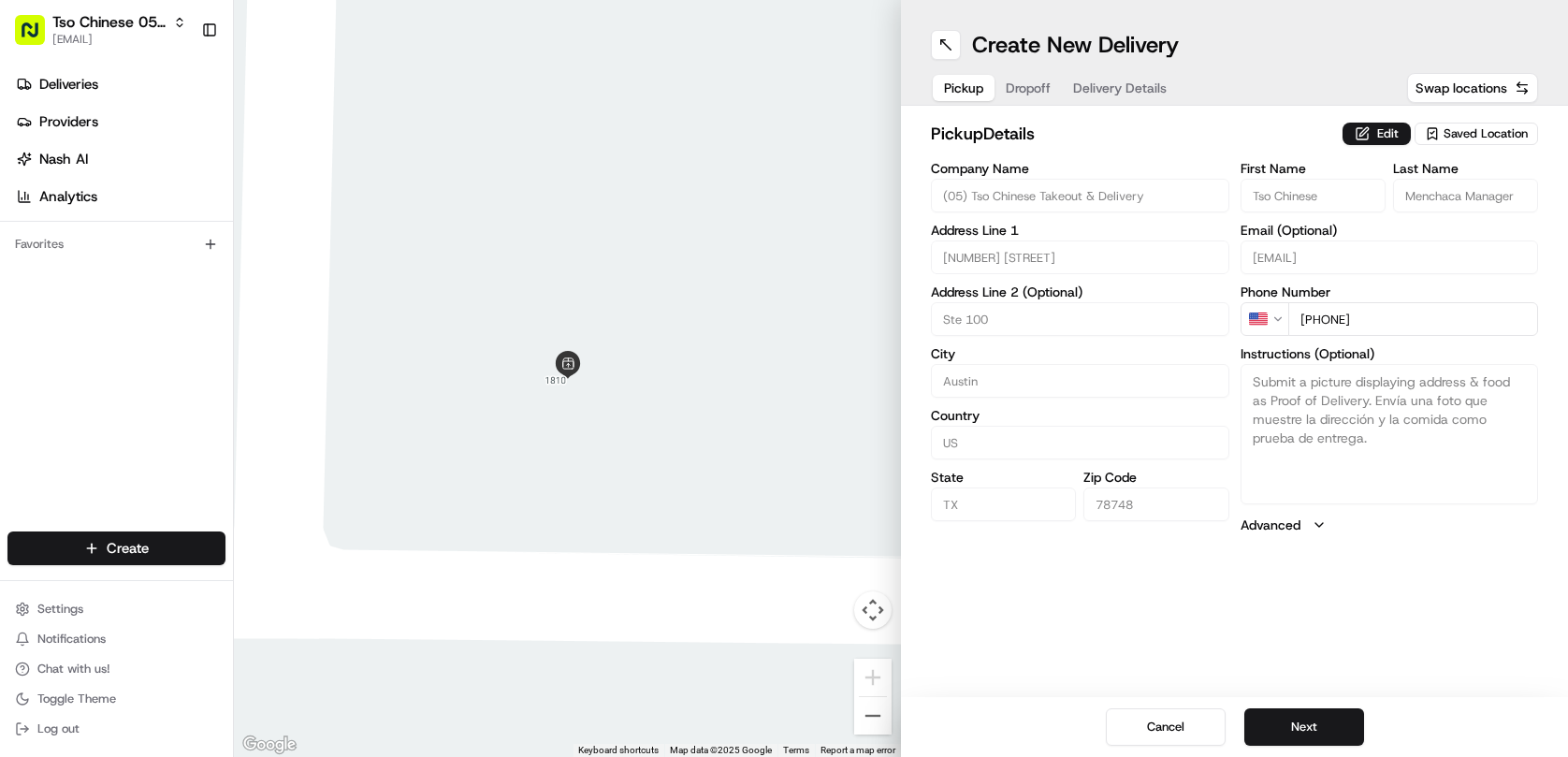 click on "Dropoff" at bounding box center [1028, 88] 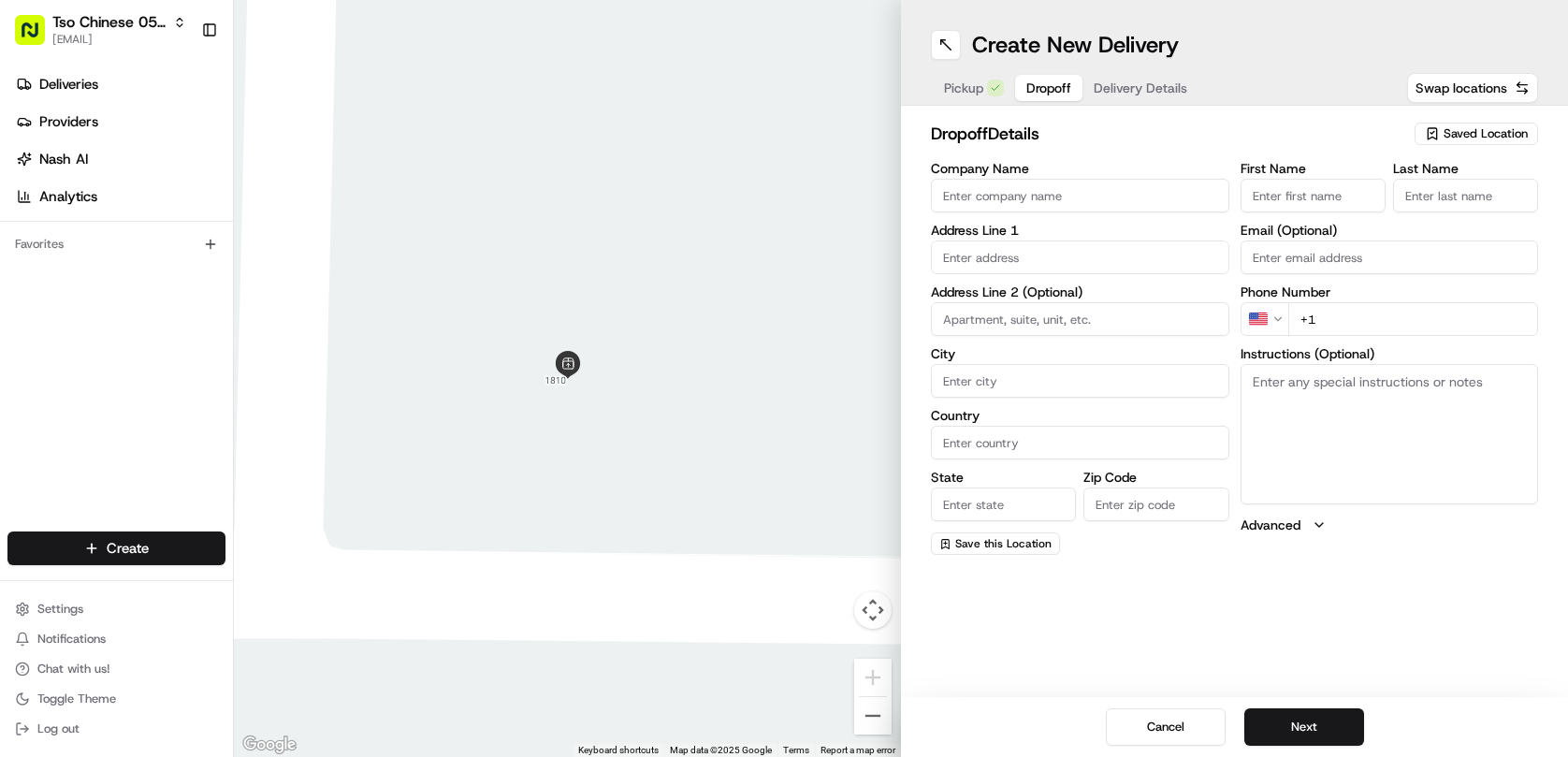 click on "Delivery Details" at bounding box center [1140, 88] 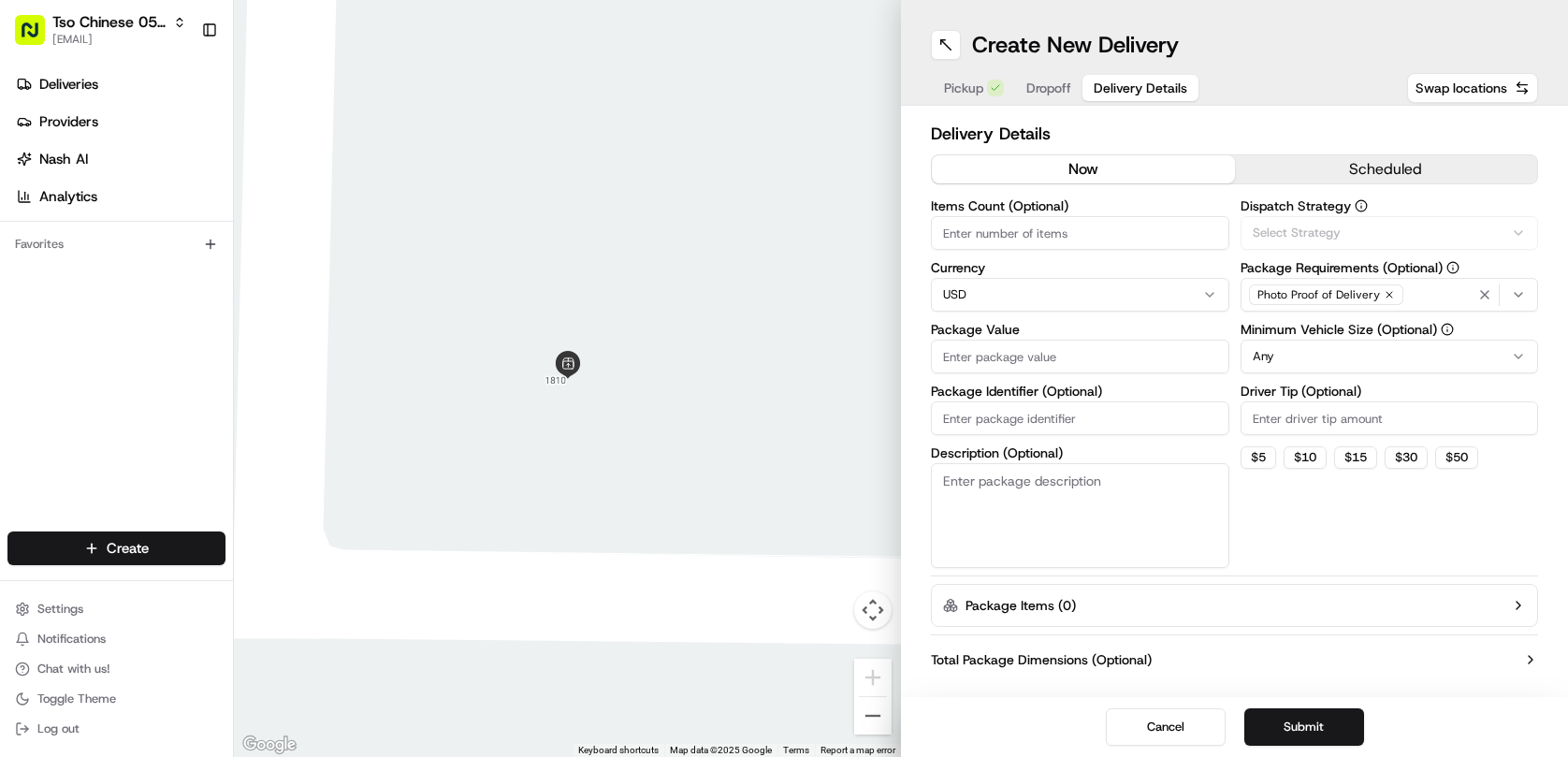 click on "Delivery Details" at bounding box center [1140, 88] 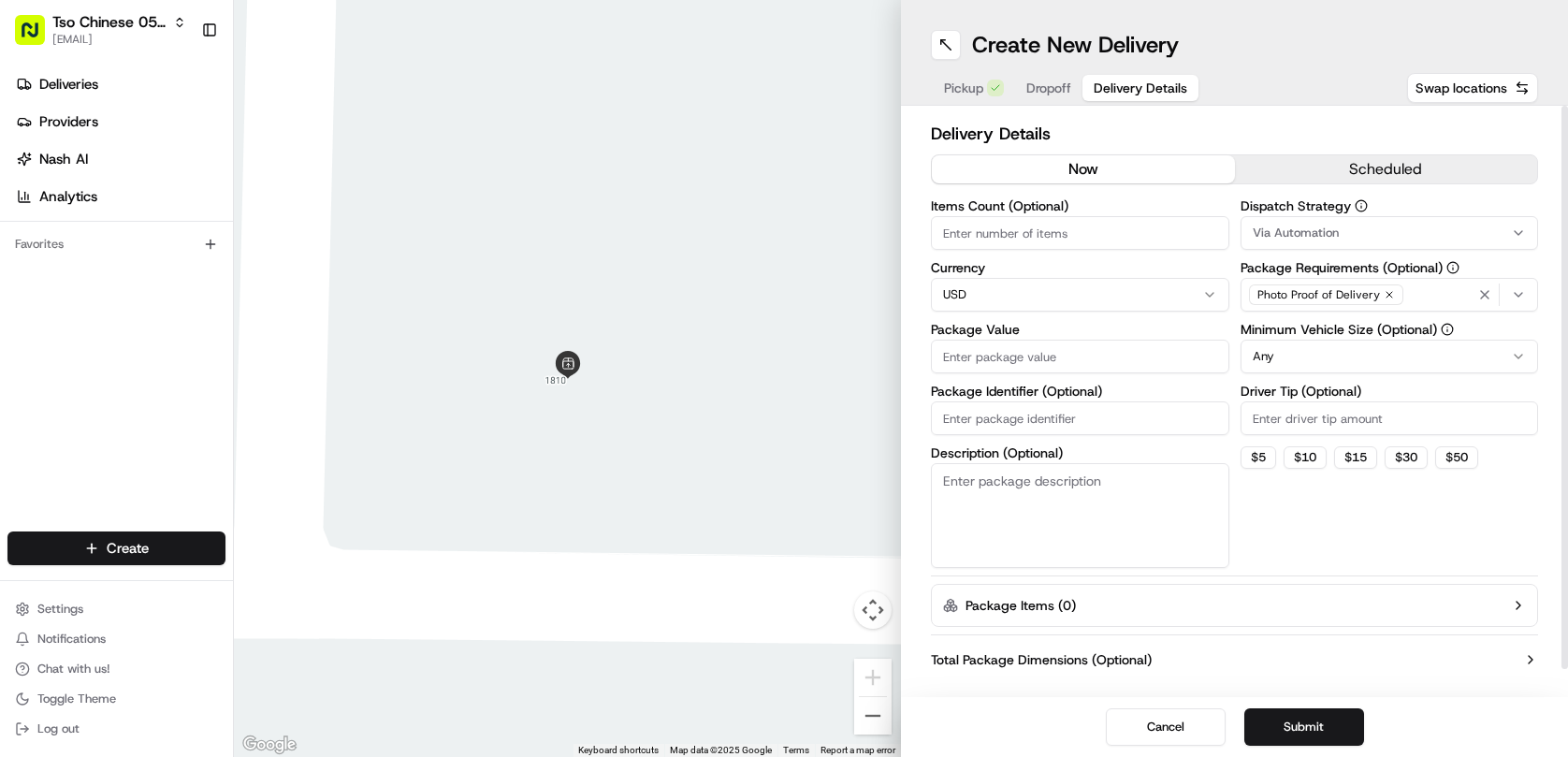 click on "Package Identifier (Optional)" at bounding box center [1080, 418] 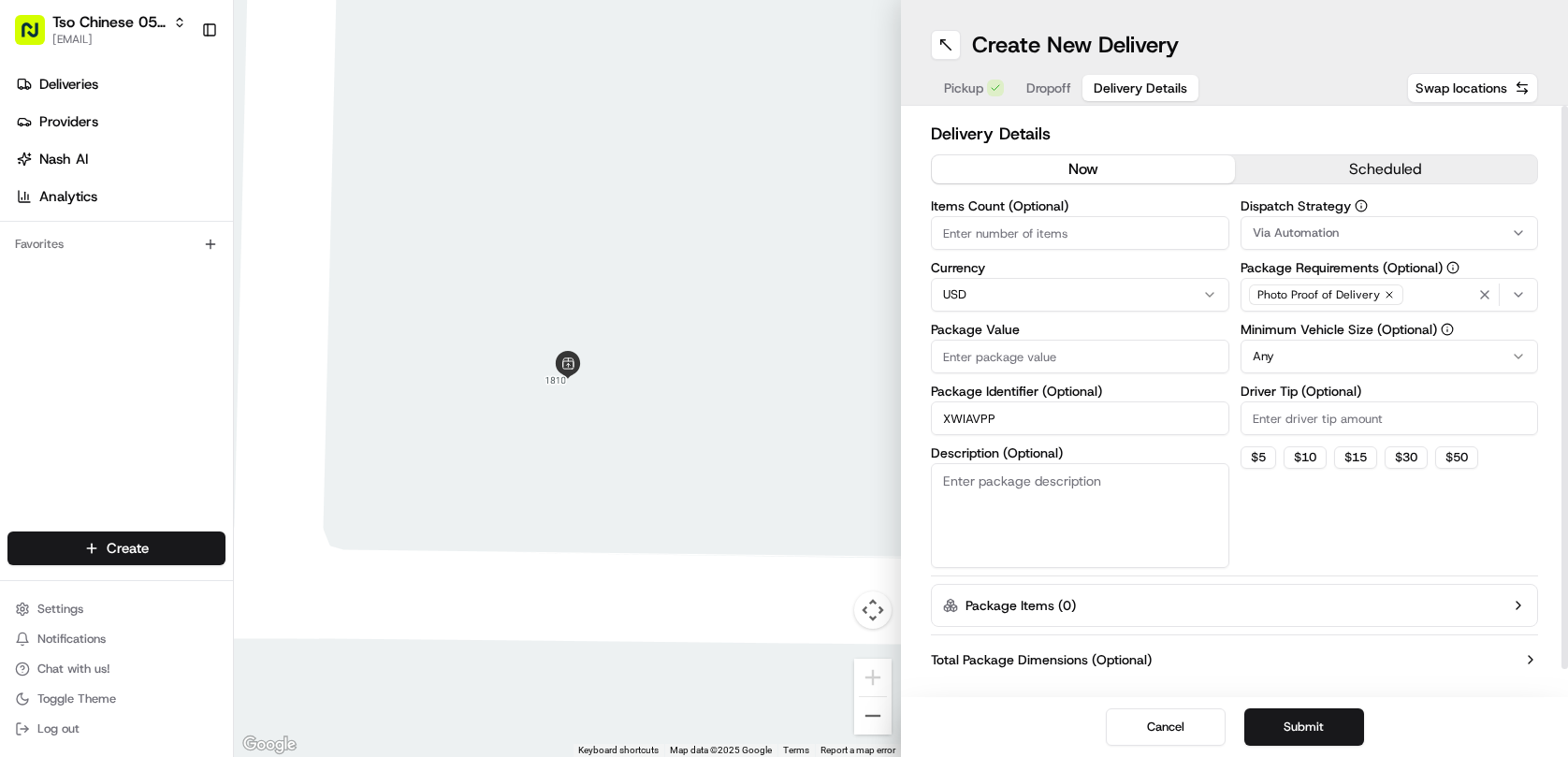 type on "XWIAVPP" 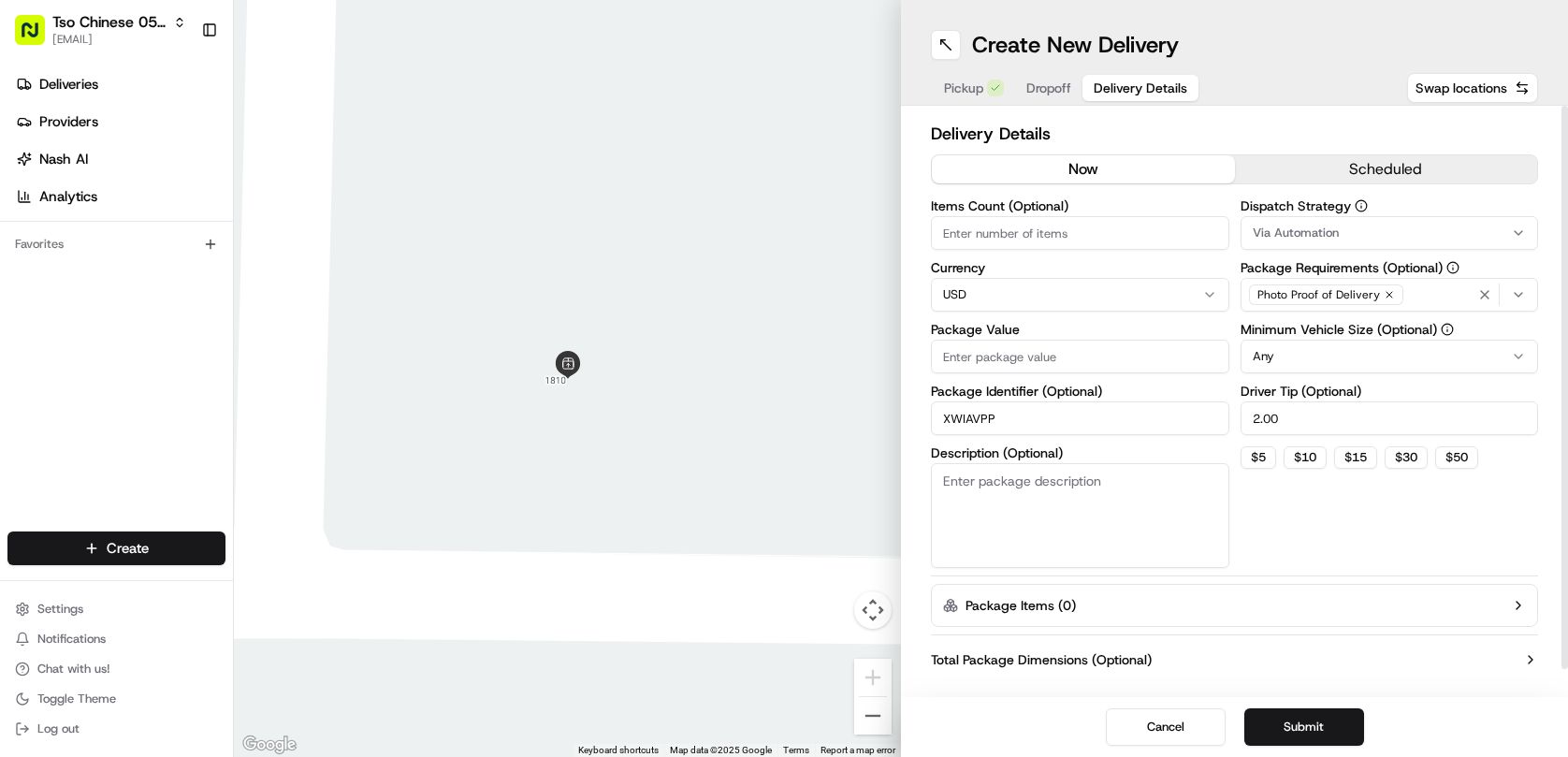 type on "2.00" 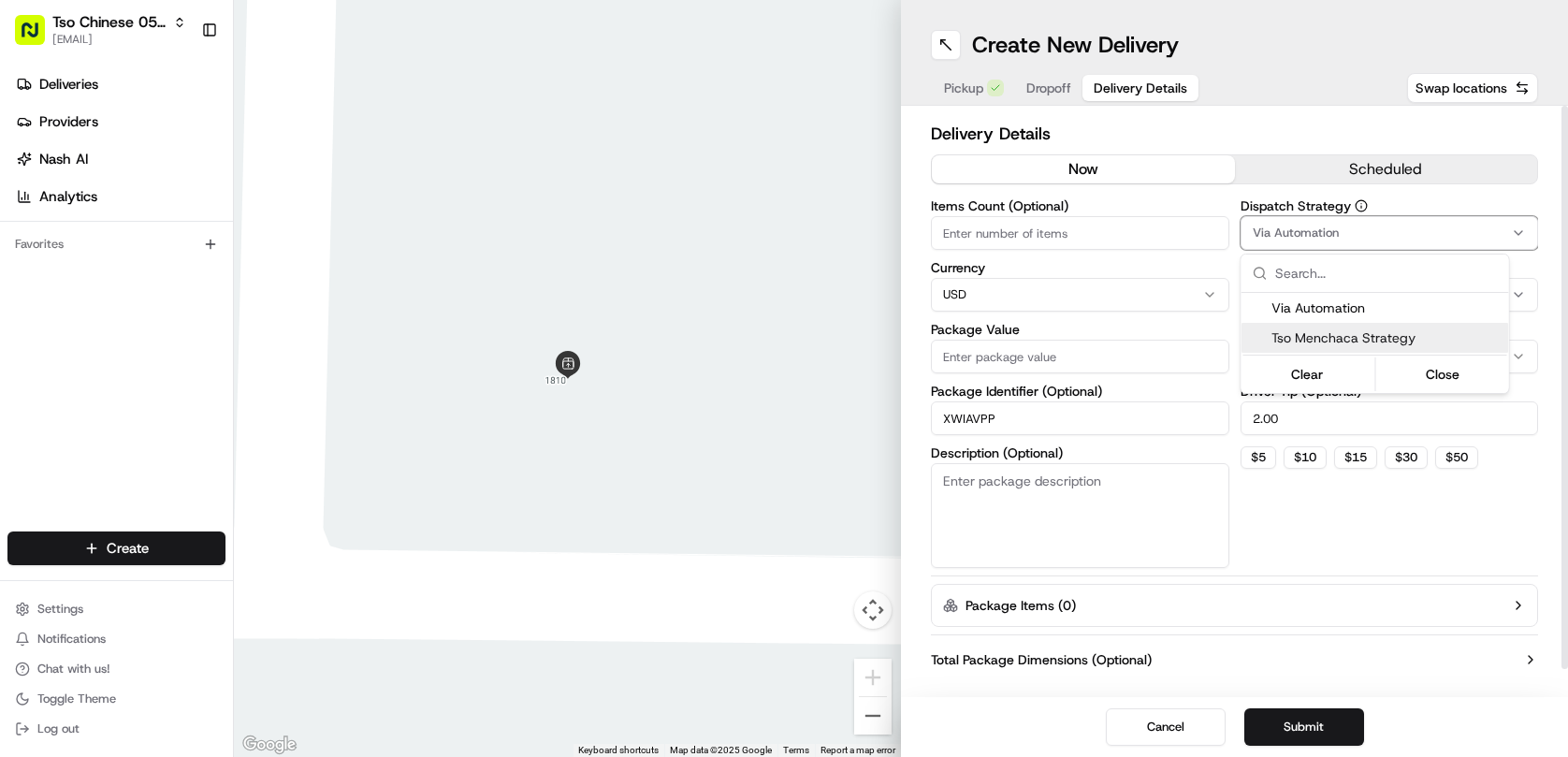 click on "Tso Menchaca Strategy" at bounding box center (1375, 338) 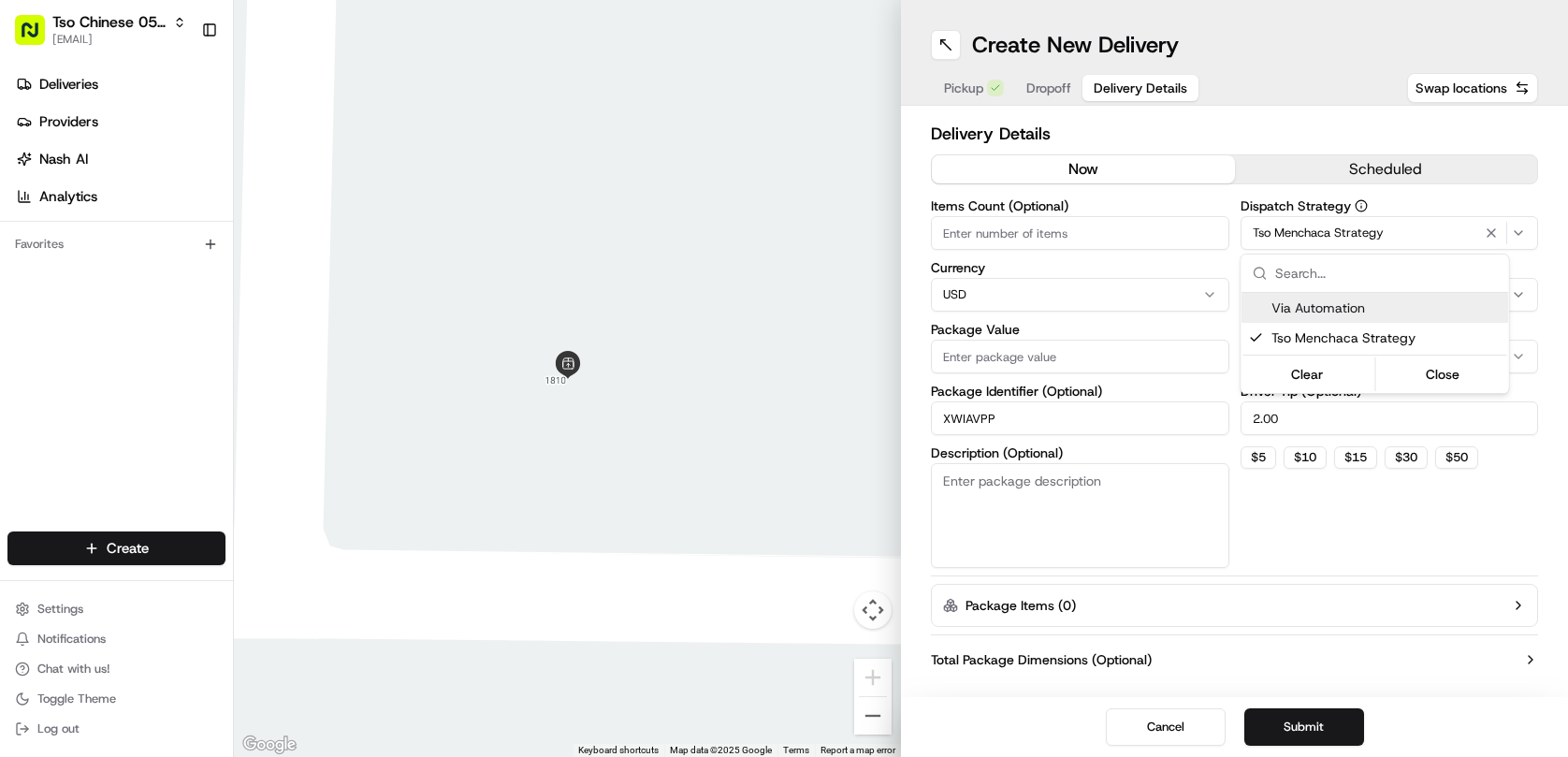 click on "Tso Chinese 05 Menchaca paul@tsochinese.com Toggle Sidebar Deliveries Providers Nash AI Analytics Favorites Main Menu Members & Organization Organization Users Roles Preferences Customization Tracking Orchestration Automations Dispatch Strategy Locations Pickup Locations Dropoff Locations Billing Billing Refund Requests Integrations Notification Triggers Webhooks API Keys Request Logs Create Settings Notifications Chat with us! Toggle Theme Log out ← Move left → Move right ↑ Move up ↓ Move down + Zoom in - Zoom out Home Jump left by 75% End Jump right by 75% Page Up Jump up by 75% Page Down Jump down by 75% Keyboard shortcuts Map Data Map data ©2025 Google Map data ©2025 Google 2 m  Click to toggle between metric and imperial units Terms Report a map error Create New Delivery Pickup Dropoff Delivery Details Swap locations Delivery Details now scheduled Items Count (Optional) Currency USD Package Value Package Identifier (Optional) XWIAVPP Description (Optional) Dispatch Strategy Any" at bounding box center [784, 378] 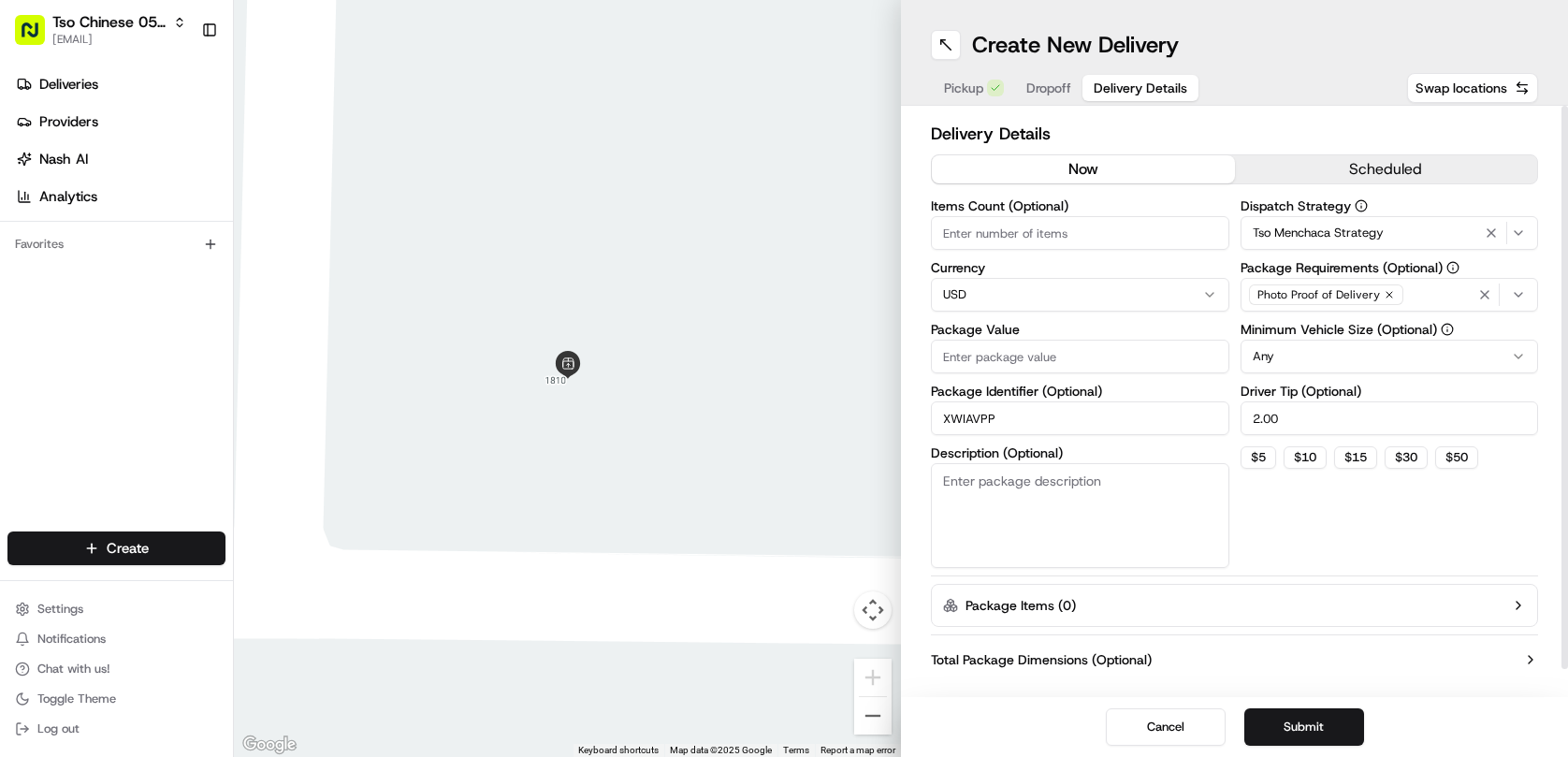 click on "Items Count (Optional)" at bounding box center [1080, 233] 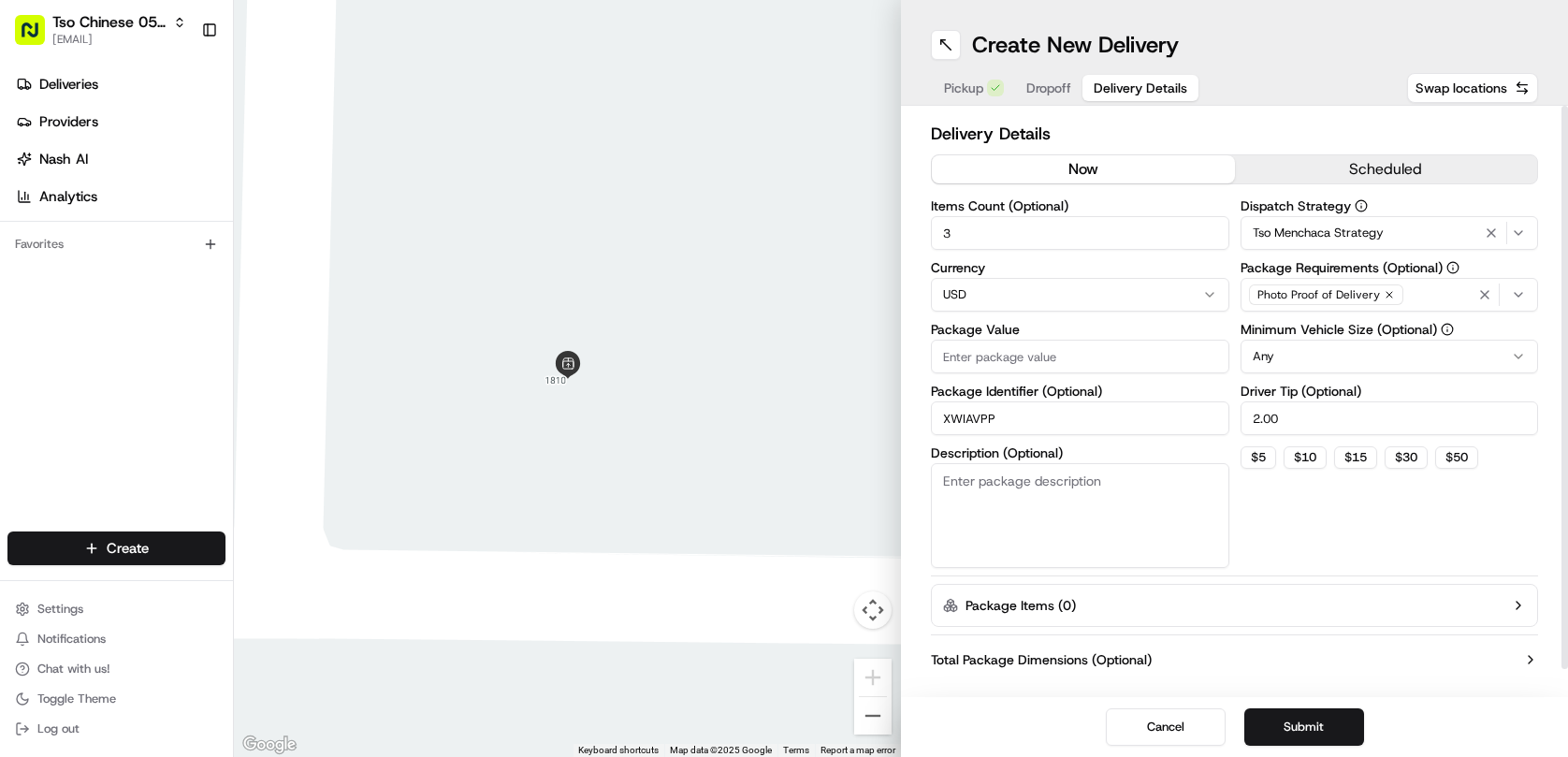 type on "3" 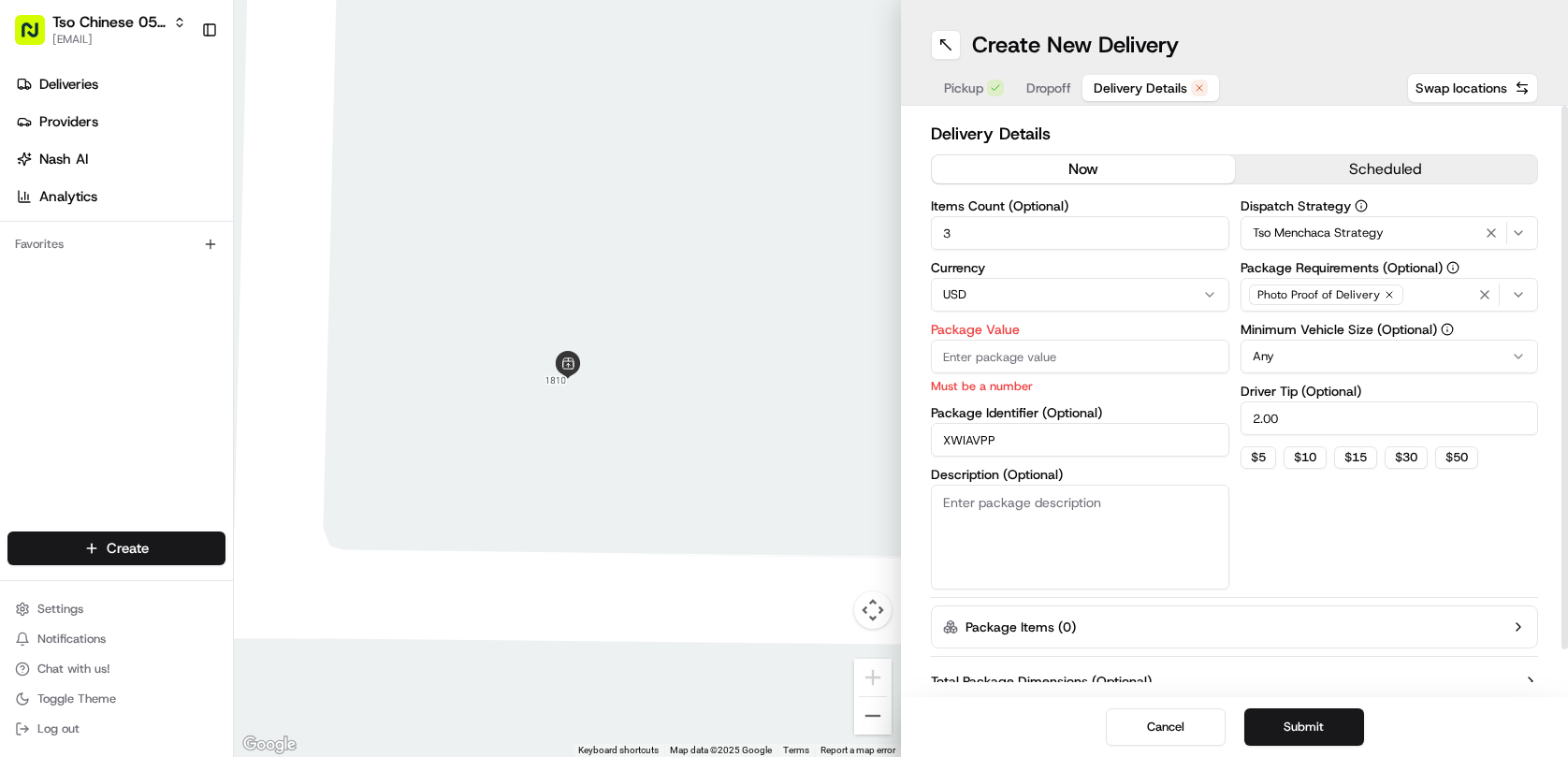 paste on "45.3" 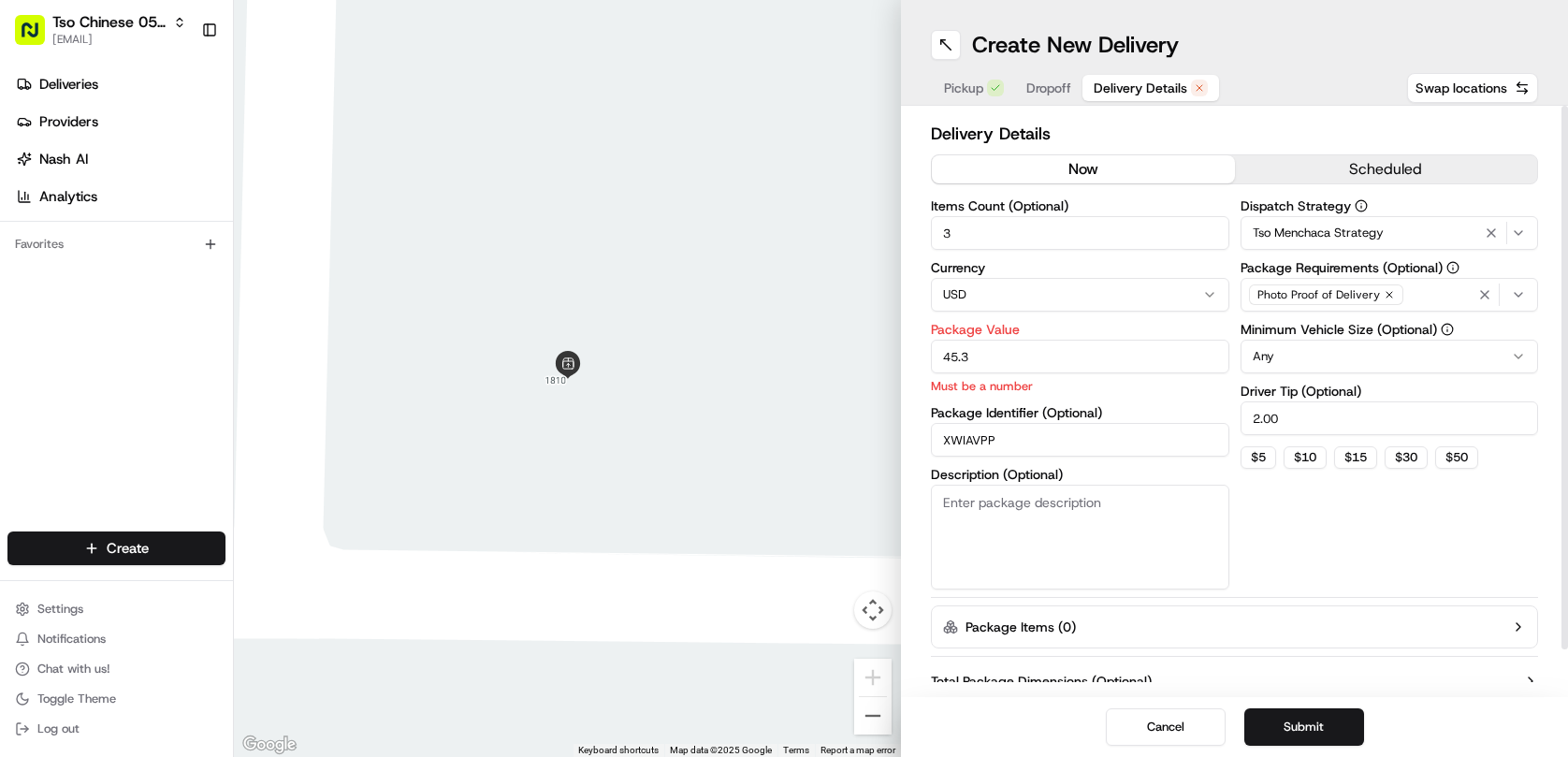 type on "45.3" 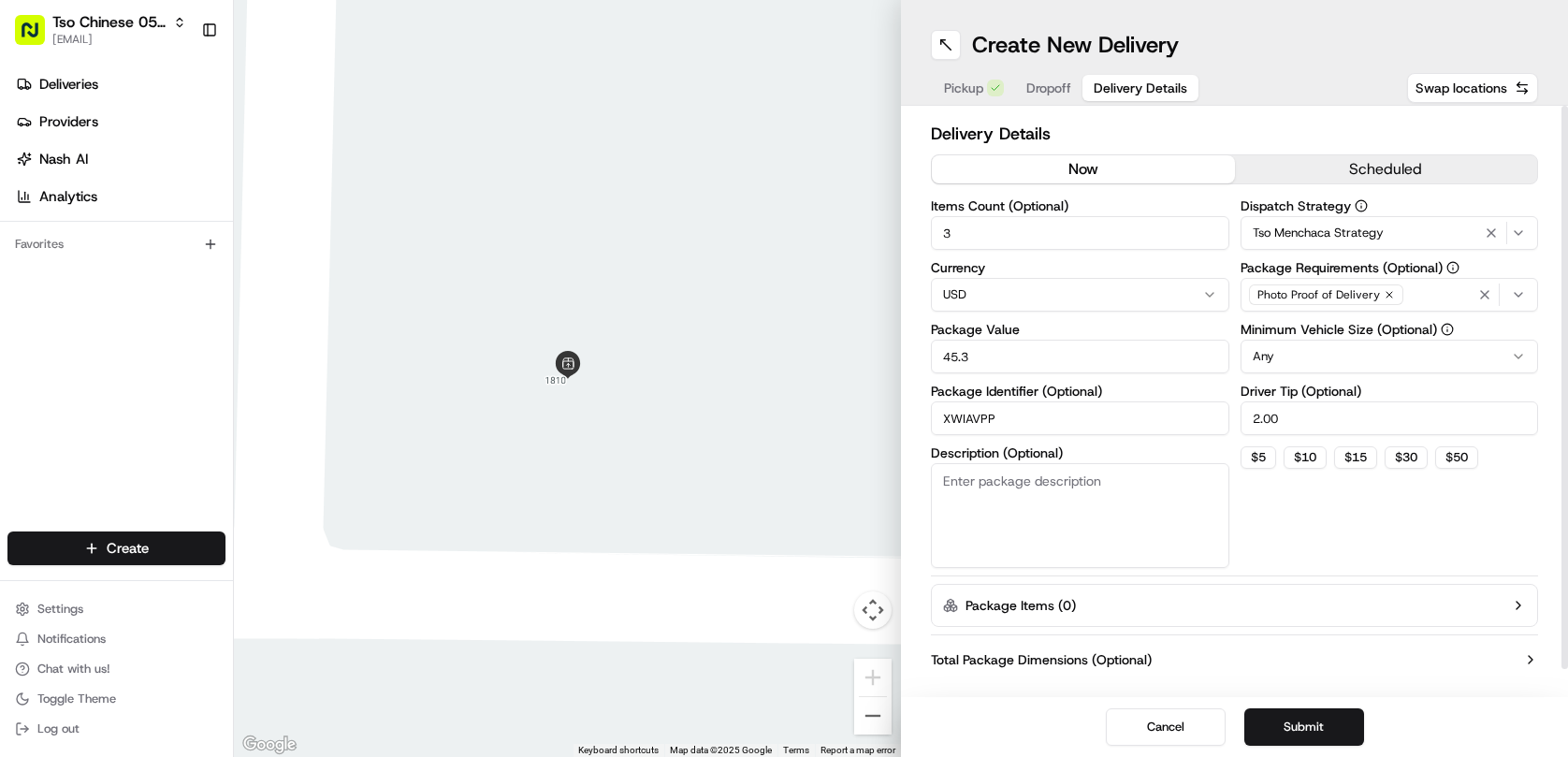 click on "Dropoff" at bounding box center (1049, 88) 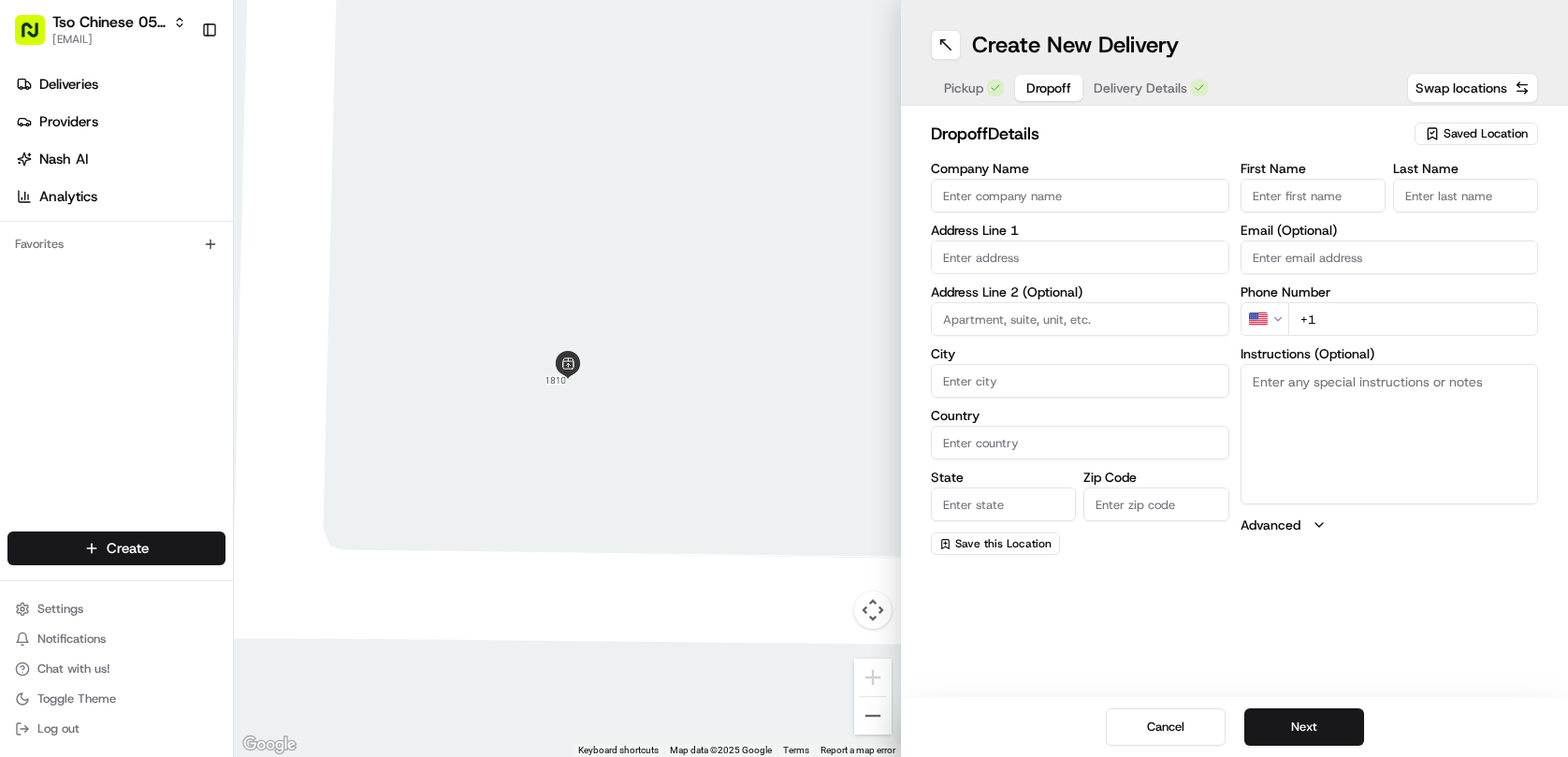 click at bounding box center (1080, 257) 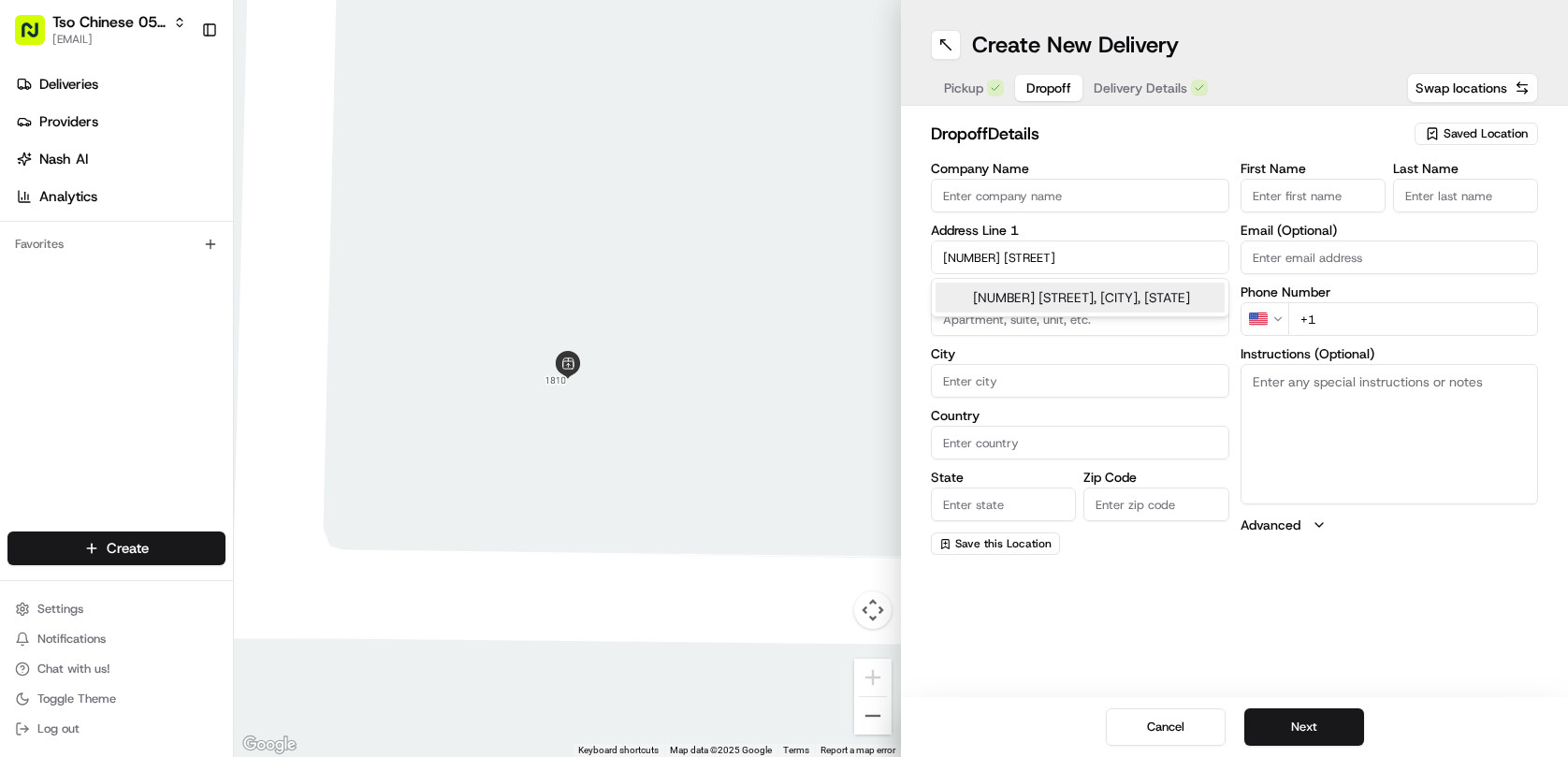 click on "8309 Treehouse Ln, Austin, TX" at bounding box center [1080, 298] 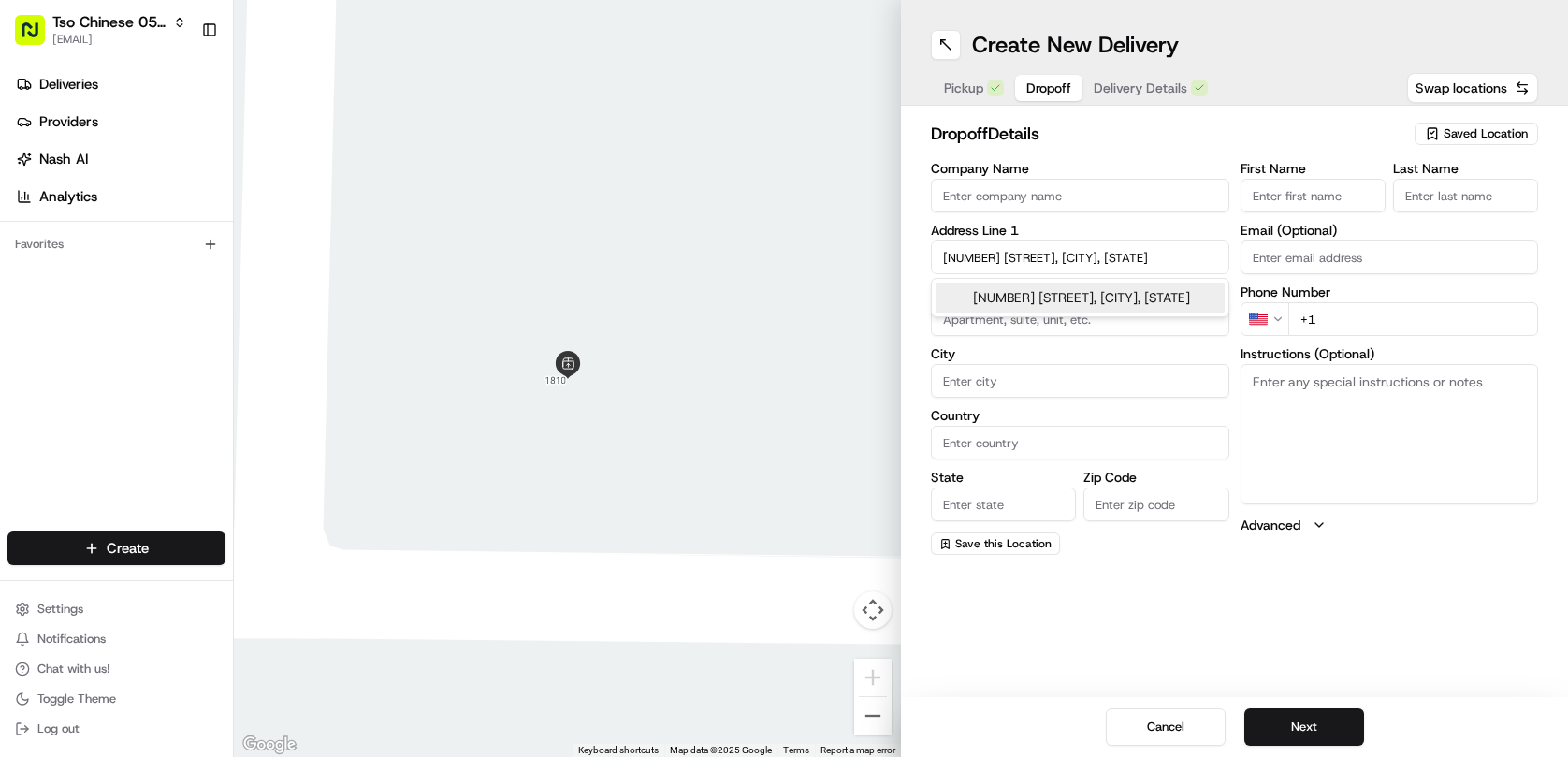 type on "8309 Treehouse Ln, Austin, TX 78749, USA" 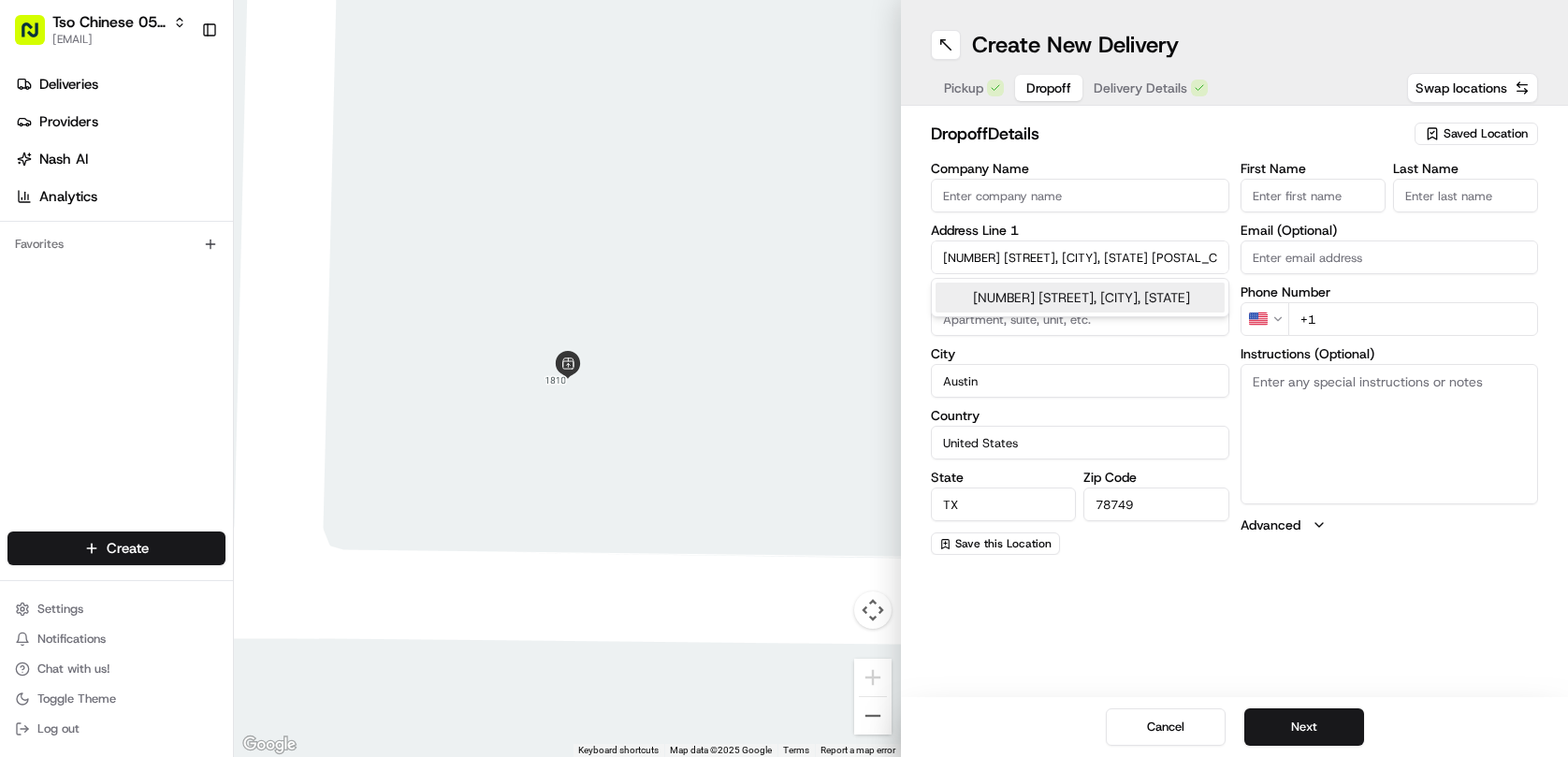 type on "8309 Treehouse Lane" 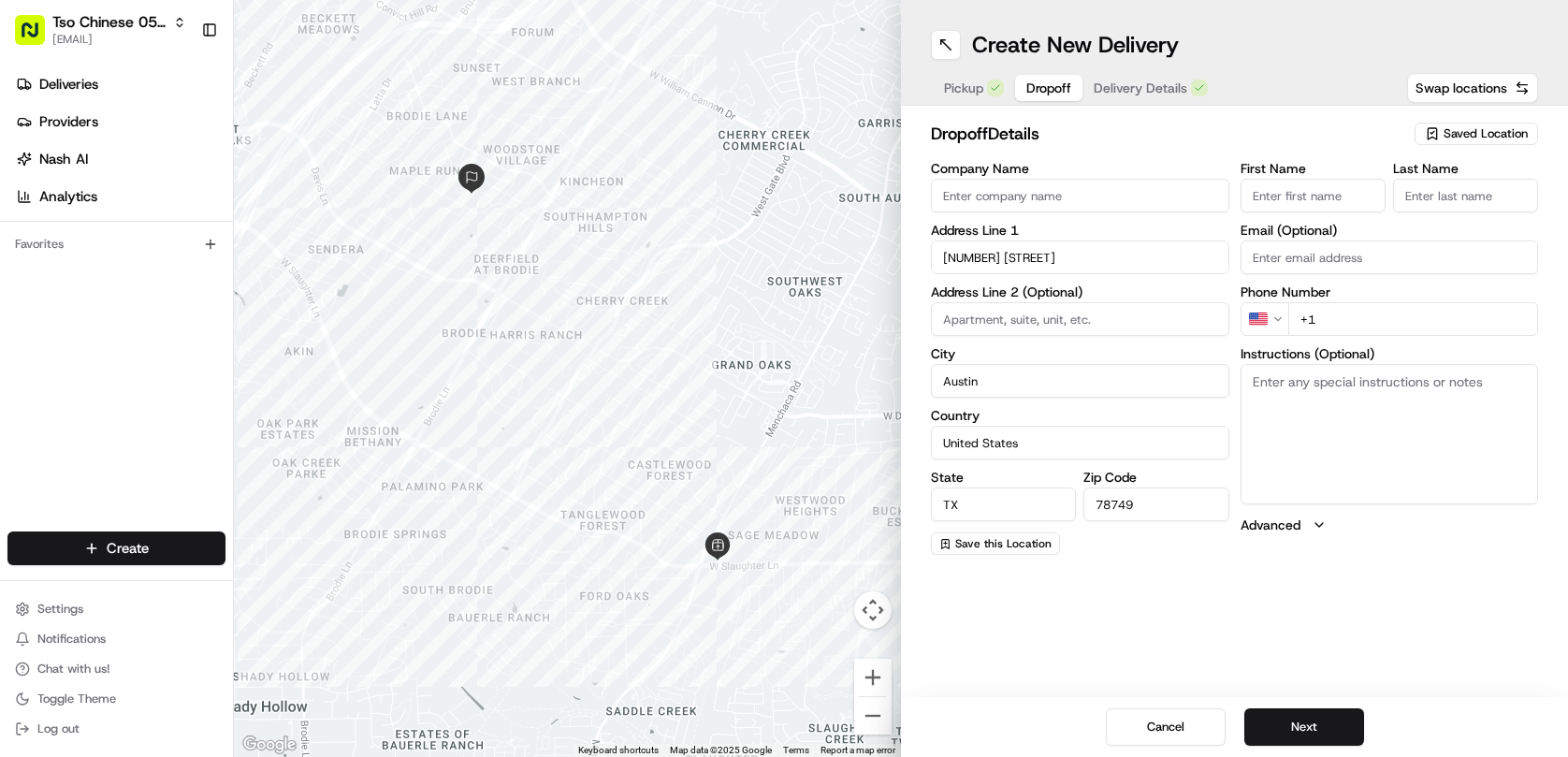 click on "First Name" at bounding box center (1313, 196) 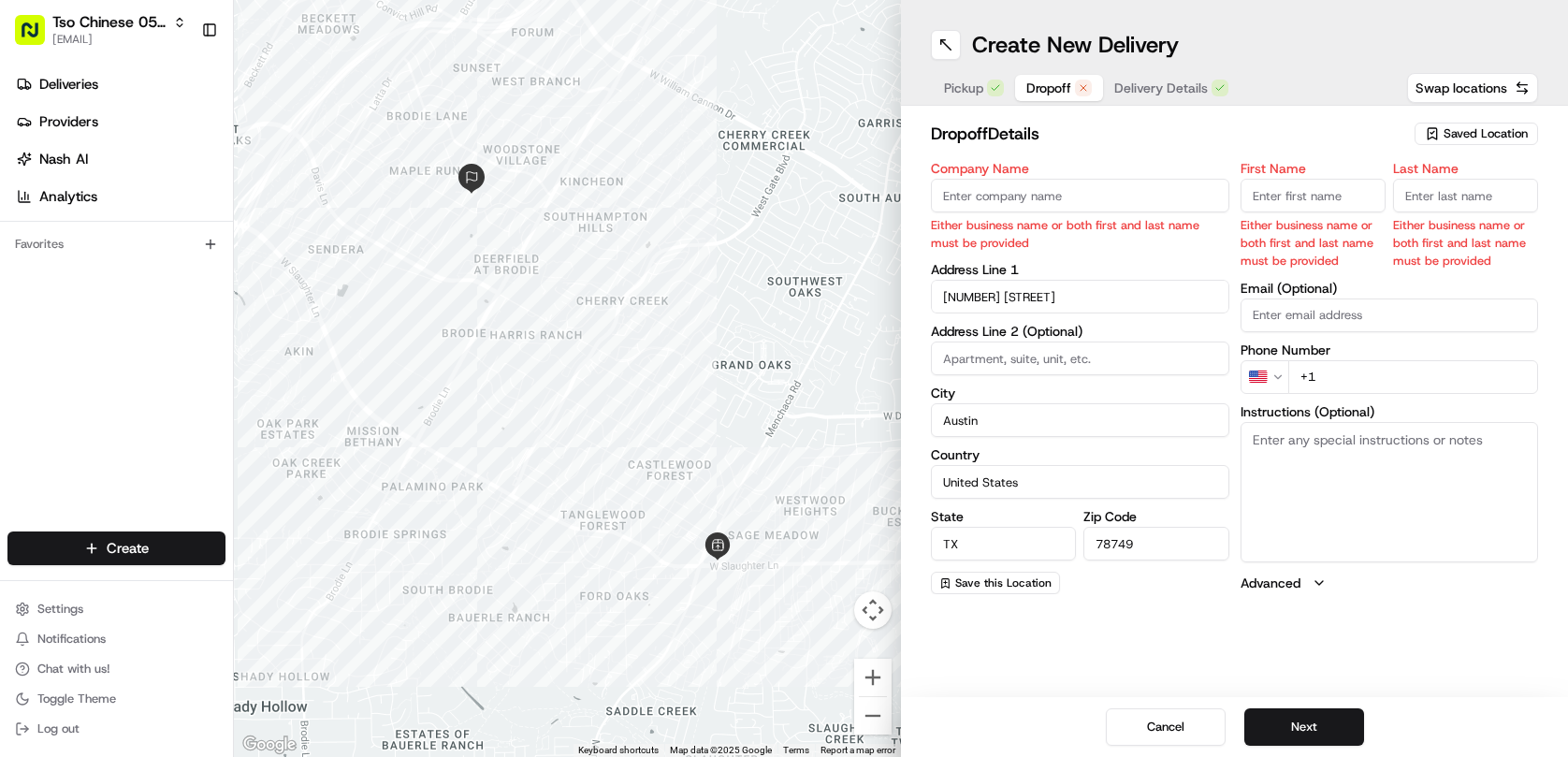 paste on "Snehq Patel" 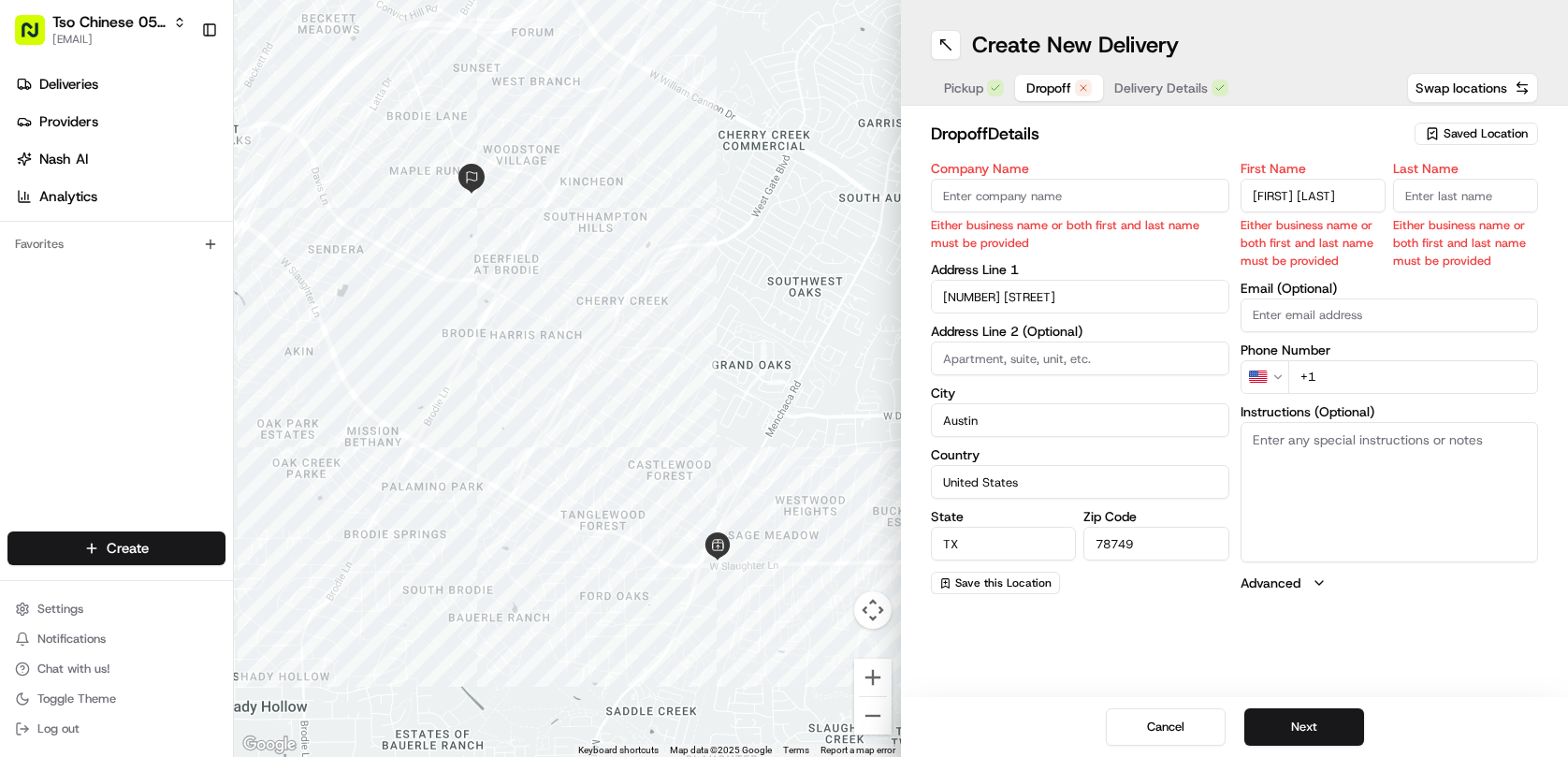 type on "Snehq Patel" 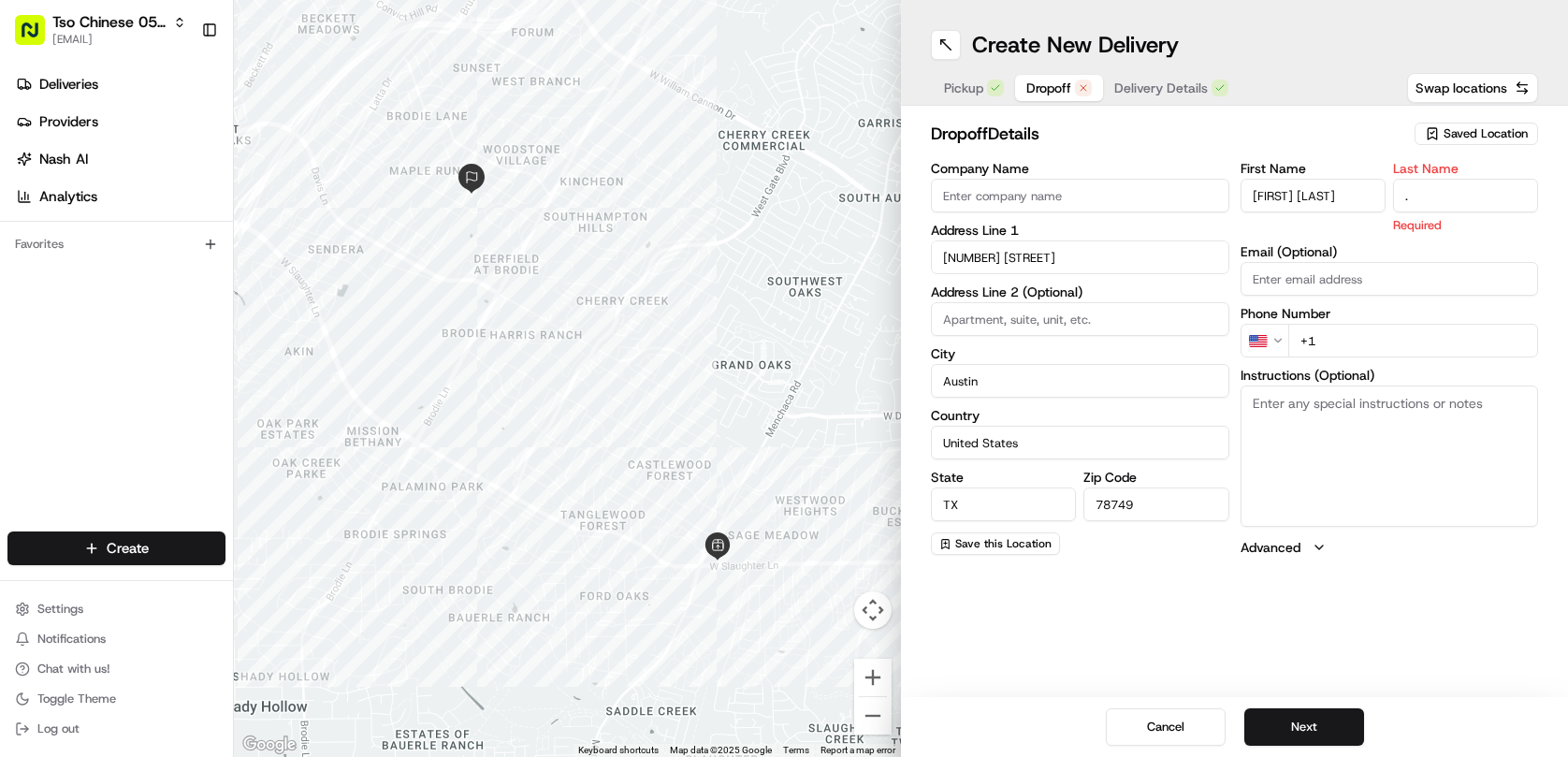 type on "." 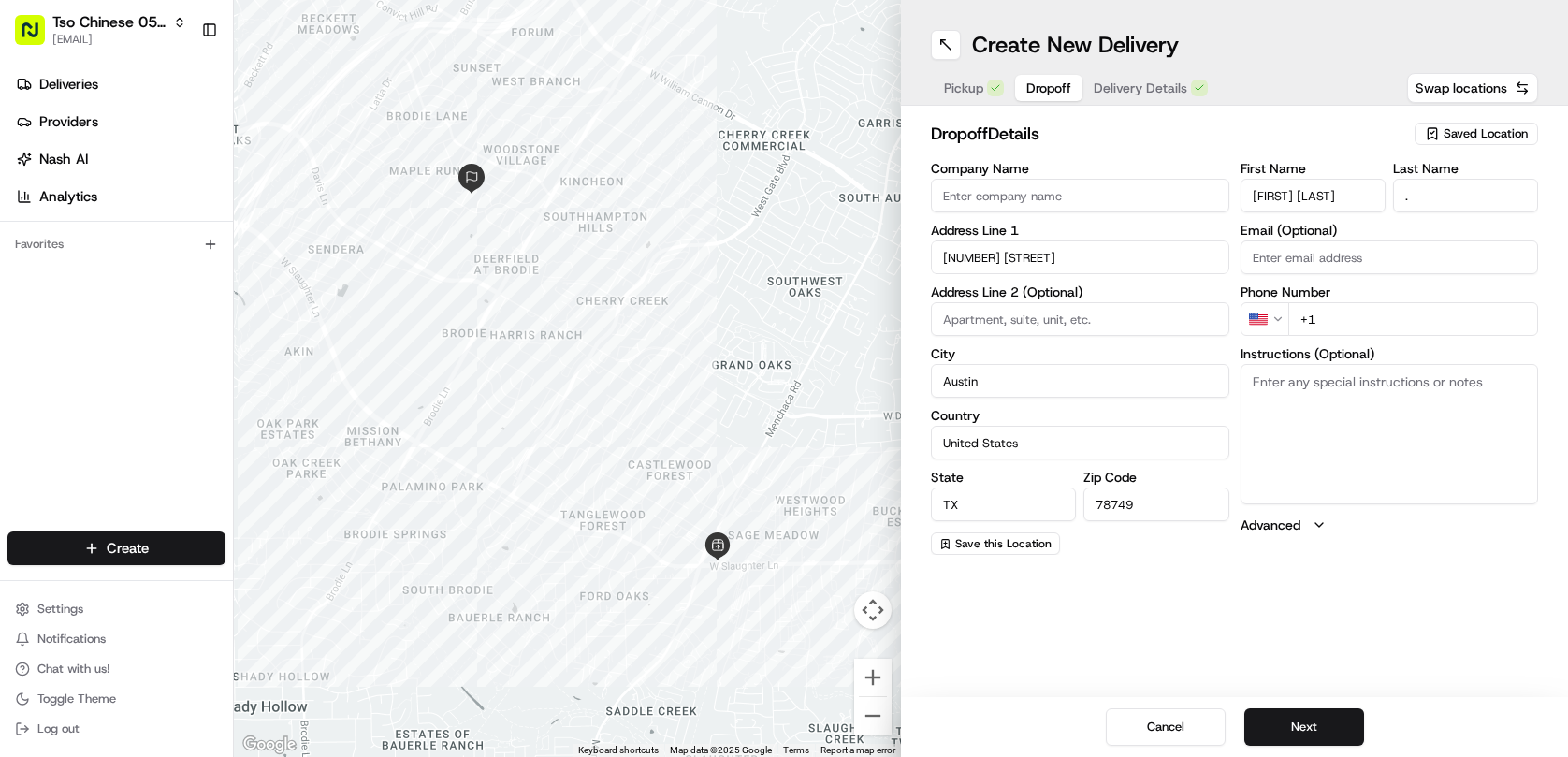 click on "Snehq Patel" at bounding box center [1313, 196] 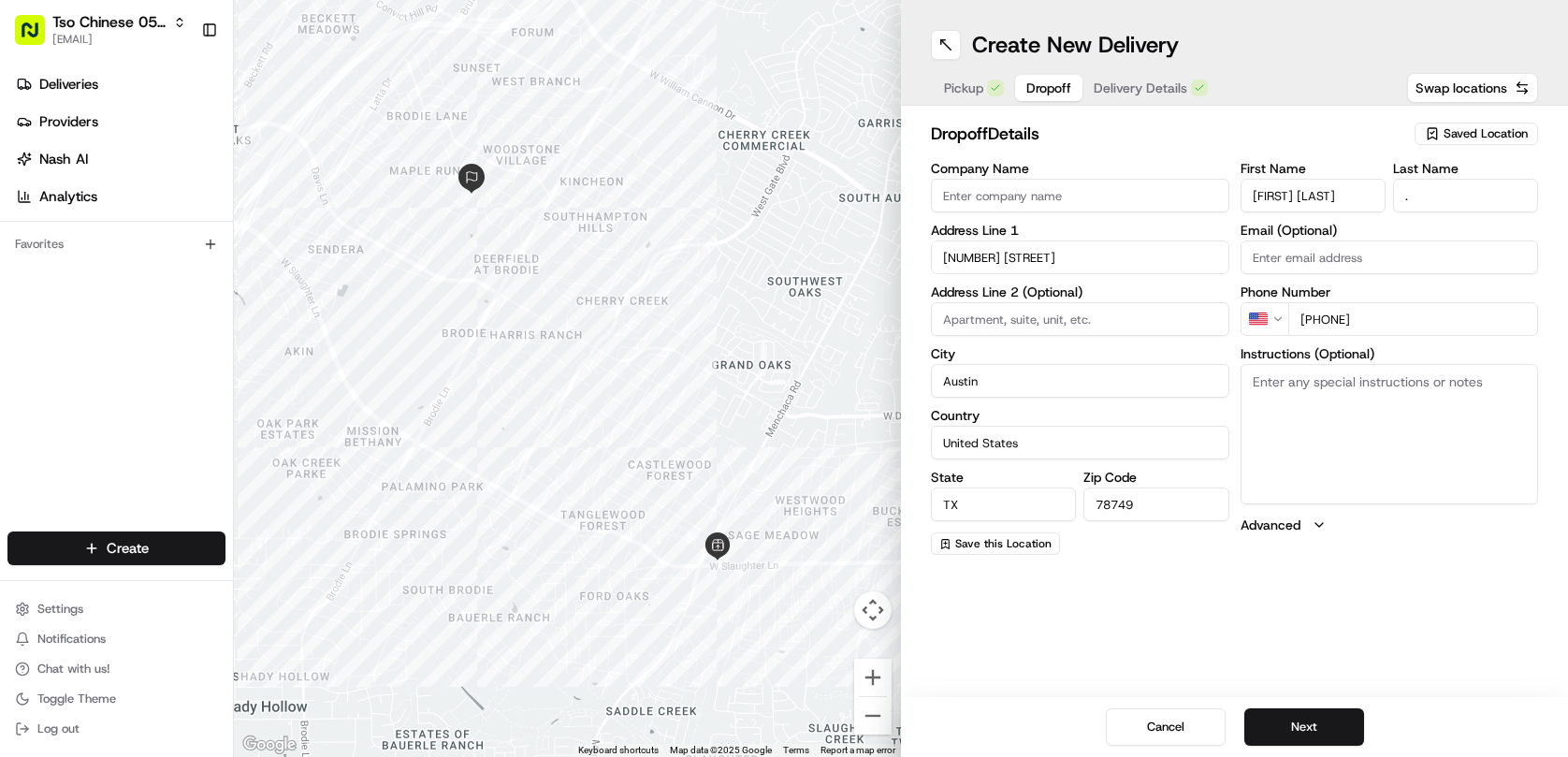 type on "+1 830 237 9600" 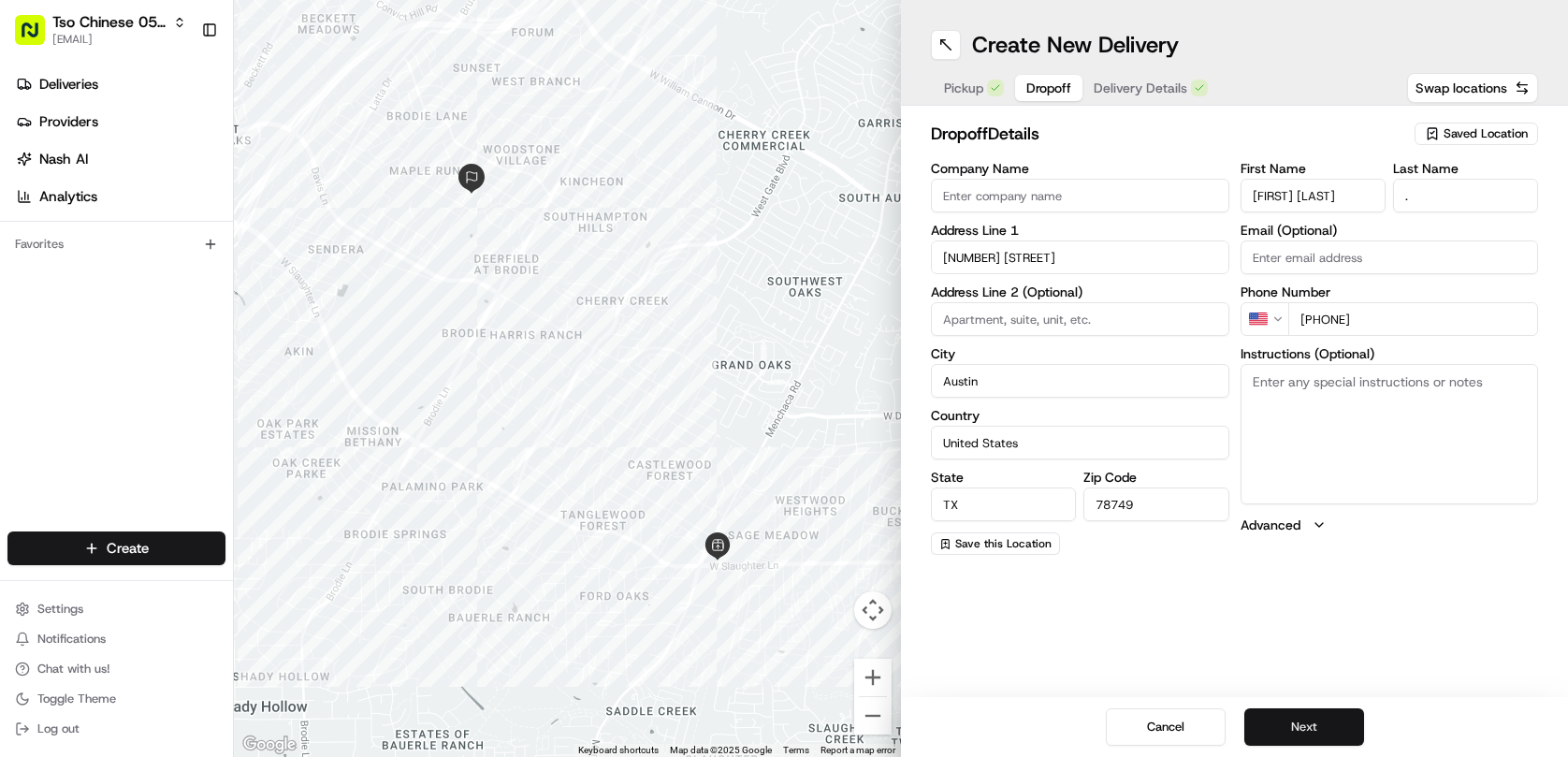 click on "Next" at bounding box center [1304, 727] 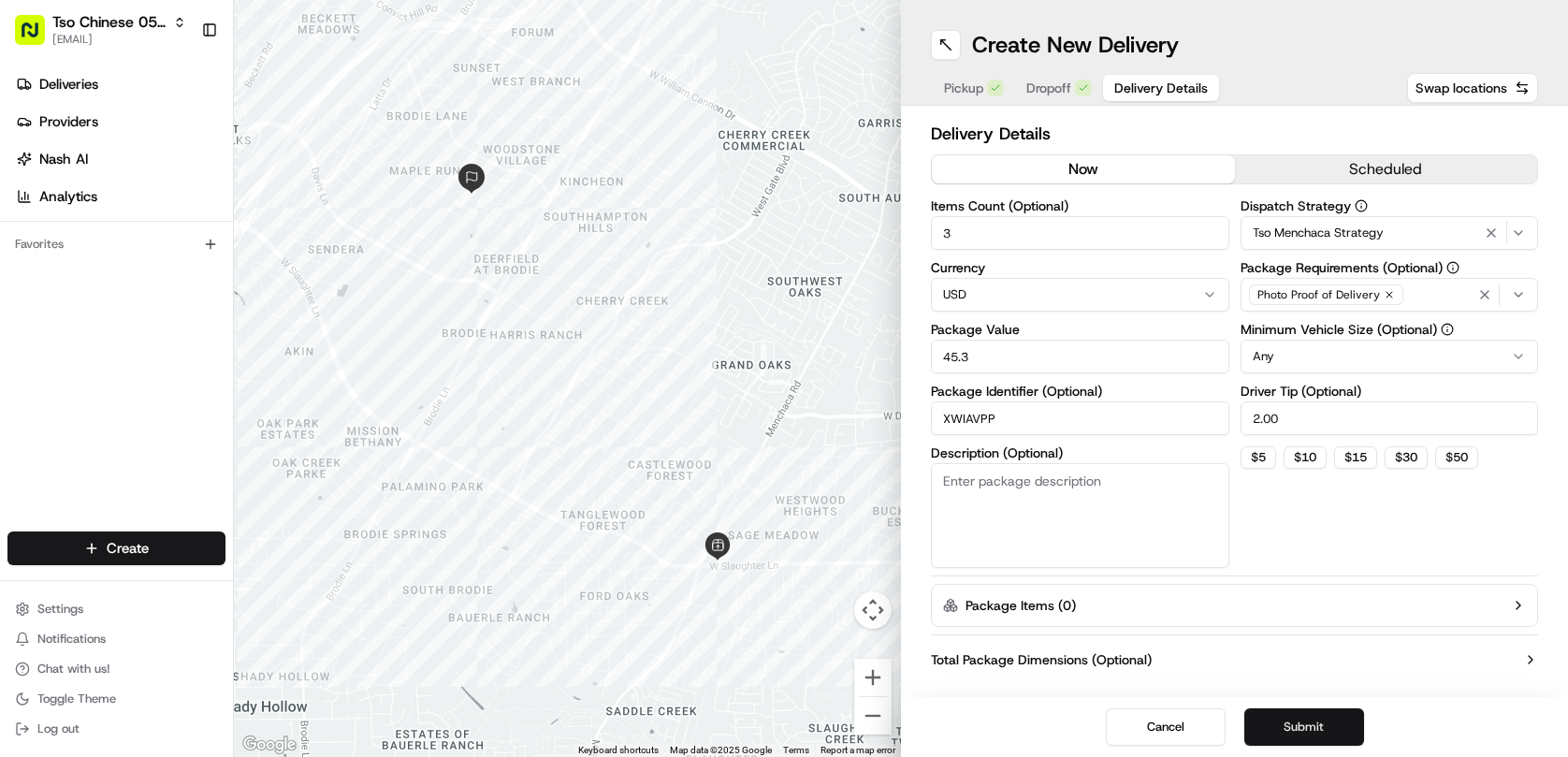 click on "Submit" at bounding box center [1304, 727] 